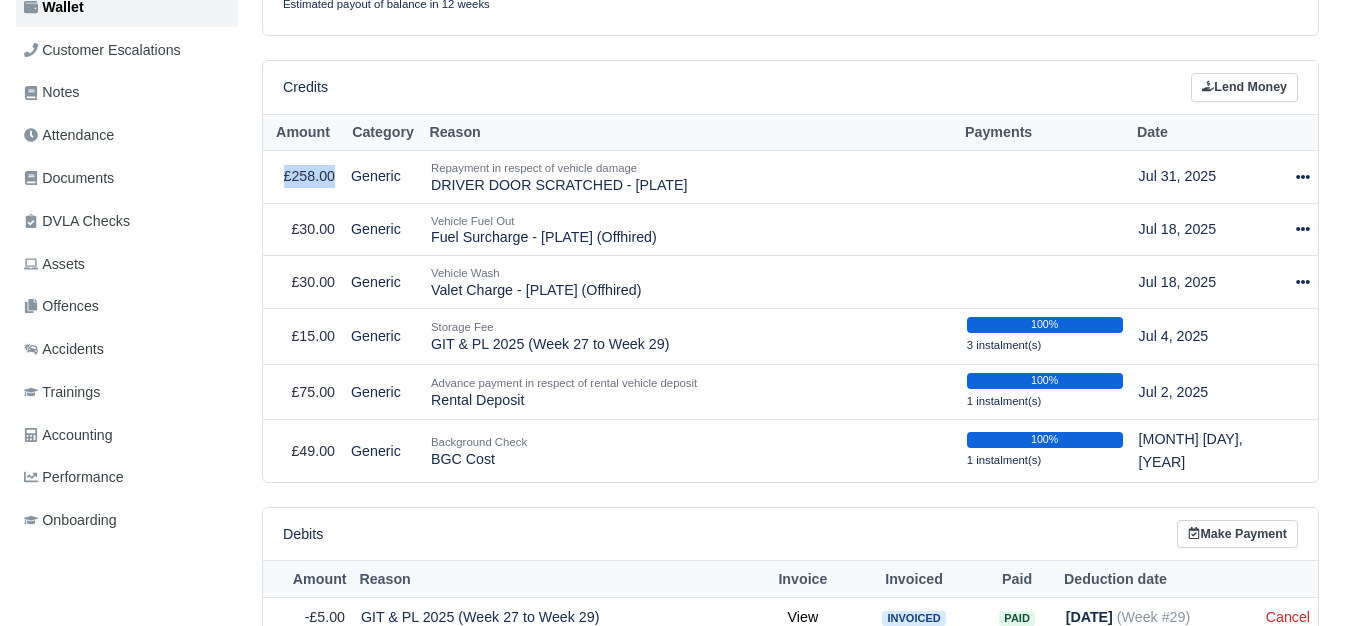 scroll, scrollTop: 444, scrollLeft: 0, axis: vertical 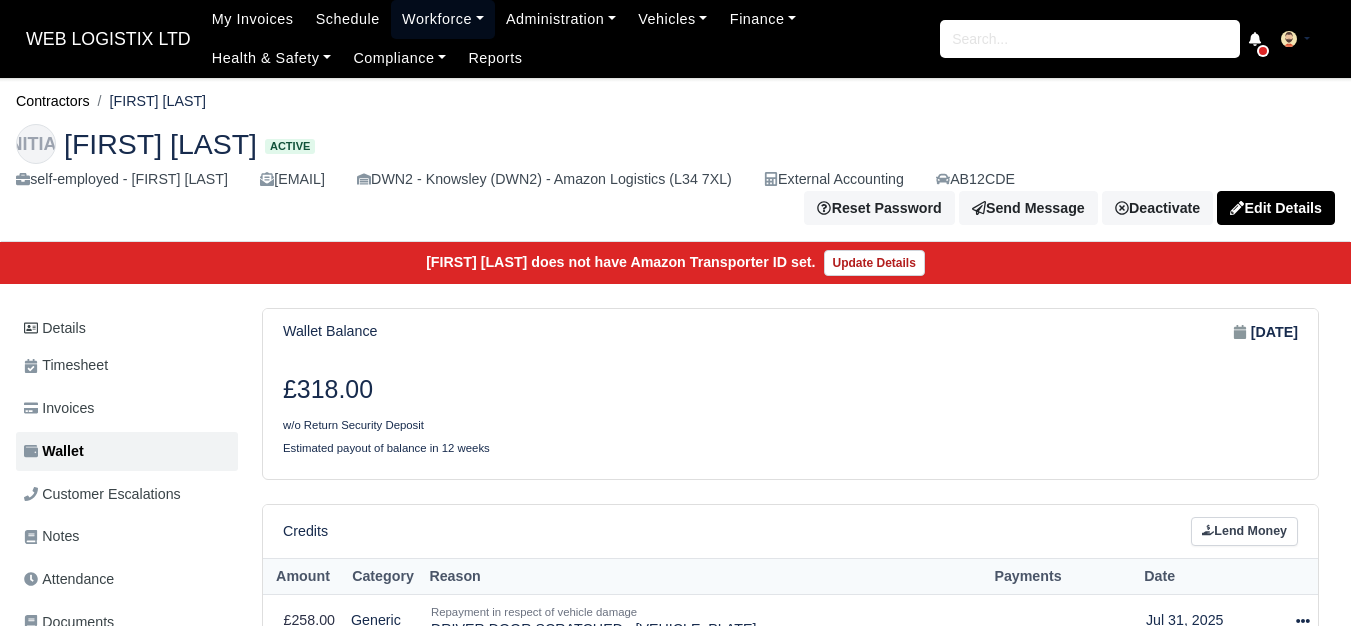 click on "Workforce" at bounding box center (443, 19) 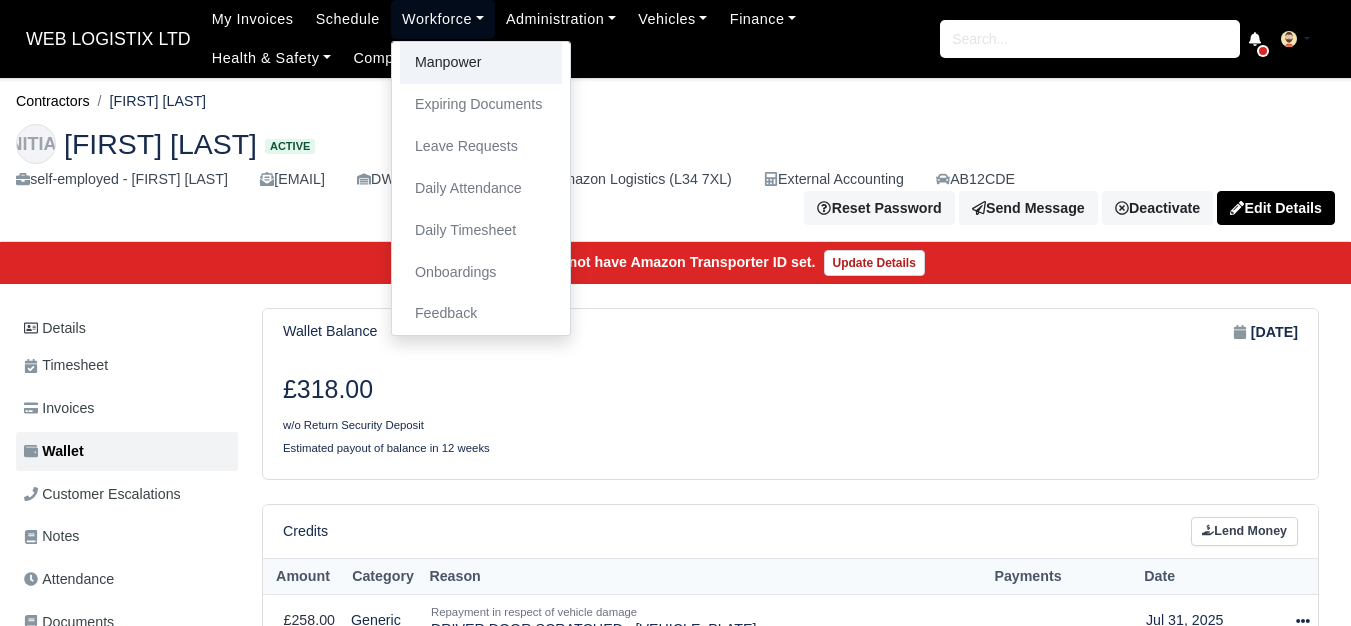 click on "Manpower" at bounding box center [481, 63] 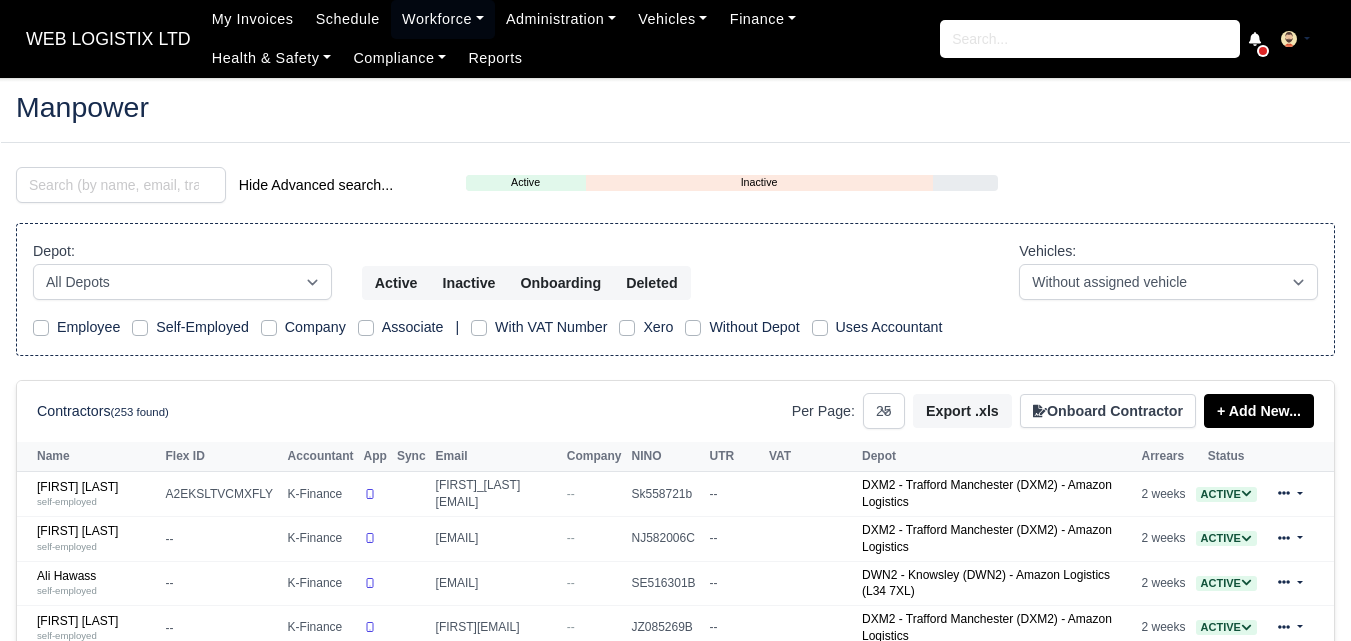 select on "25" 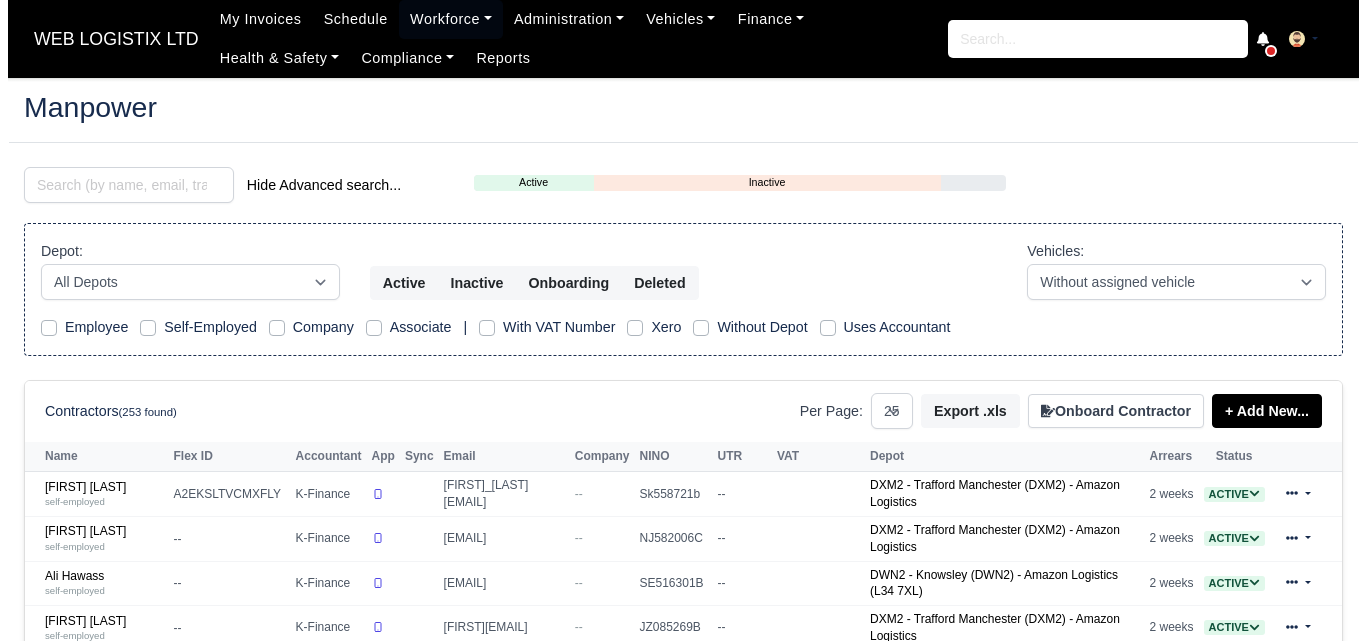 scroll, scrollTop: 0, scrollLeft: 0, axis: both 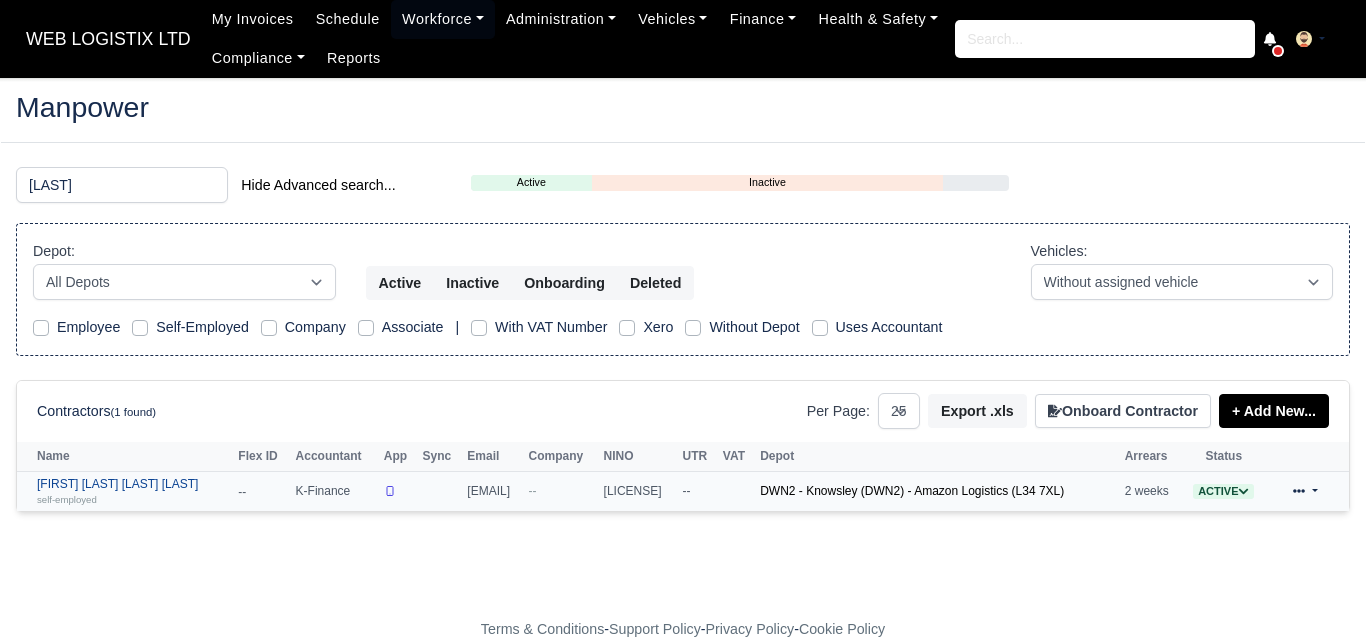 type on "Mustaq" 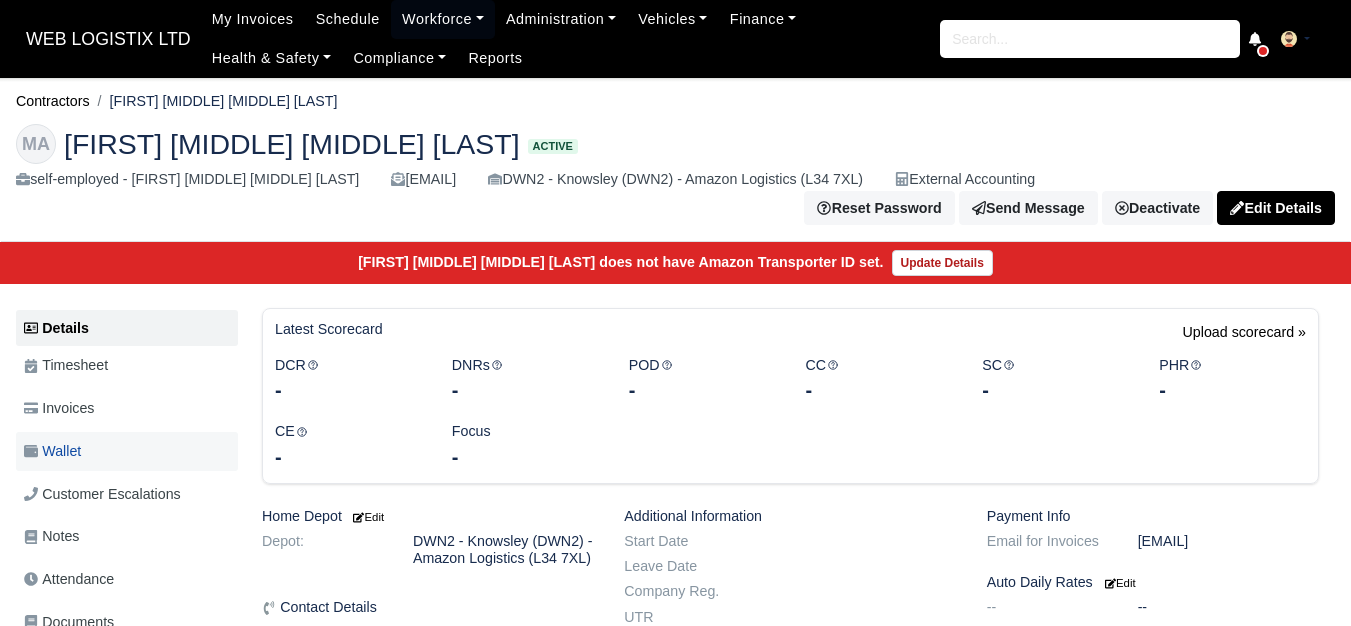 scroll, scrollTop: 0, scrollLeft: 0, axis: both 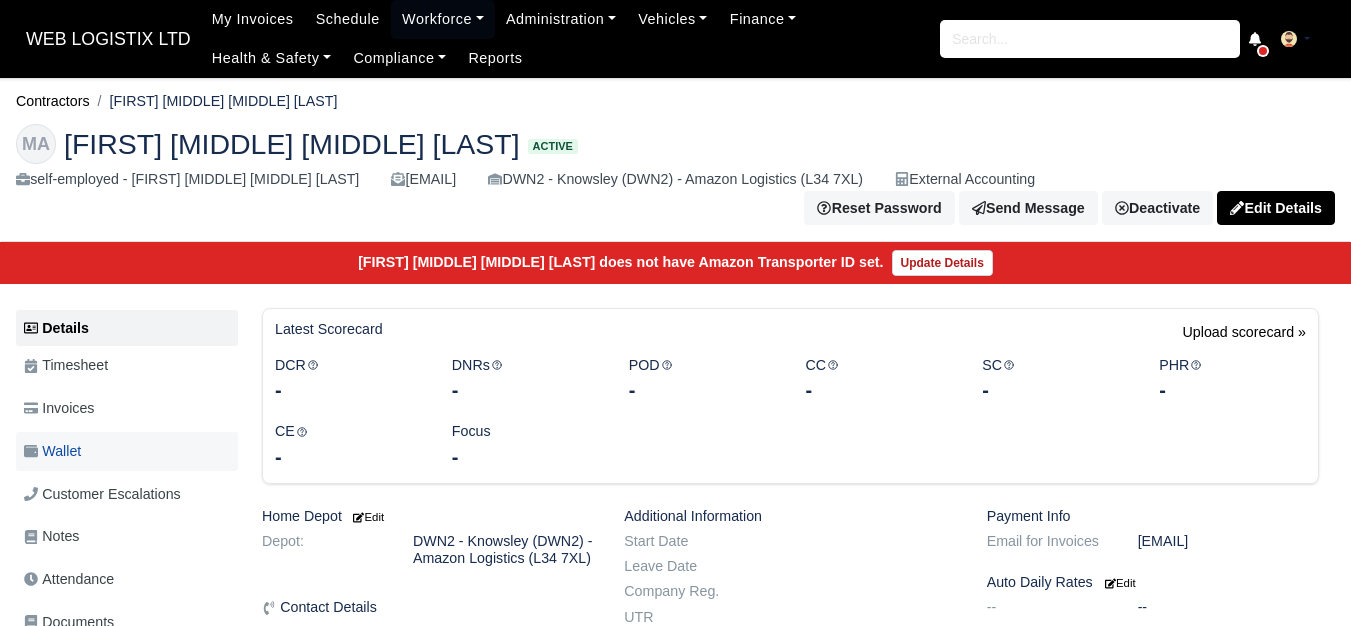click on "Wallet" at bounding box center [127, 451] 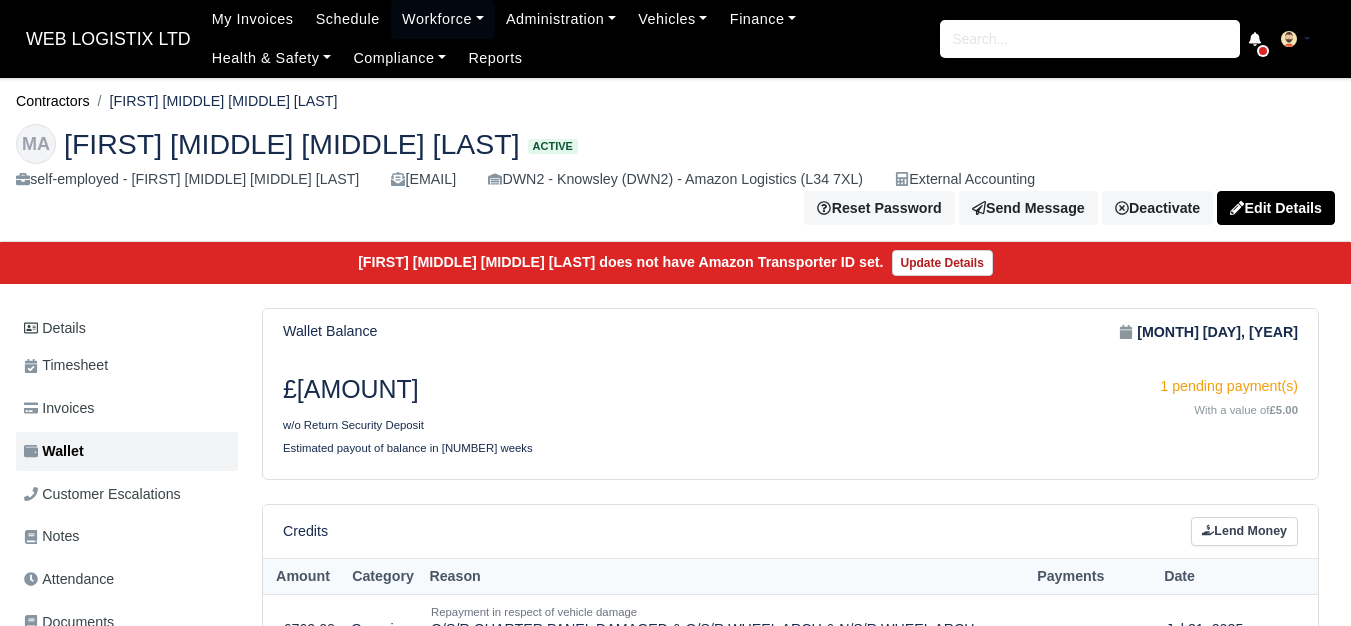 scroll, scrollTop: 0, scrollLeft: 0, axis: both 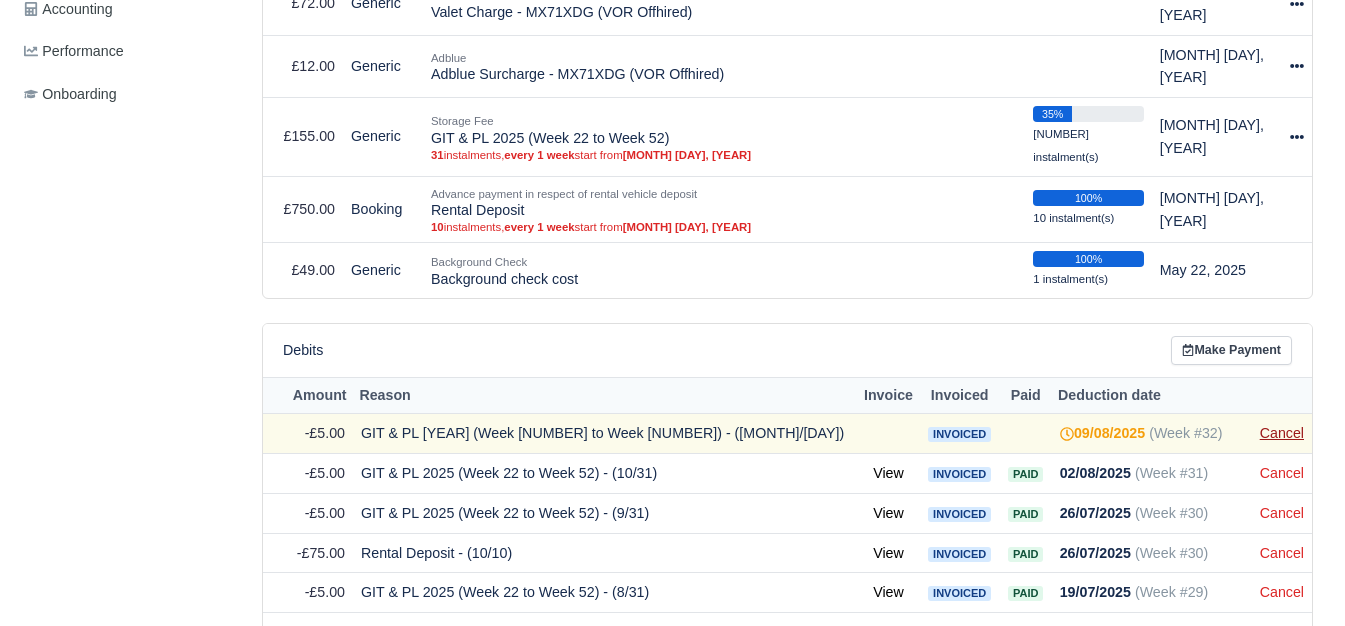 click on "Cancel" at bounding box center [1282, 433] 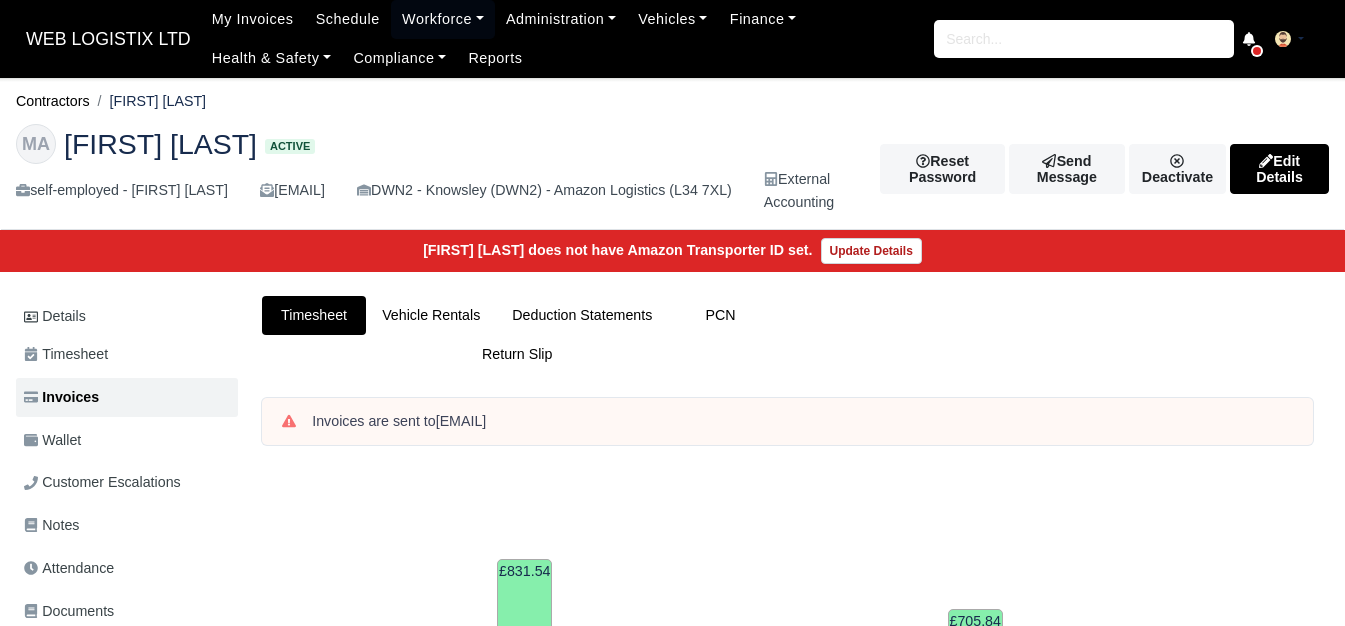 scroll, scrollTop: 0, scrollLeft: 0, axis: both 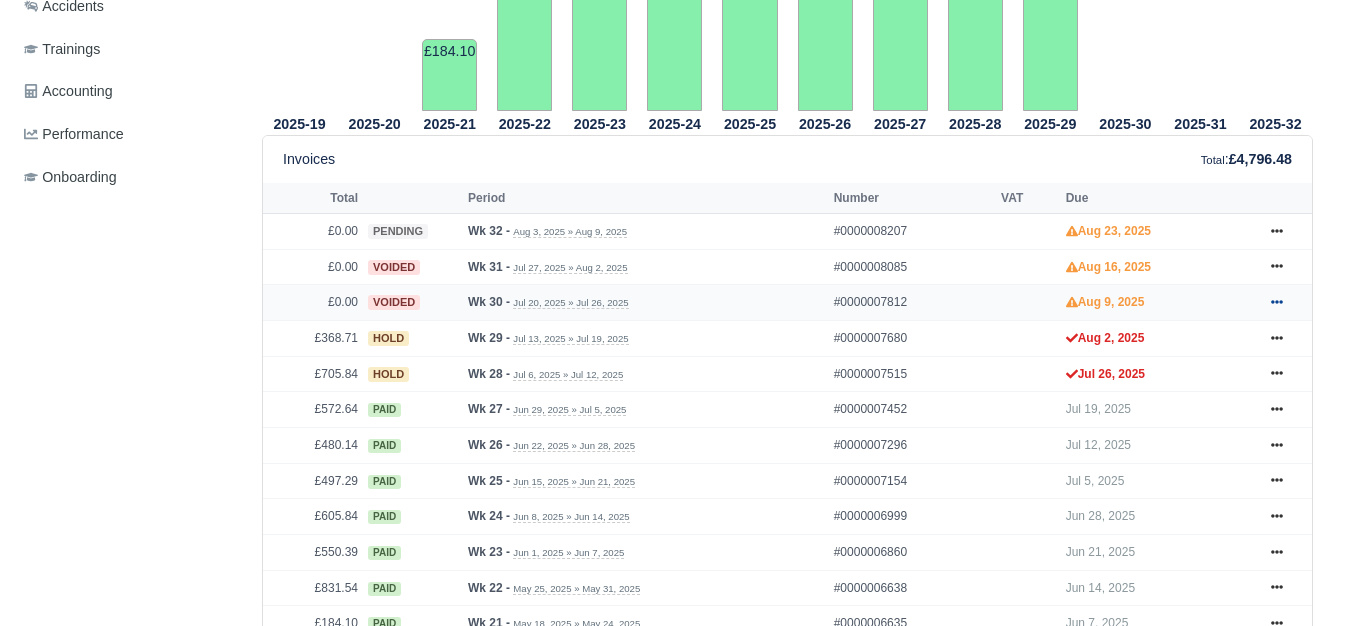click 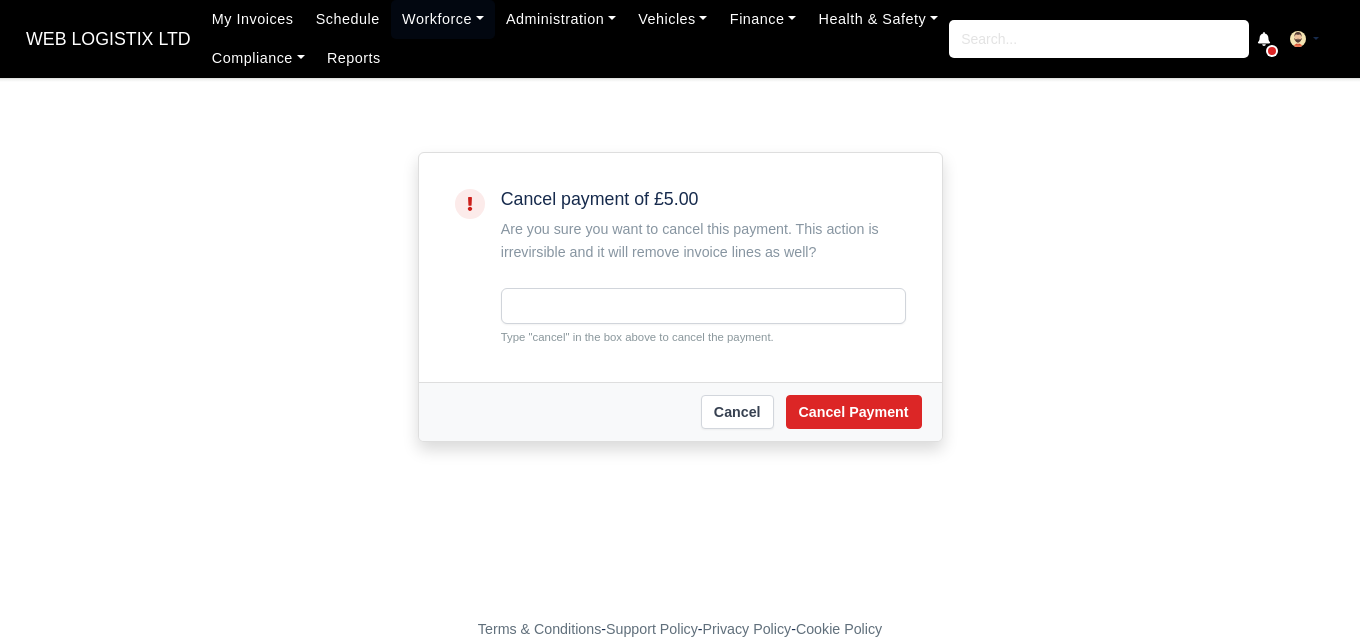 scroll, scrollTop: 0, scrollLeft: 0, axis: both 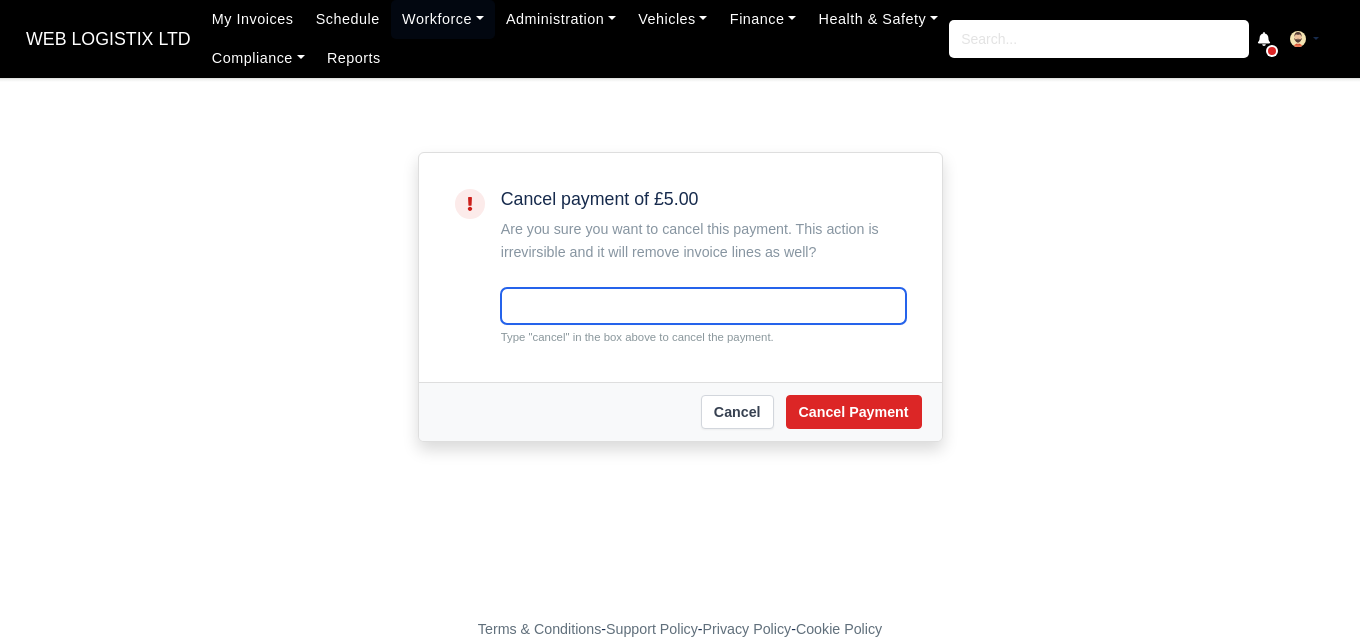 click at bounding box center (703, 306) 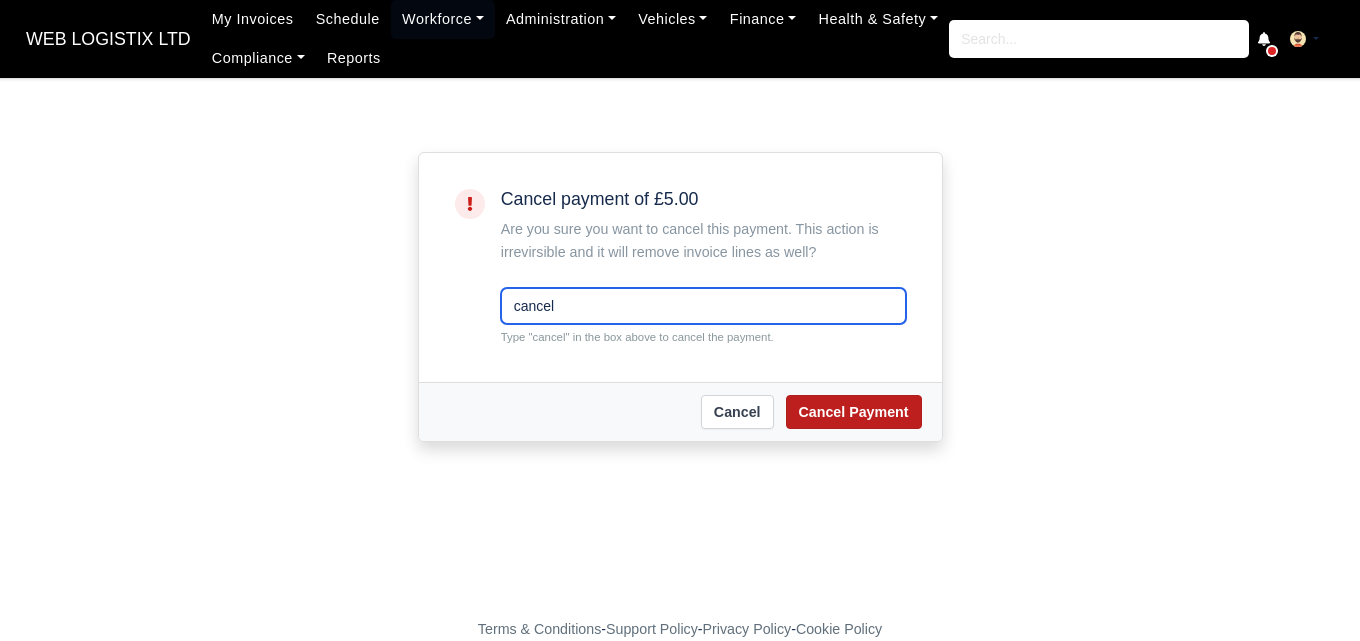 type on "cancel" 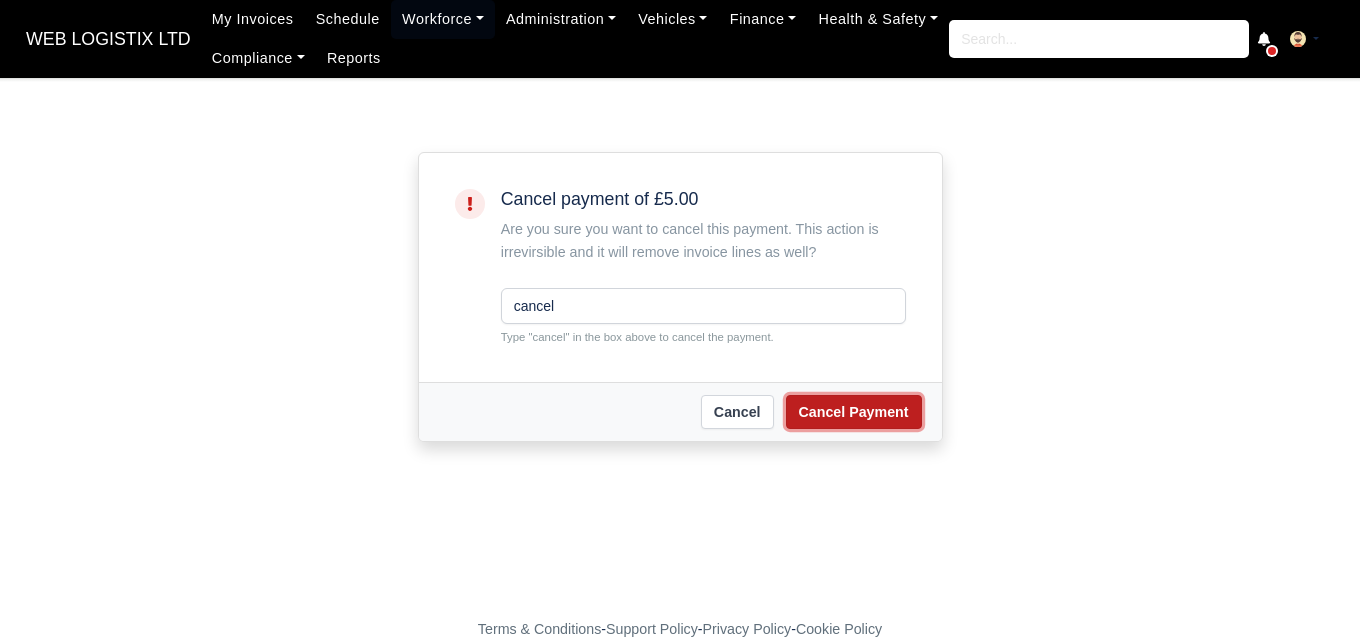 click on "Cancel Payment" at bounding box center [854, 412] 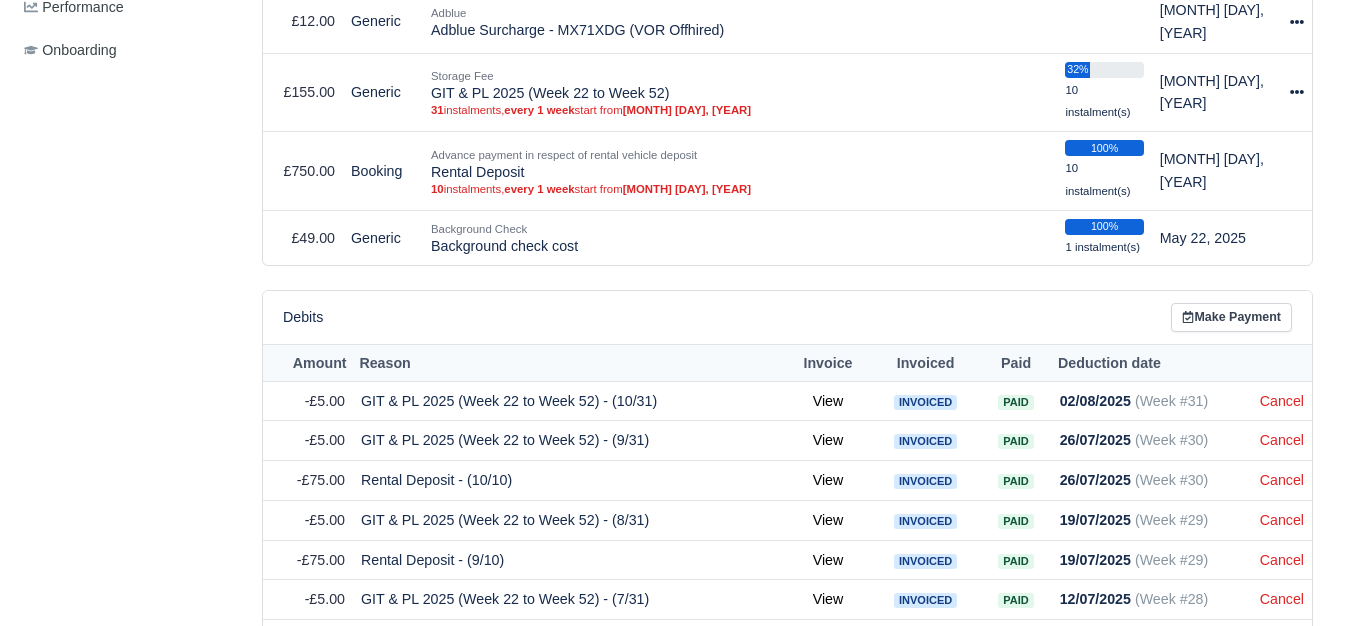 scroll, scrollTop: 986, scrollLeft: 0, axis: vertical 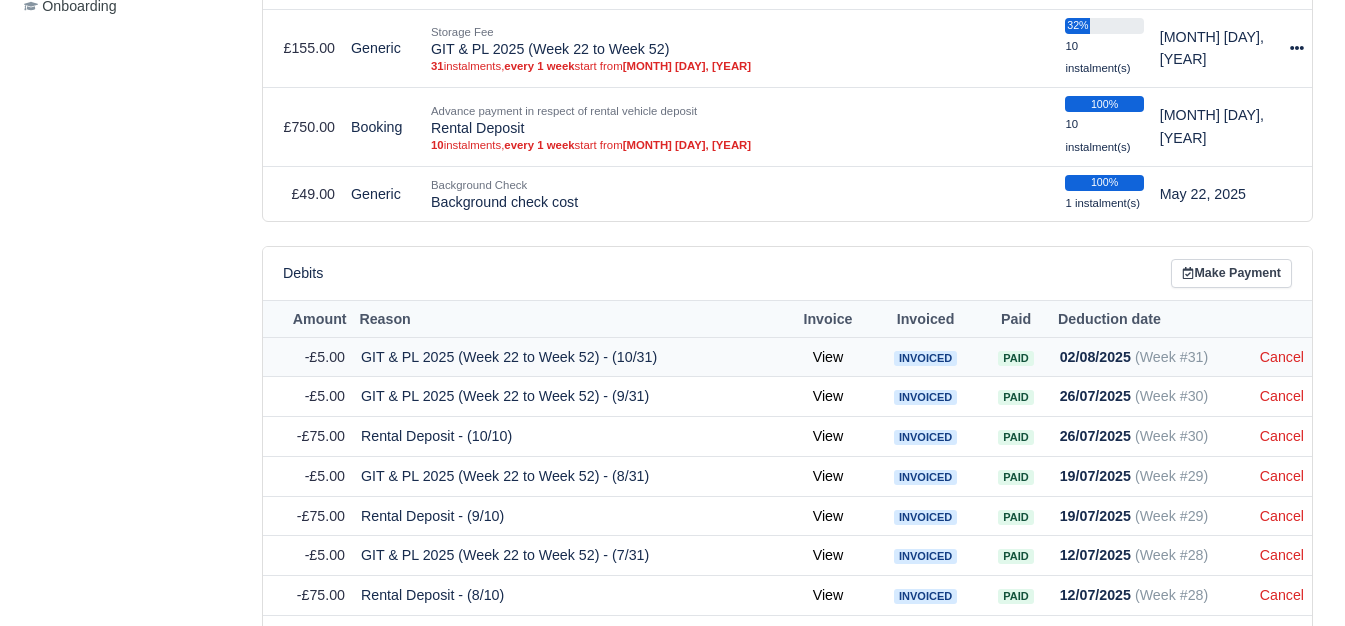click on "Cancel" at bounding box center [1282, 357] 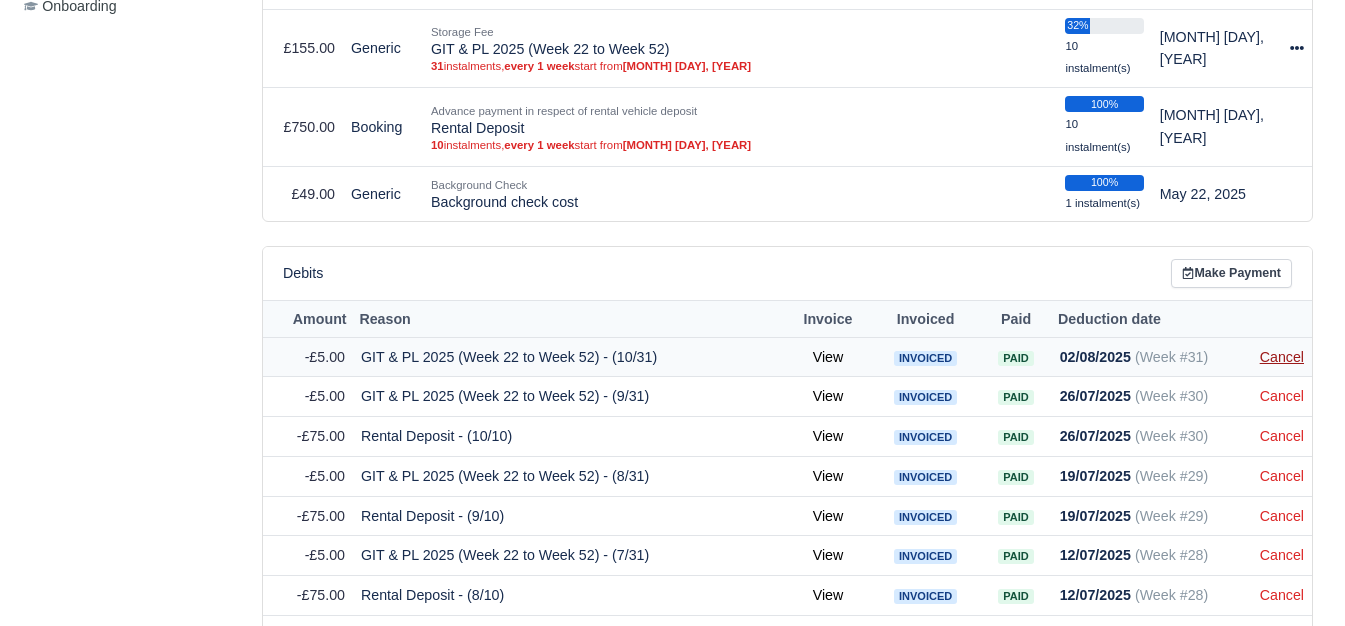 click on "Cancel" at bounding box center (1282, 357) 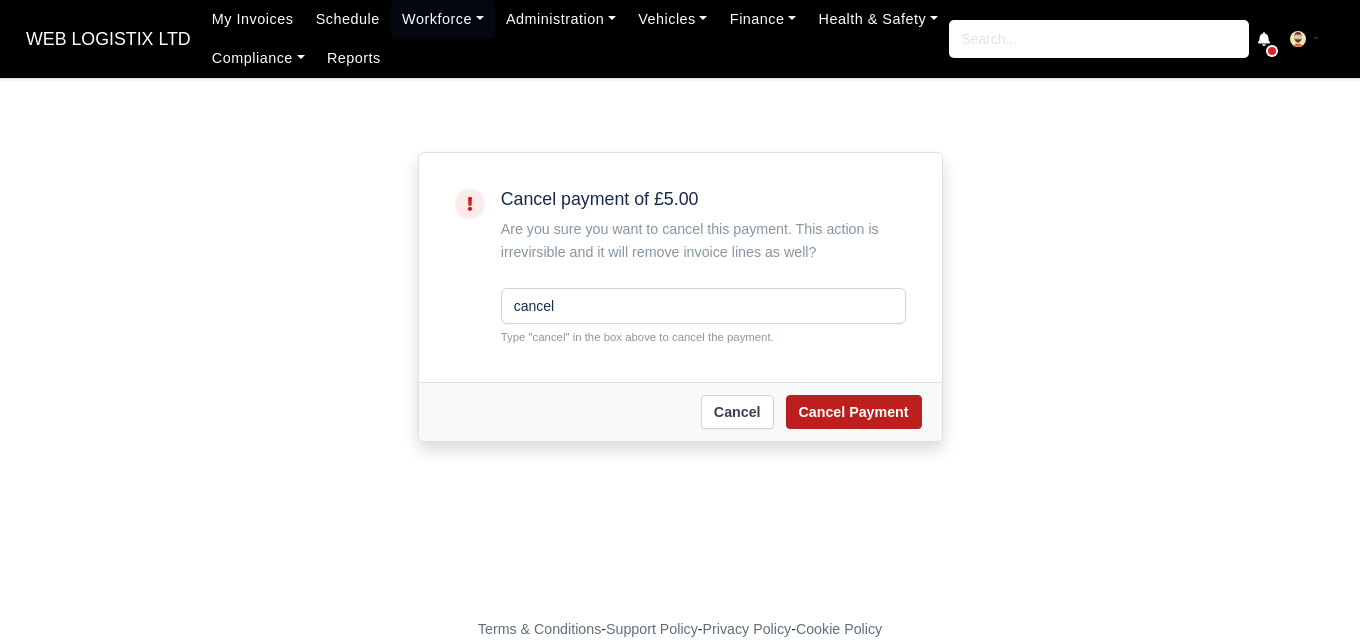 scroll, scrollTop: 0, scrollLeft: 0, axis: both 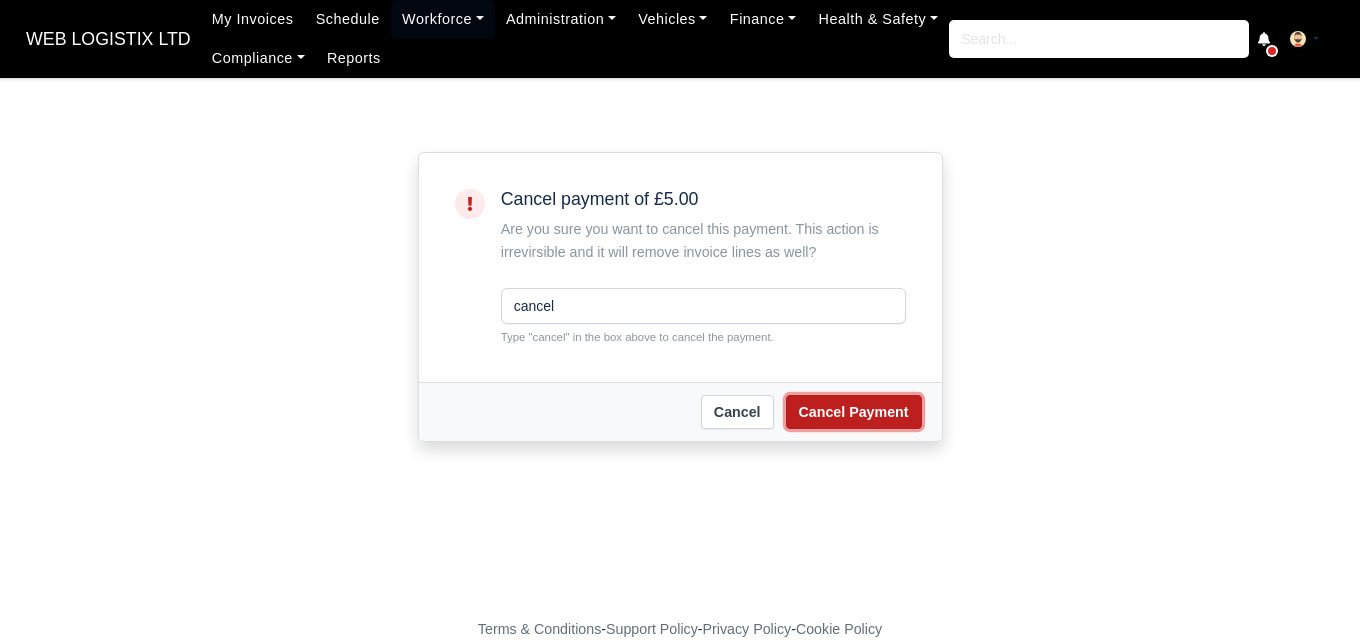 click on "Cancel Payment" at bounding box center (854, 412) 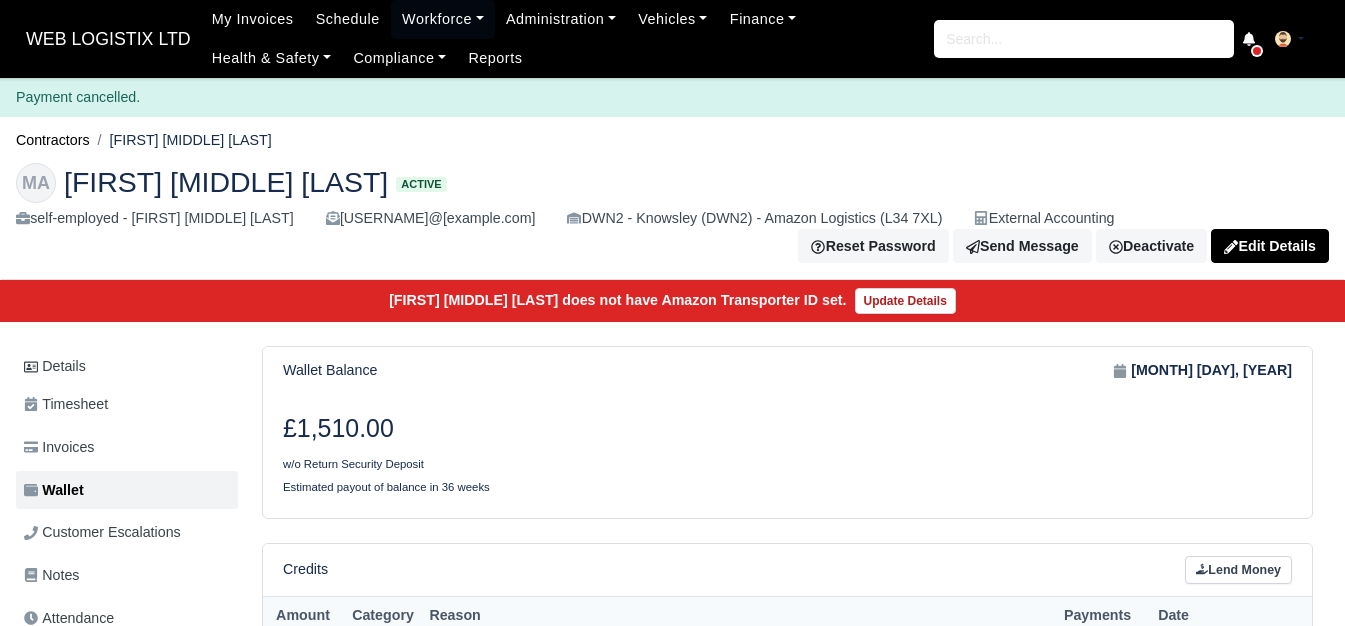 scroll, scrollTop: 0, scrollLeft: 0, axis: both 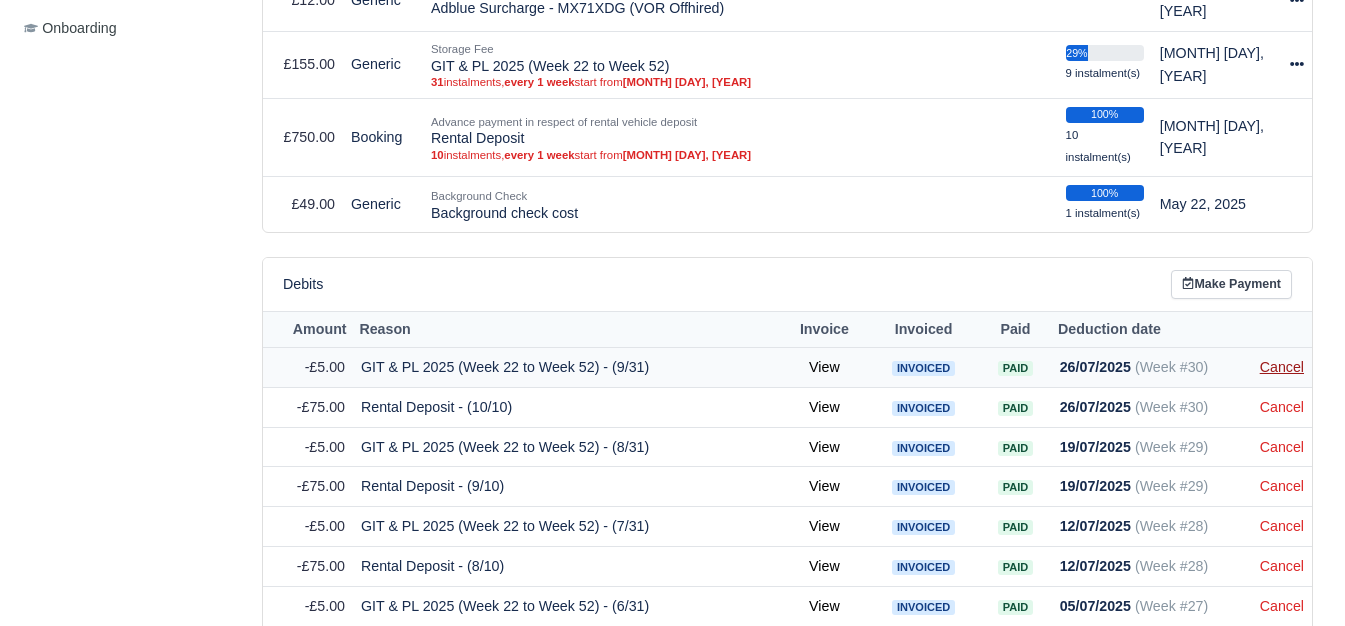 click on "Cancel" at bounding box center [1282, 367] 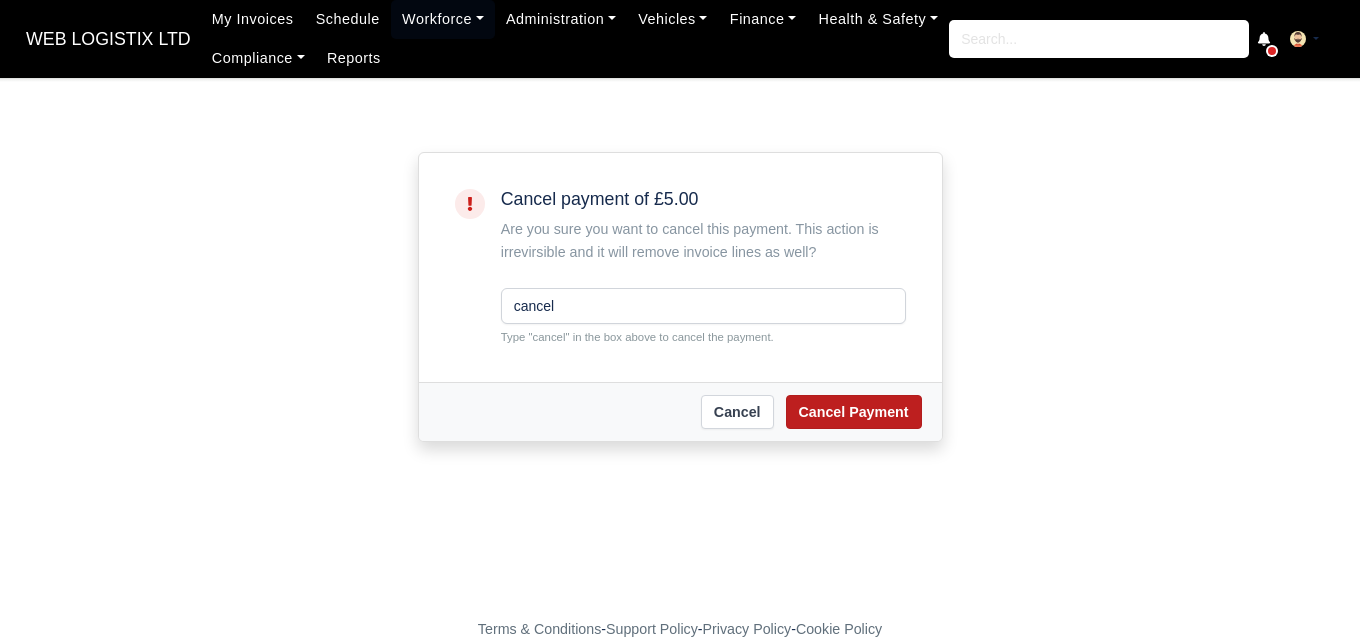 scroll, scrollTop: 0, scrollLeft: 0, axis: both 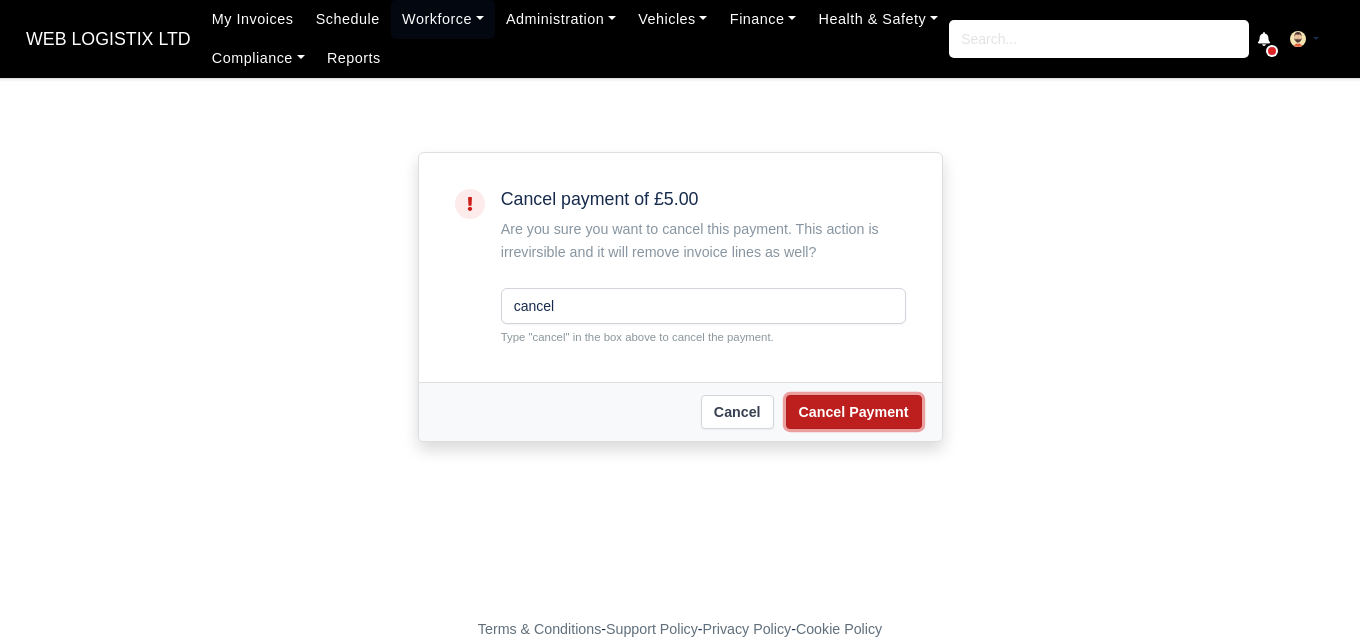 click on "Cancel Payment" at bounding box center (854, 412) 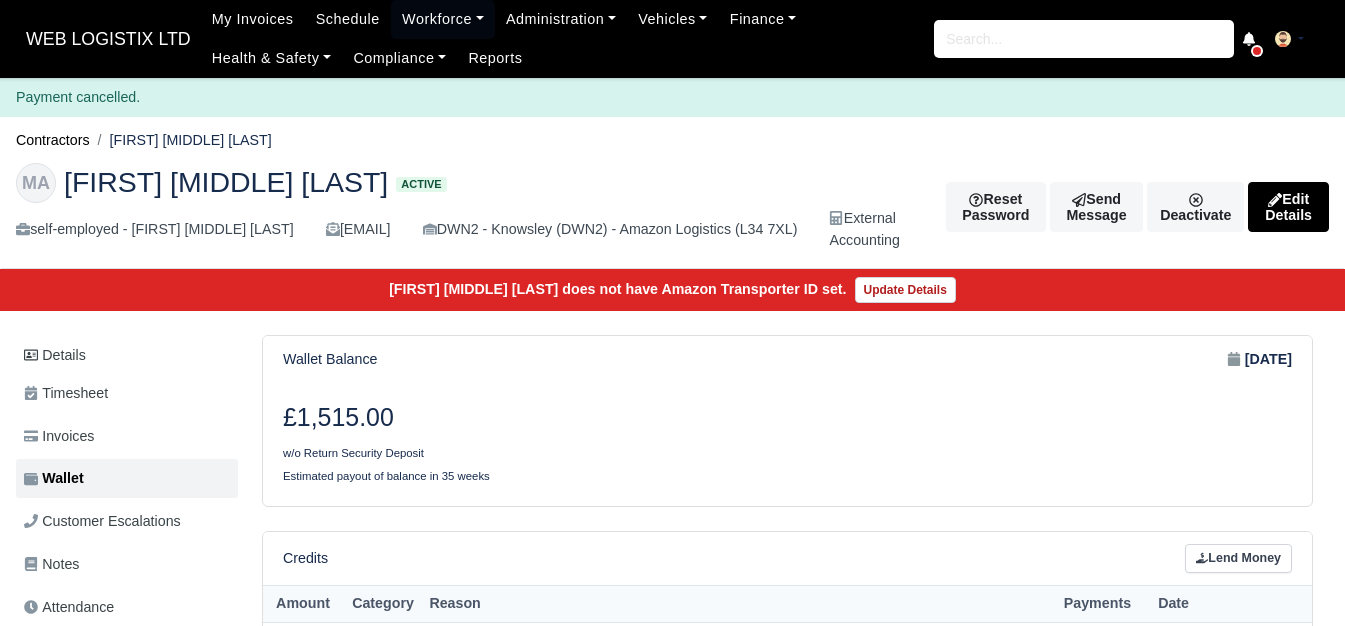 scroll, scrollTop: 0, scrollLeft: 0, axis: both 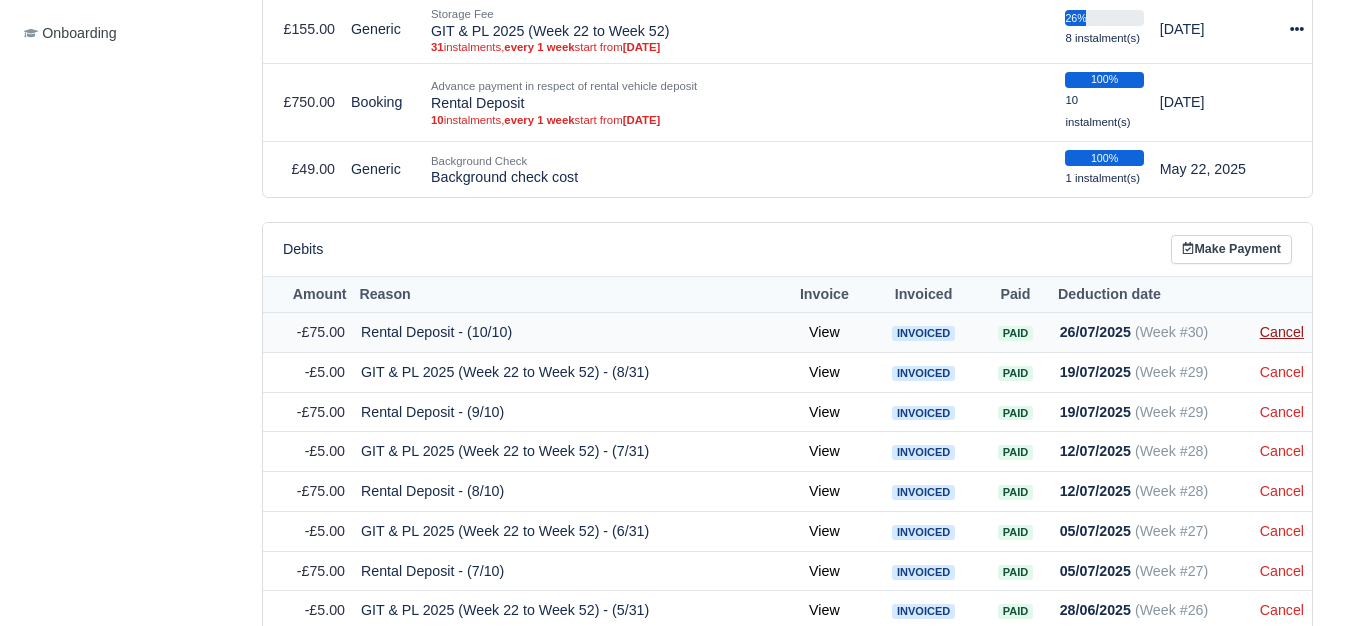 click on "Cancel" at bounding box center (1282, 332) 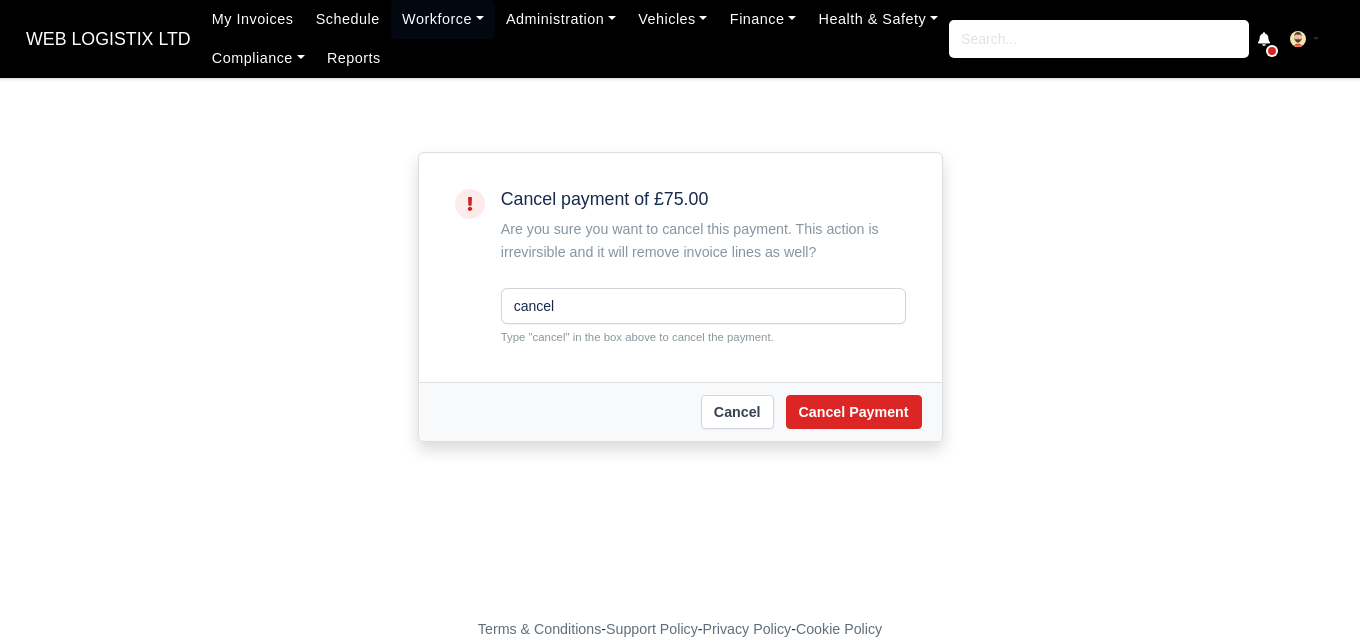 scroll, scrollTop: 0, scrollLeft: 0, axis: both 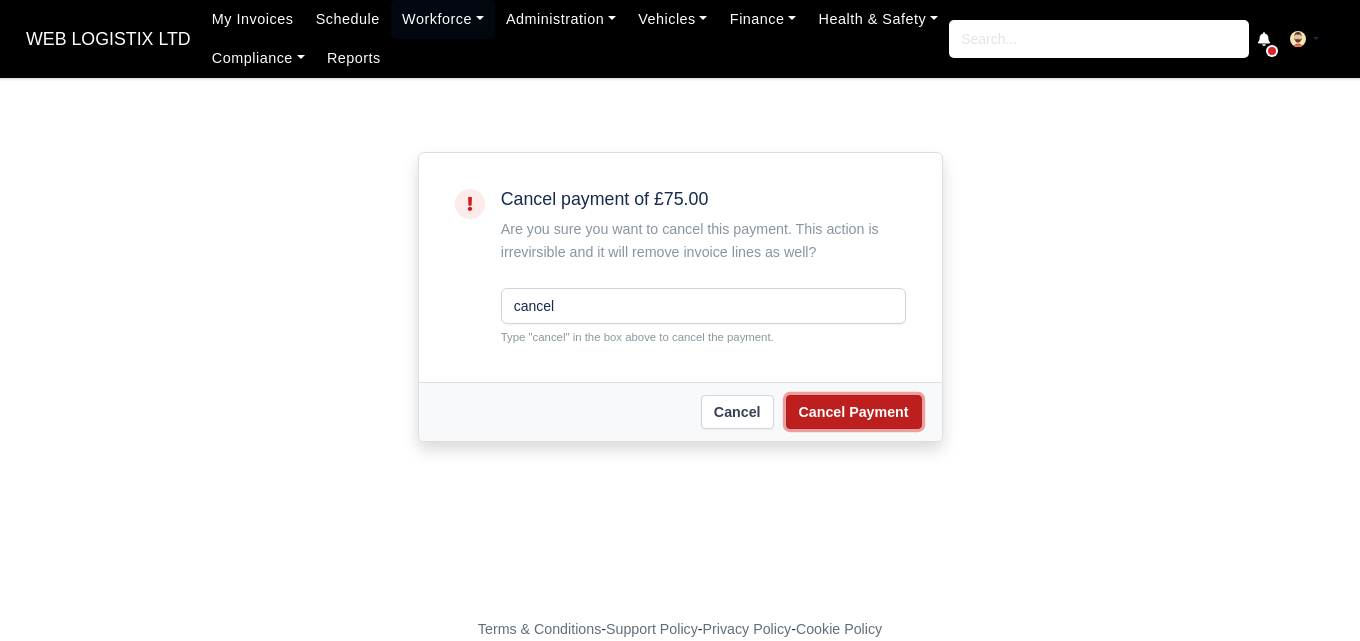 click on "Cancel Payment" at bounding box center (854, 412) 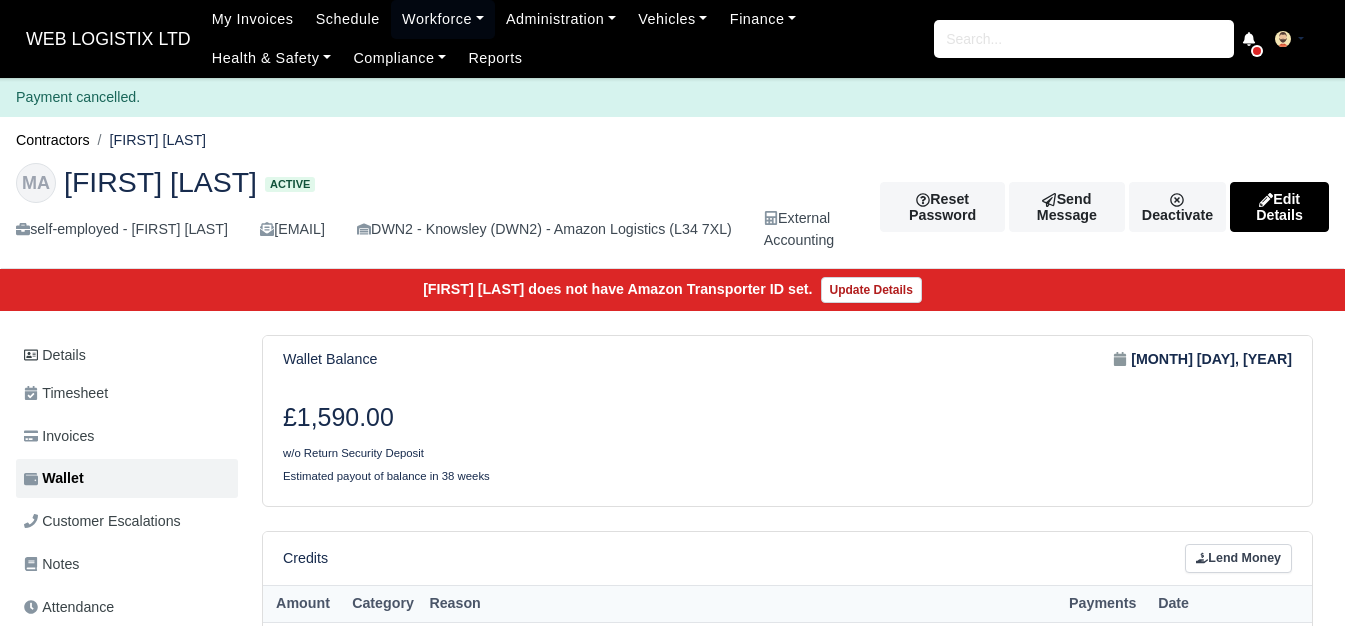 scroll, scrollTop: 0, scrollLeft: 0, axis: both 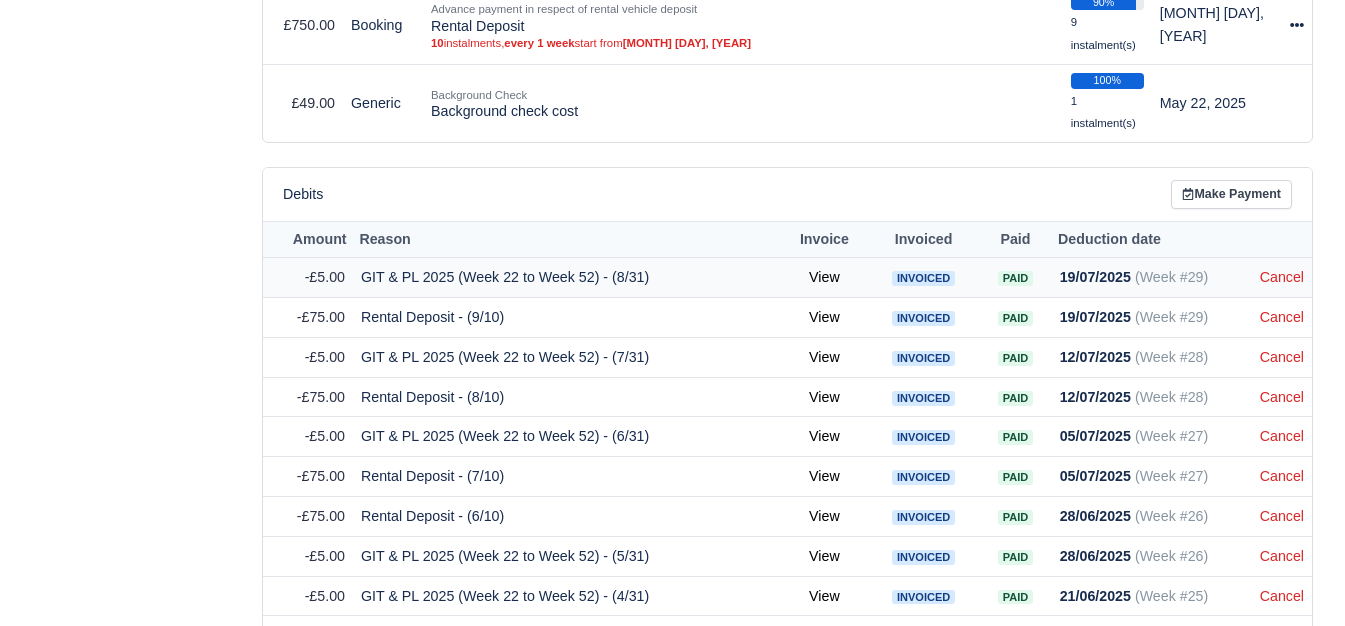 click on "Cancel" at bounding box center (1282, 278) 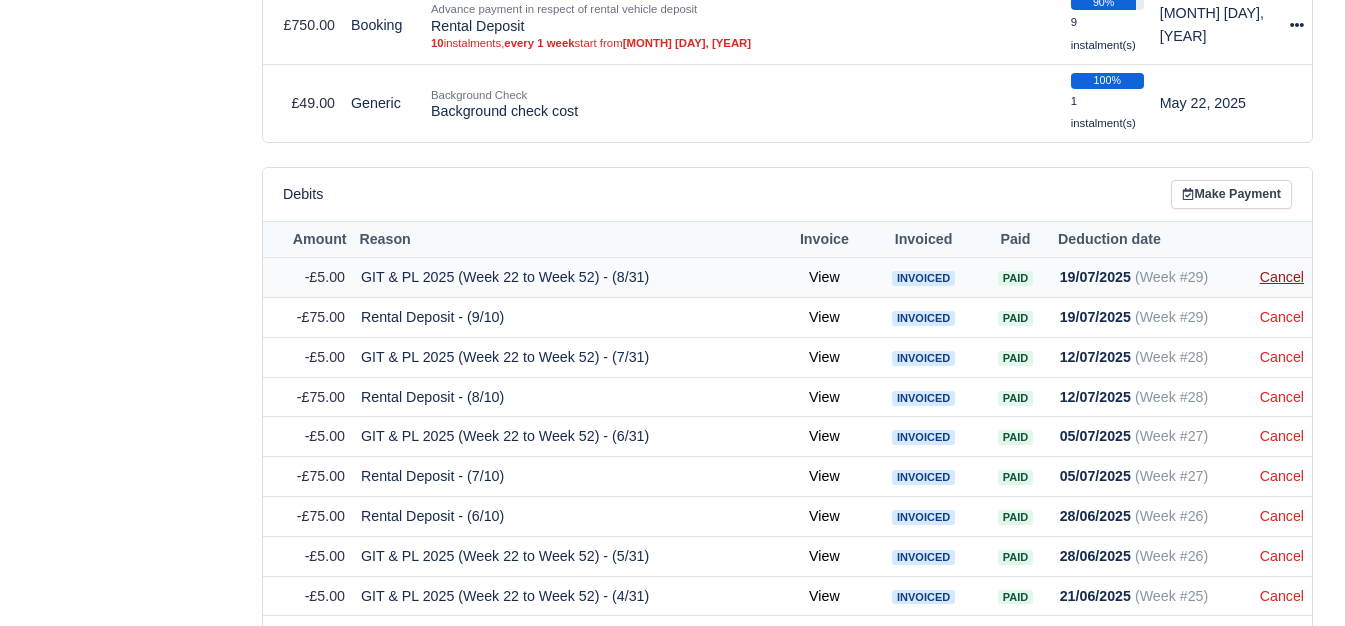 click on "Cancel" at bounding box center (1282, 277) 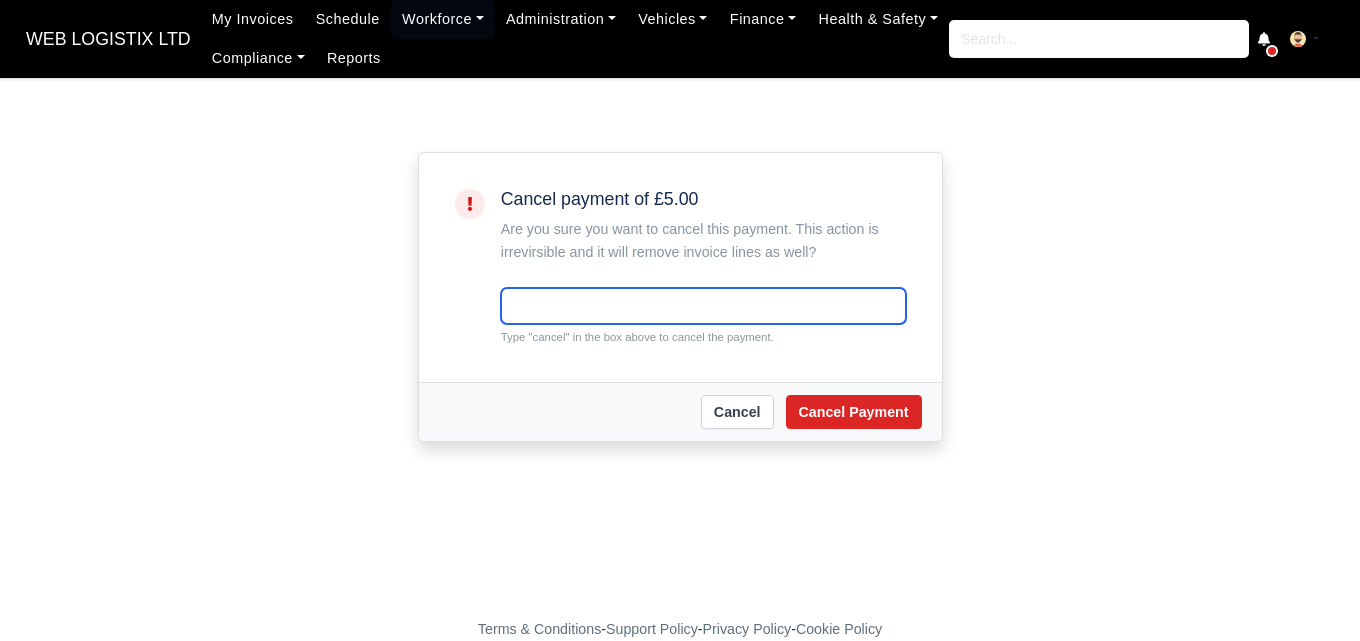 click at bounding box center [703, 306] 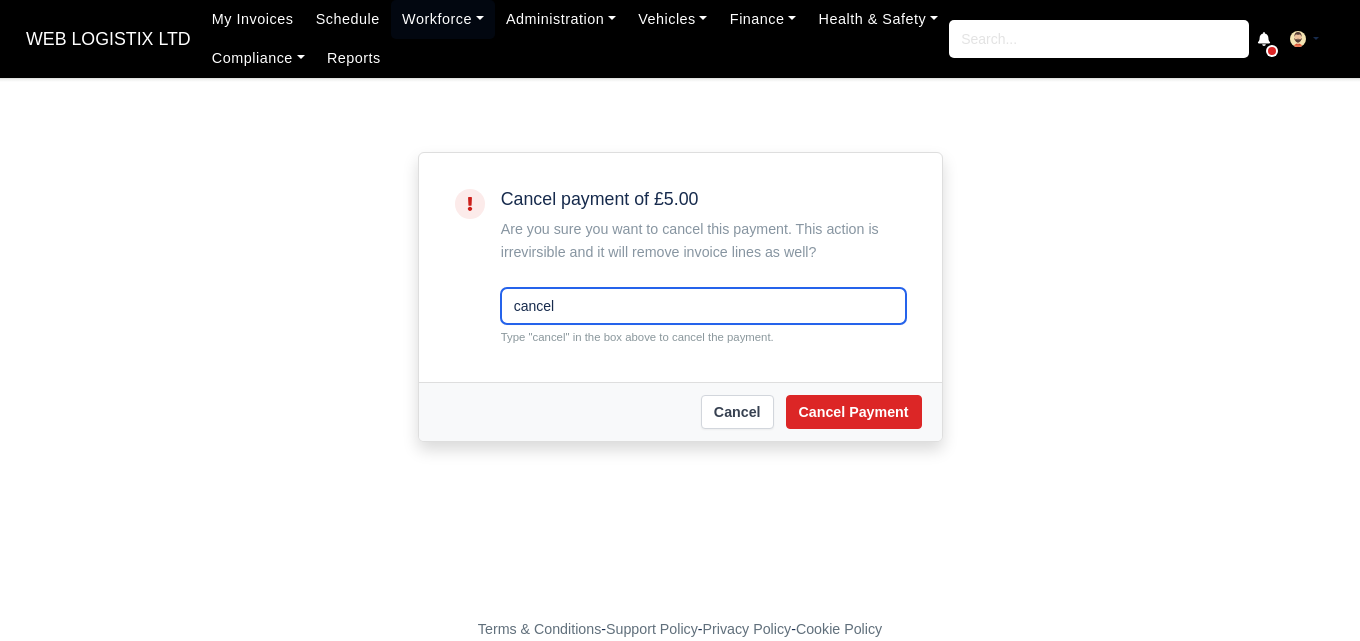 scroll, scrollTop: 0, scrollLeft: 0, axis: both 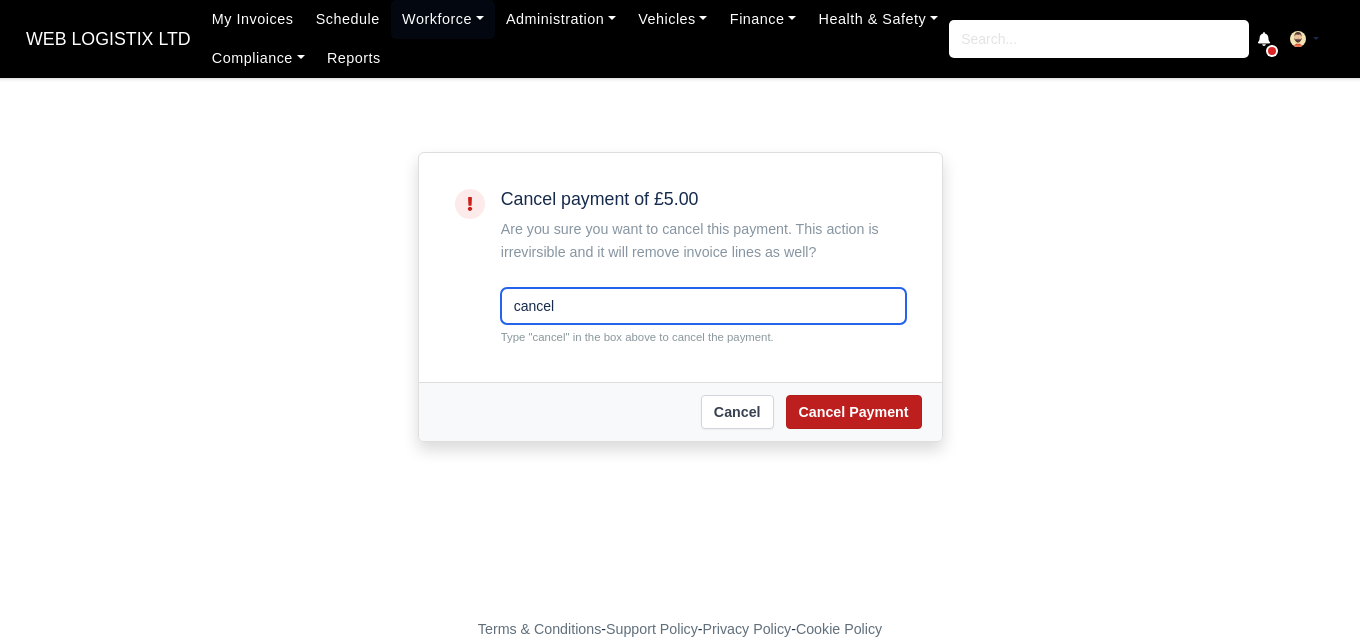 type on "cancel" 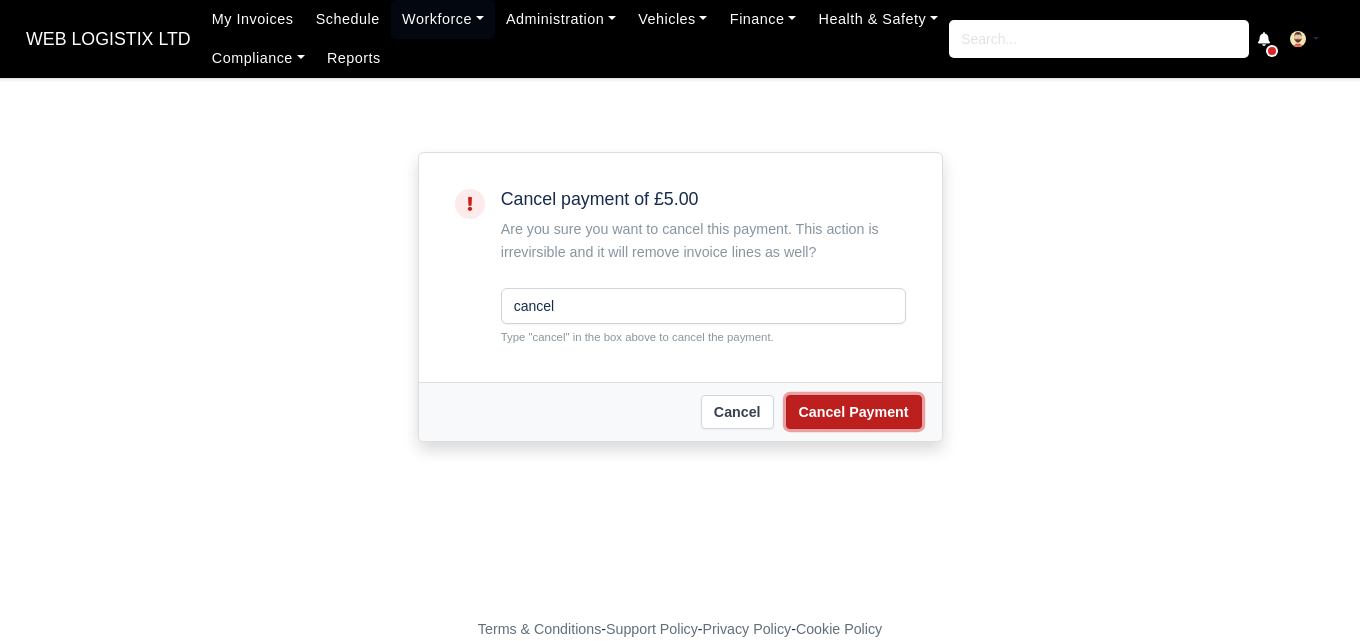 click on "Cancel Payment" at bounding box center (854, 412) 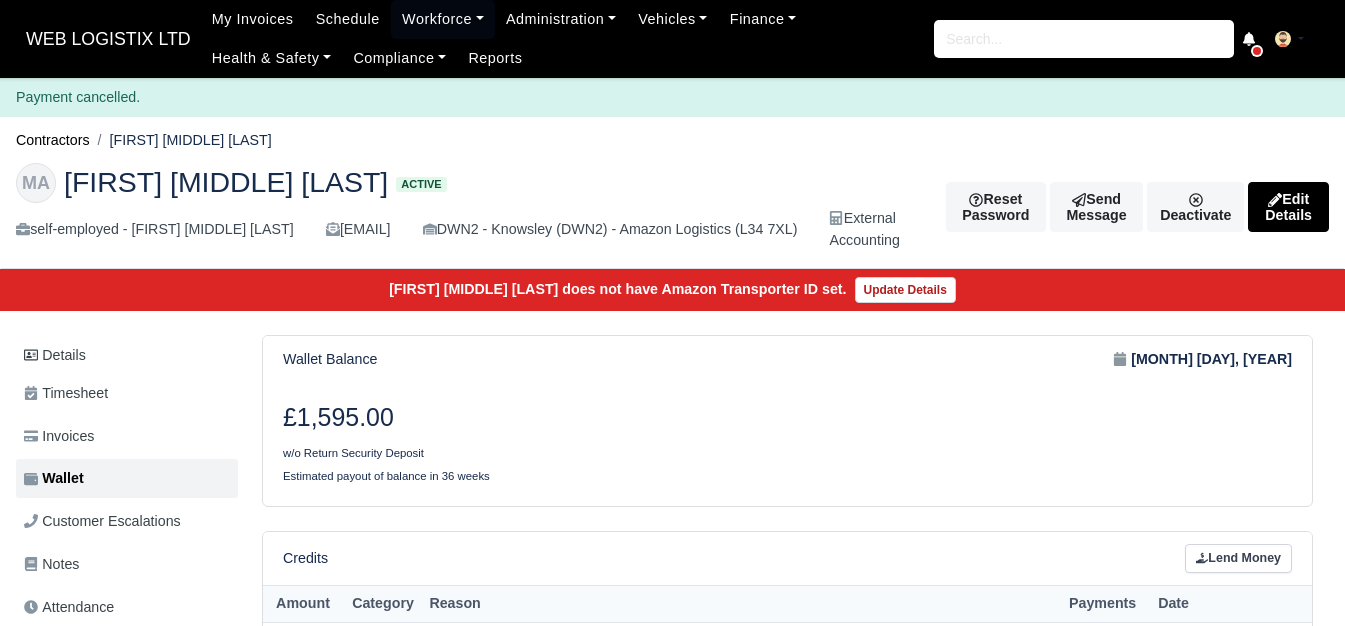 scroll, scrollTop: 0, scrollLeft: 0, axis: both 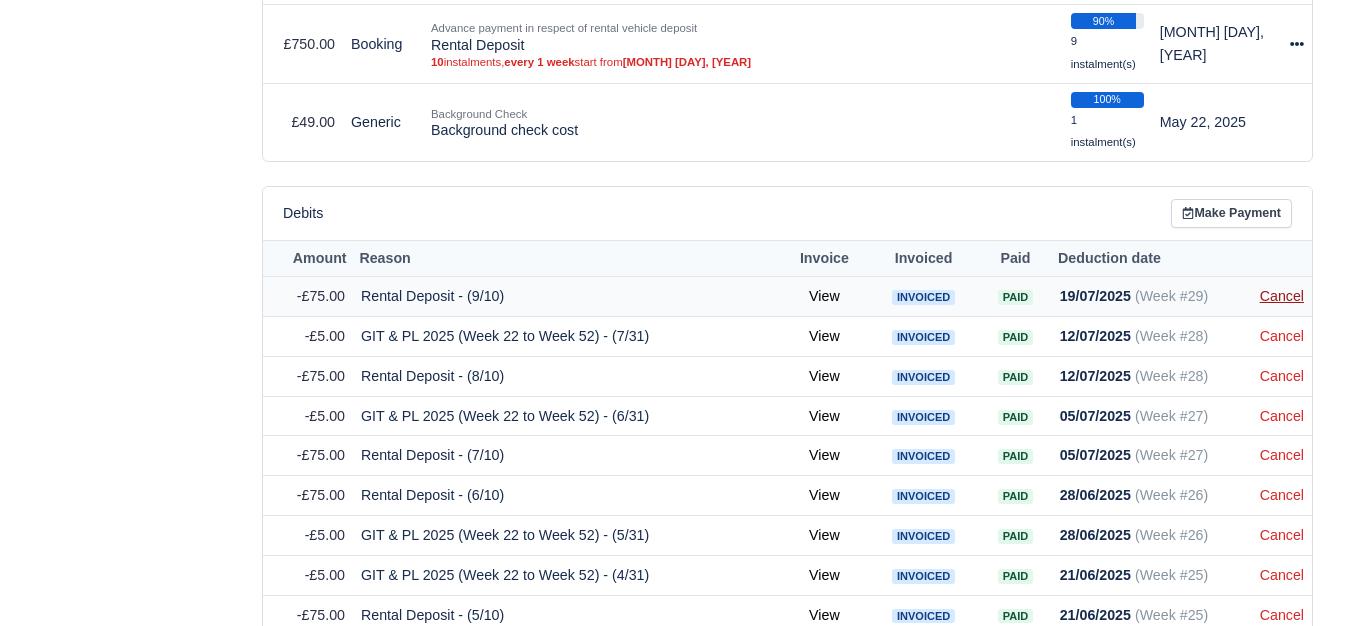 click on "Cancel" at bounding box center [1282, 296] 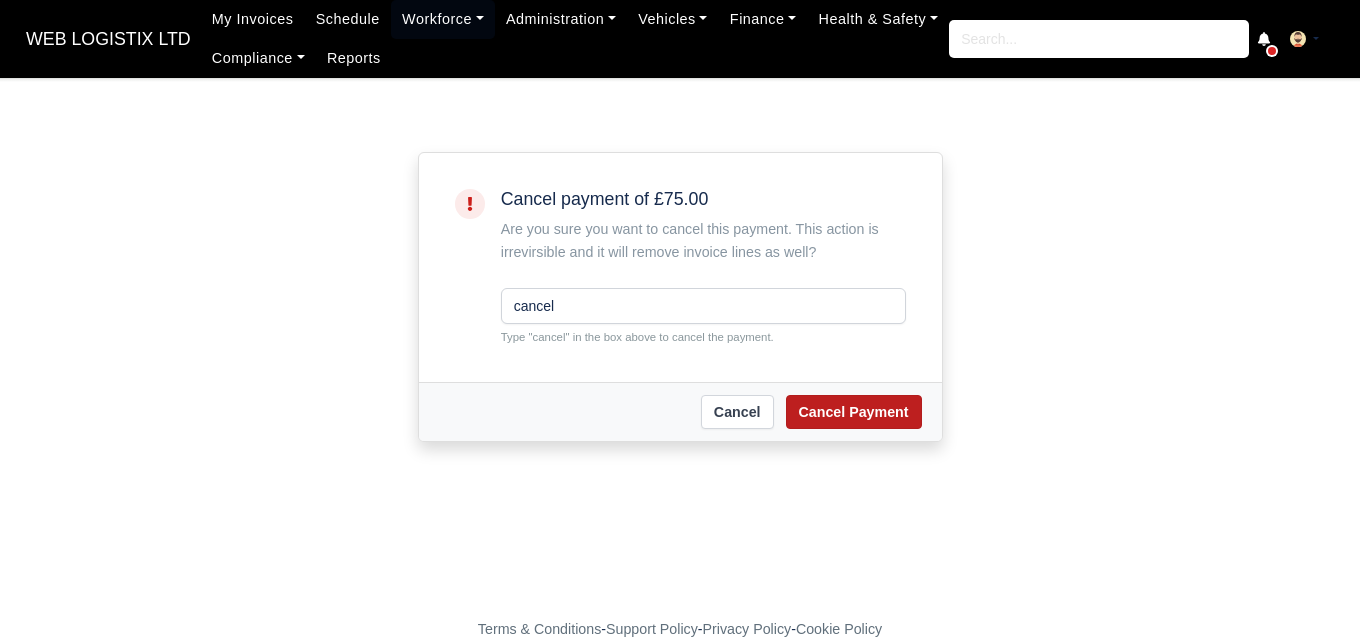 type on "cancel" 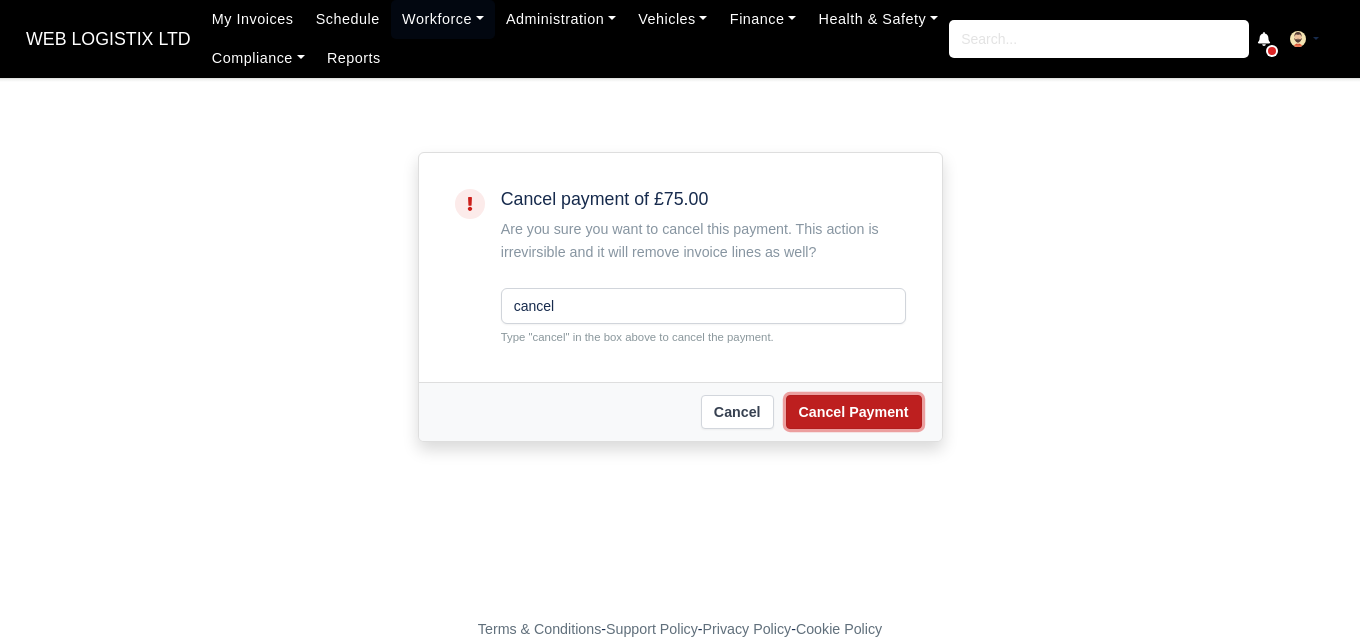 click on "Cancel Payment" at bounding box center [854, 412] 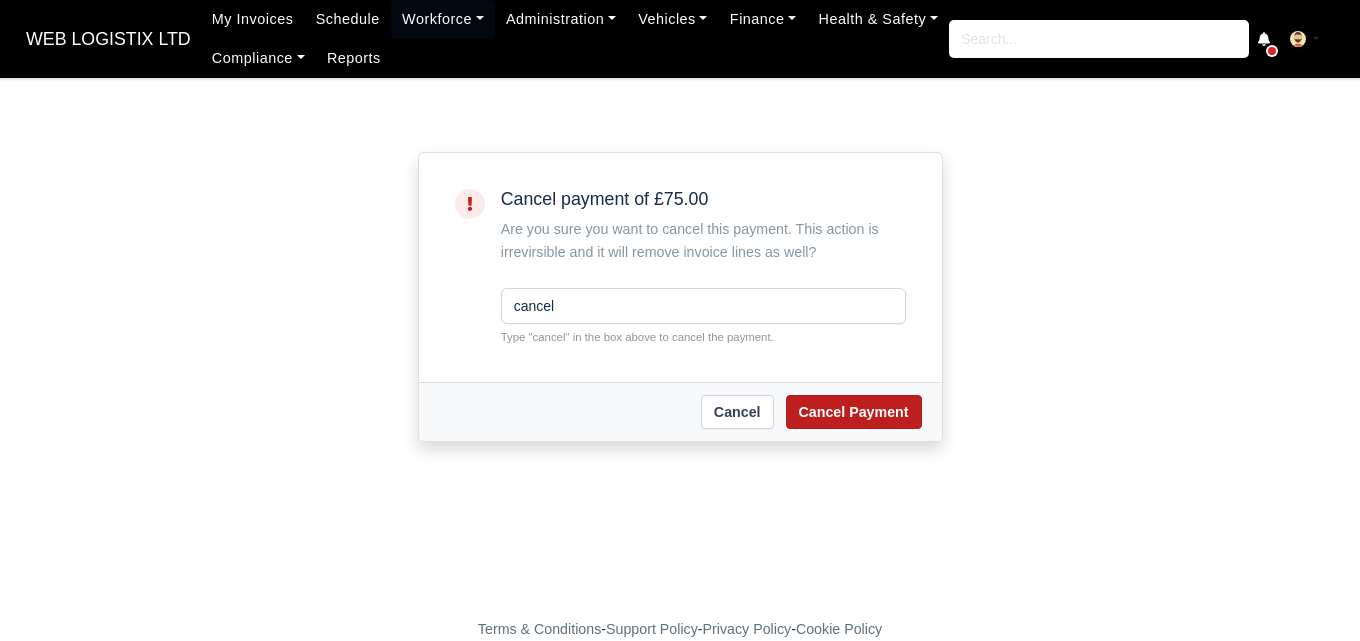 scroll, scrollTop: 0, scrollLeft: 0, axis: both 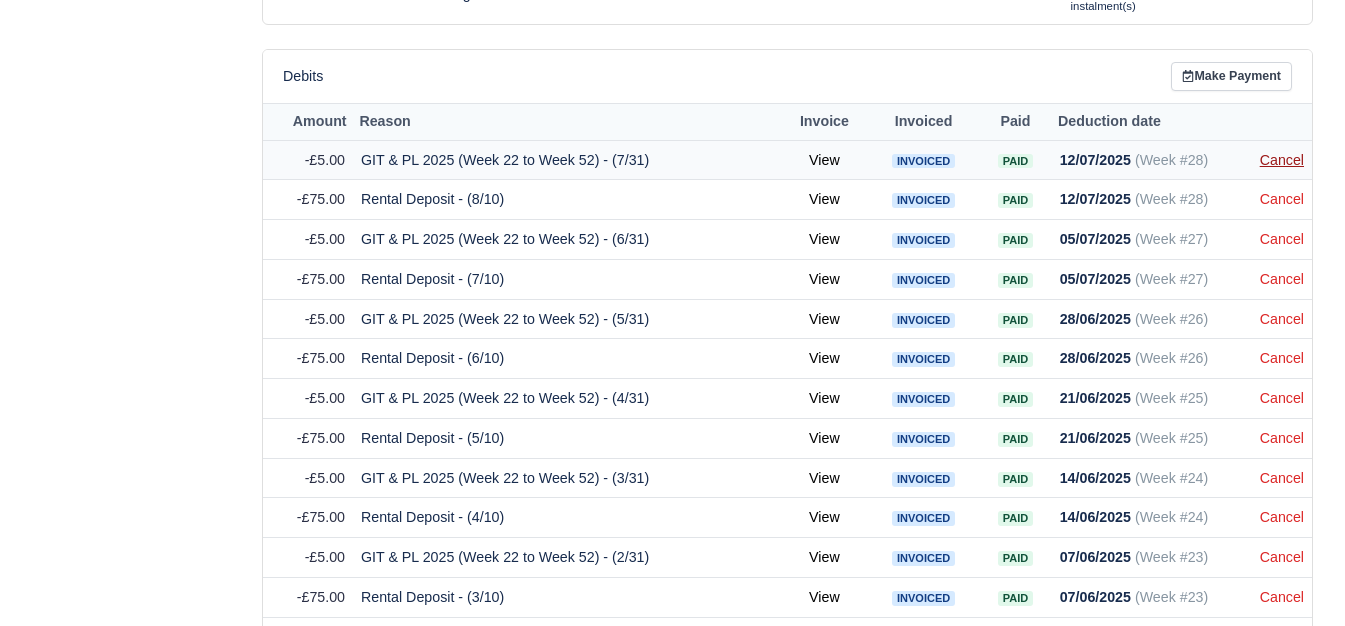 click on "Cancel" at bounding box center [1282, 160] 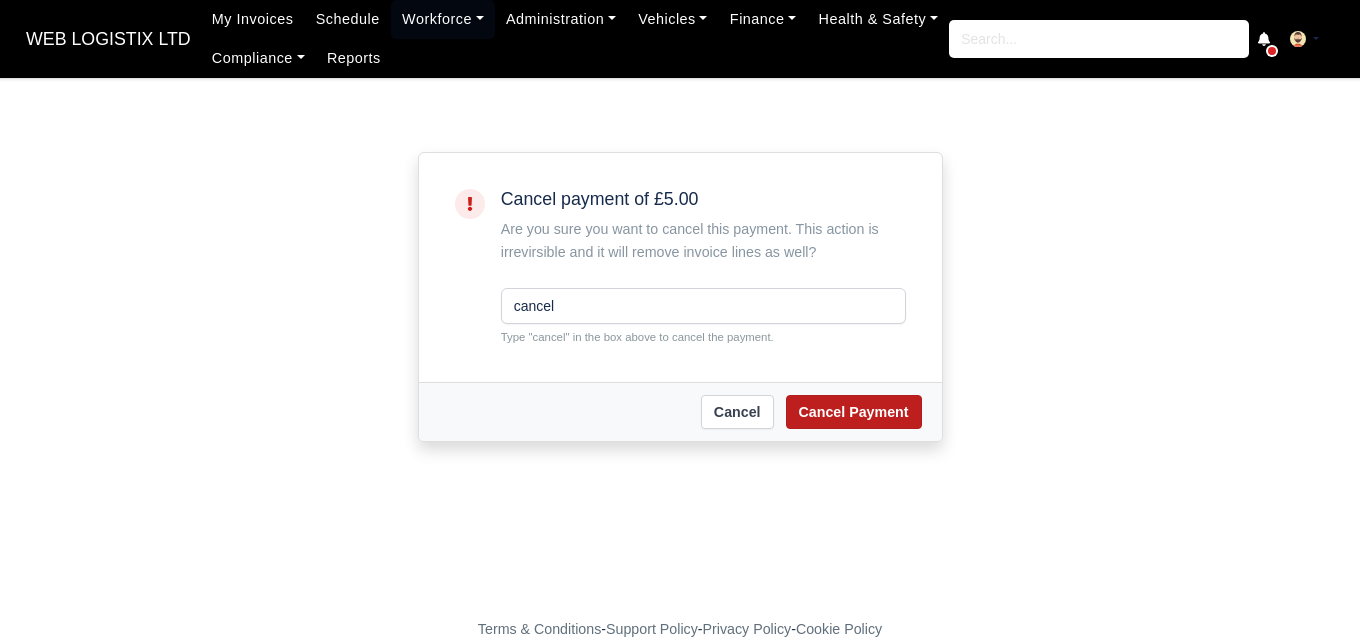 scroll, scrollTop: 0, scrollLeft: 0, axis: both 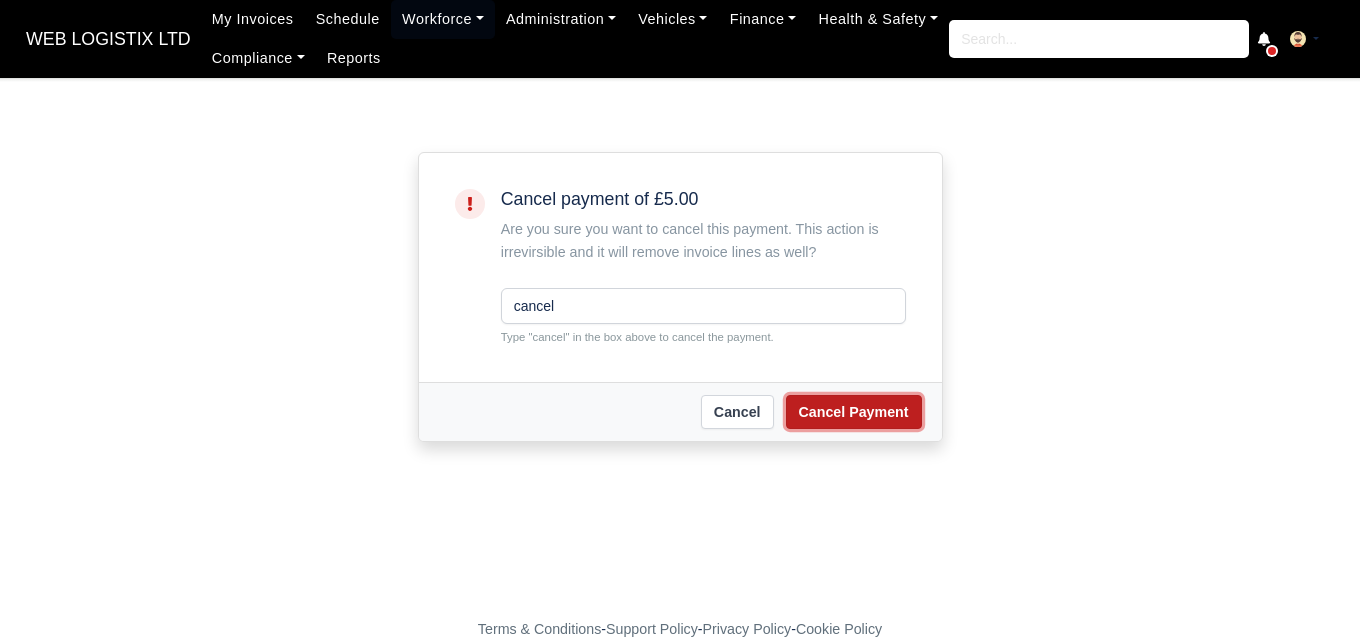 click on "Cancel Payment" at bounding box center [854, 412] 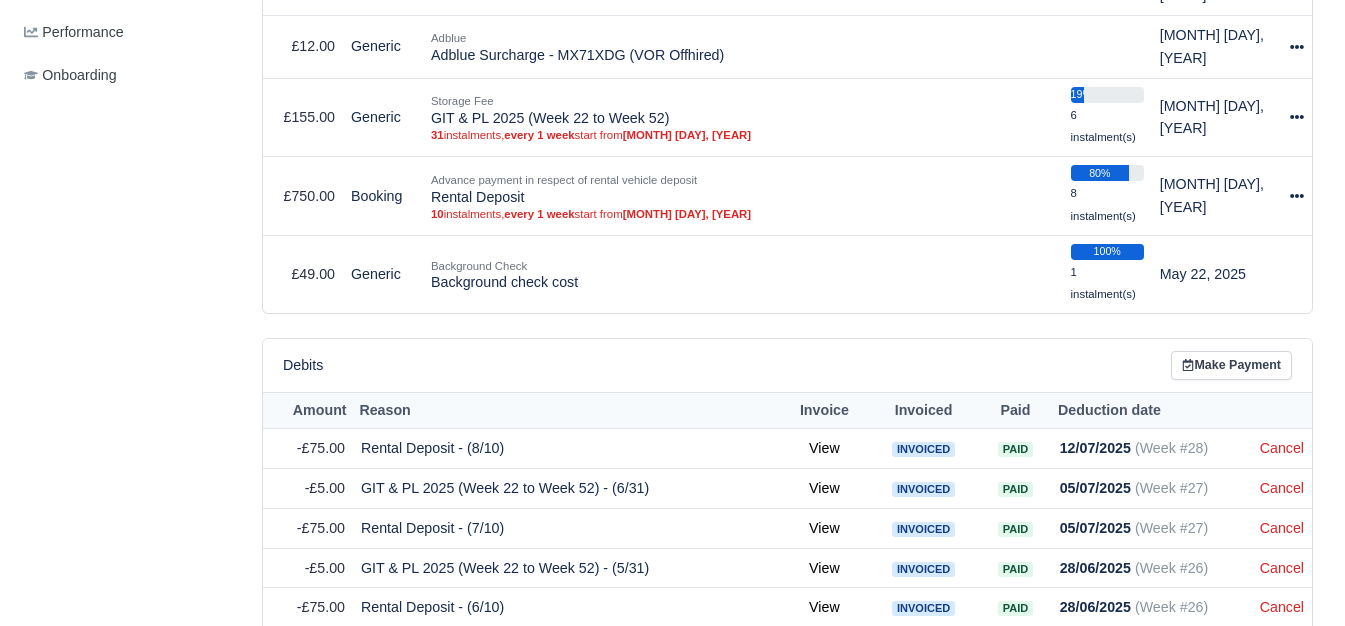 scroll, scrollTop: 1100, scrollLeft: 0, axis: vertical 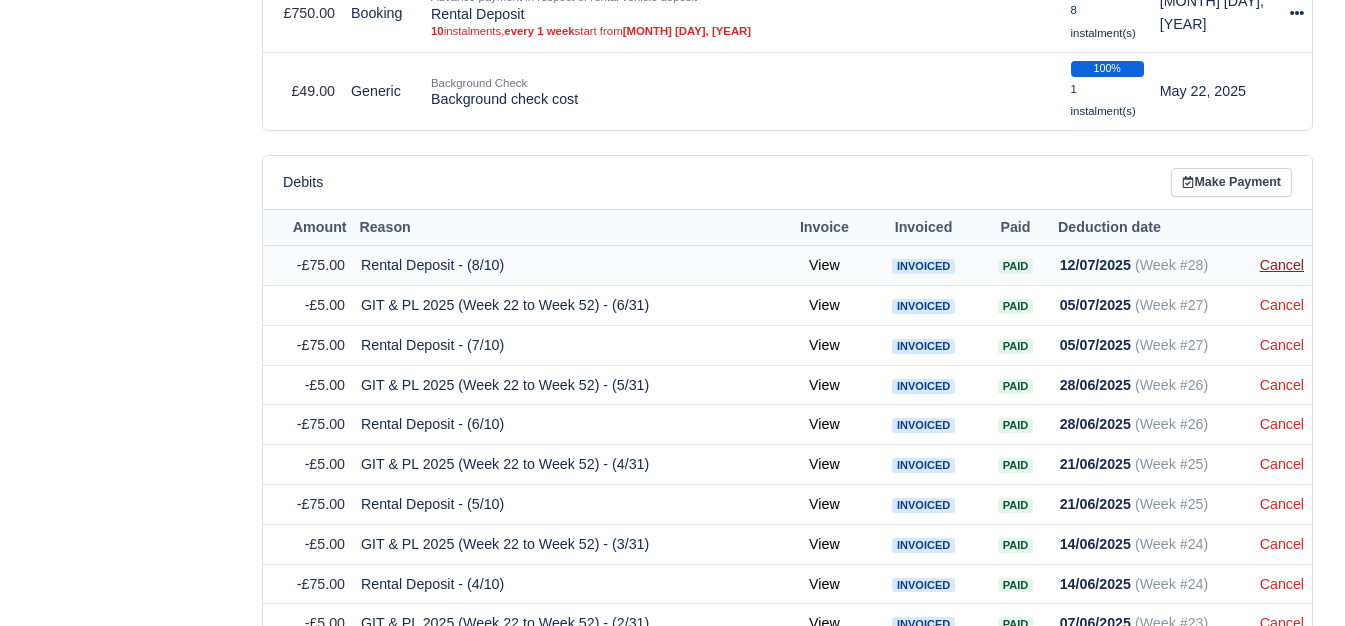click on "Cancel" at bounding box center [1282, 265] 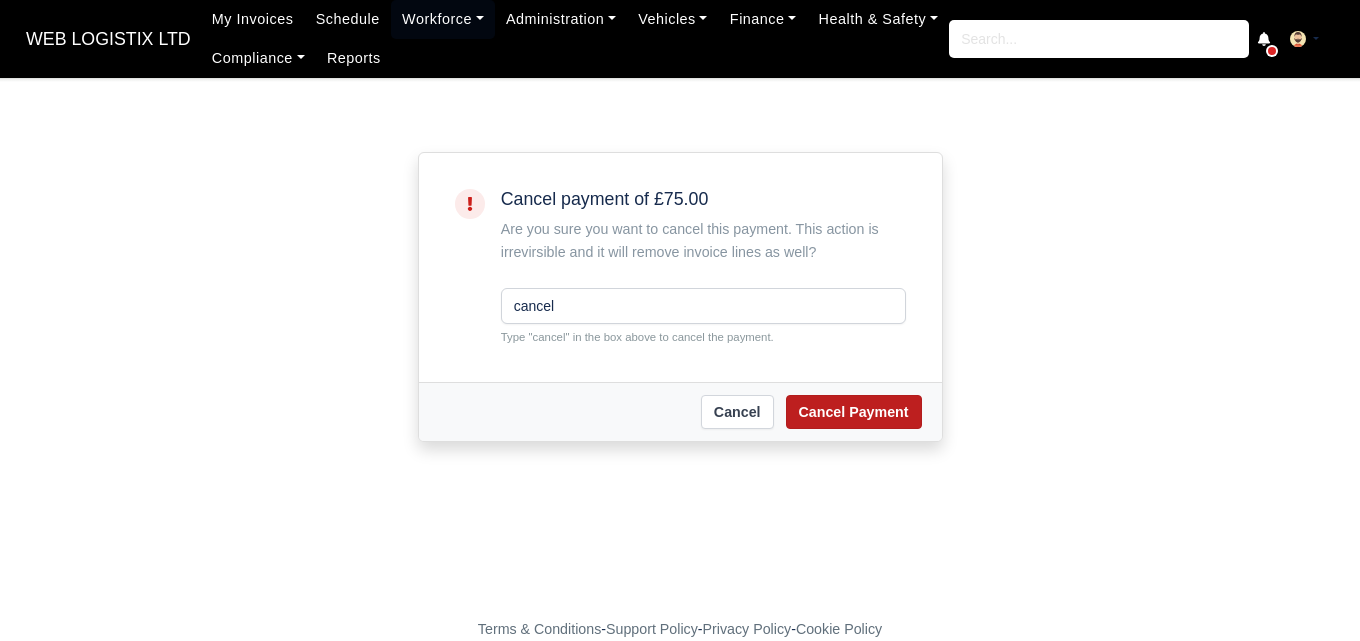 scroll, scrollTop: 0, scrollLeft: 0, axis: both 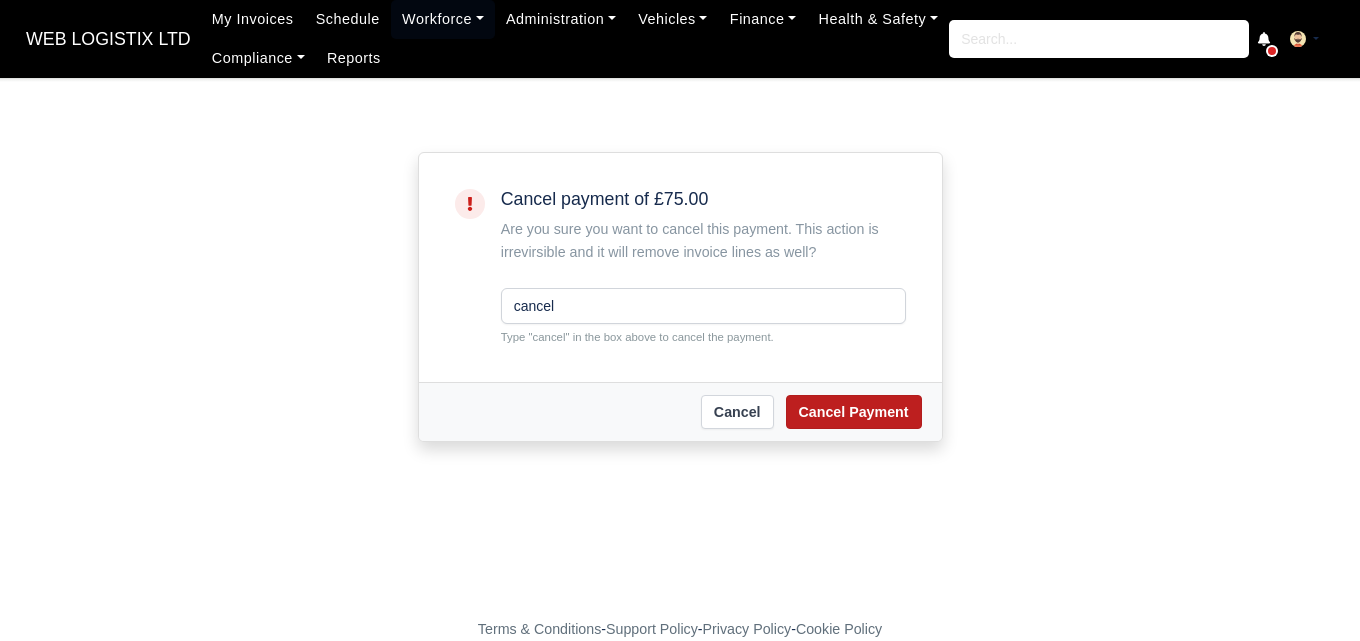 type on "cancel" 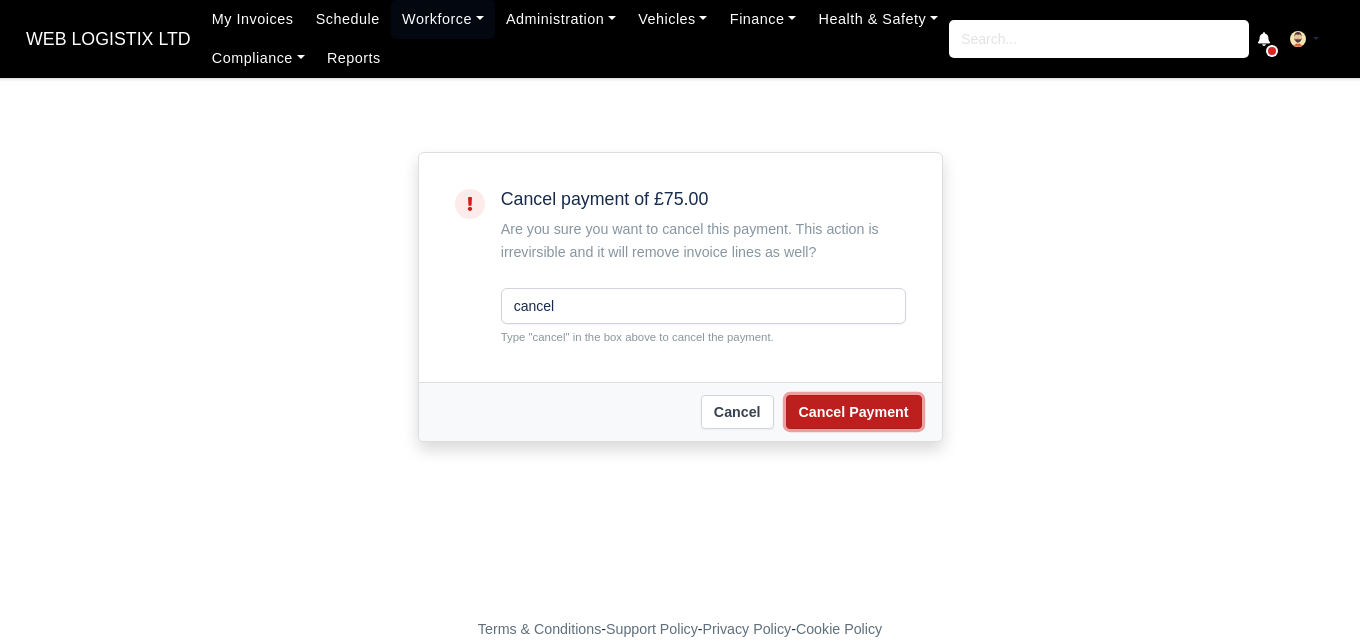 click on "Cancel Payment" at bounding box center [854, 412] 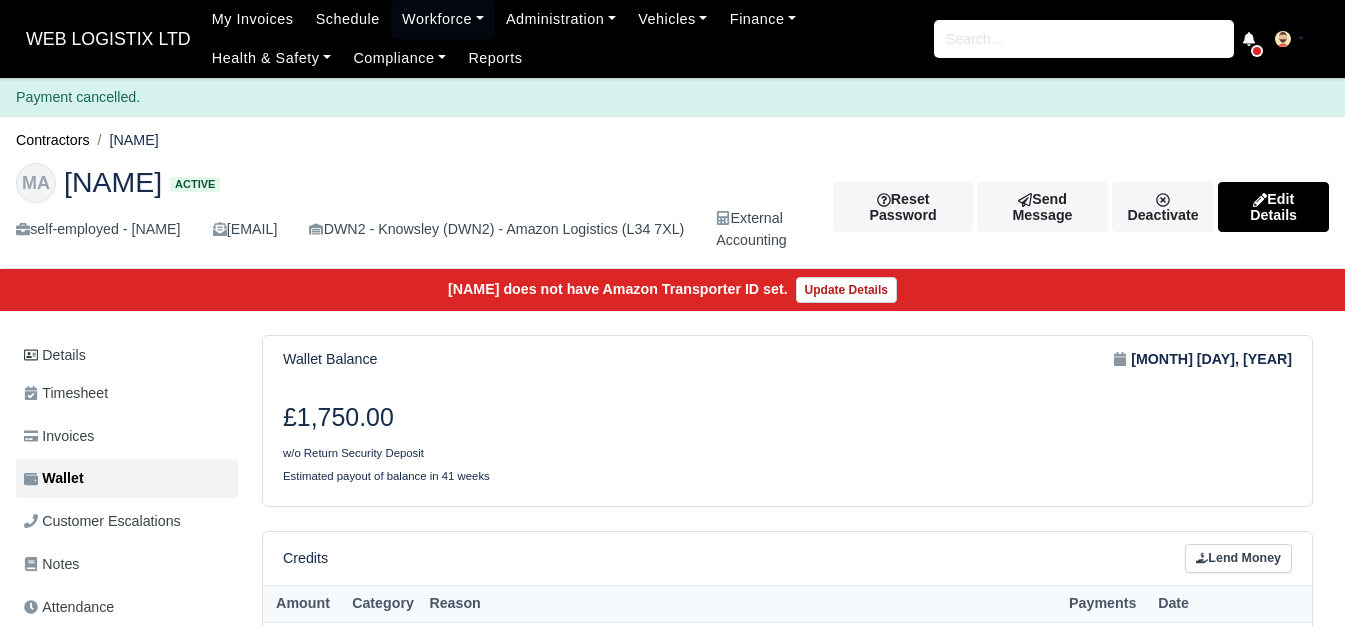 scroll, scrollTop: 0, scrollLeft: 0, axis: both 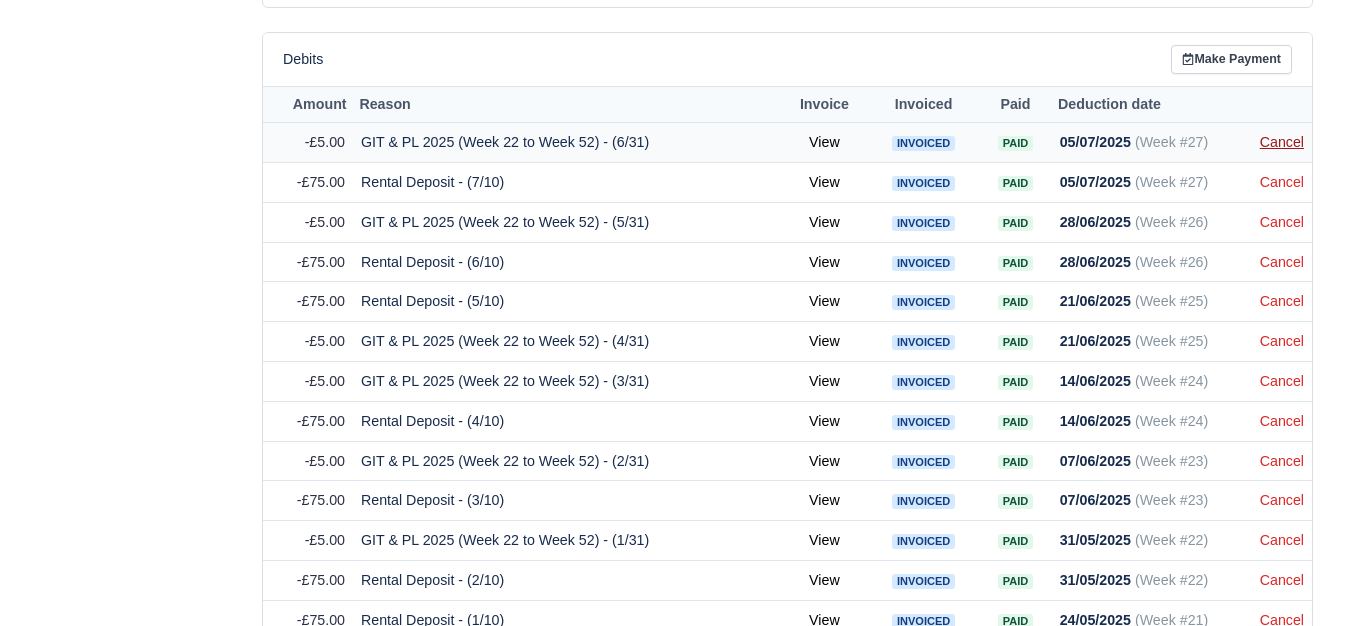 click on "Cancel" at bounding box center (1282, 142) 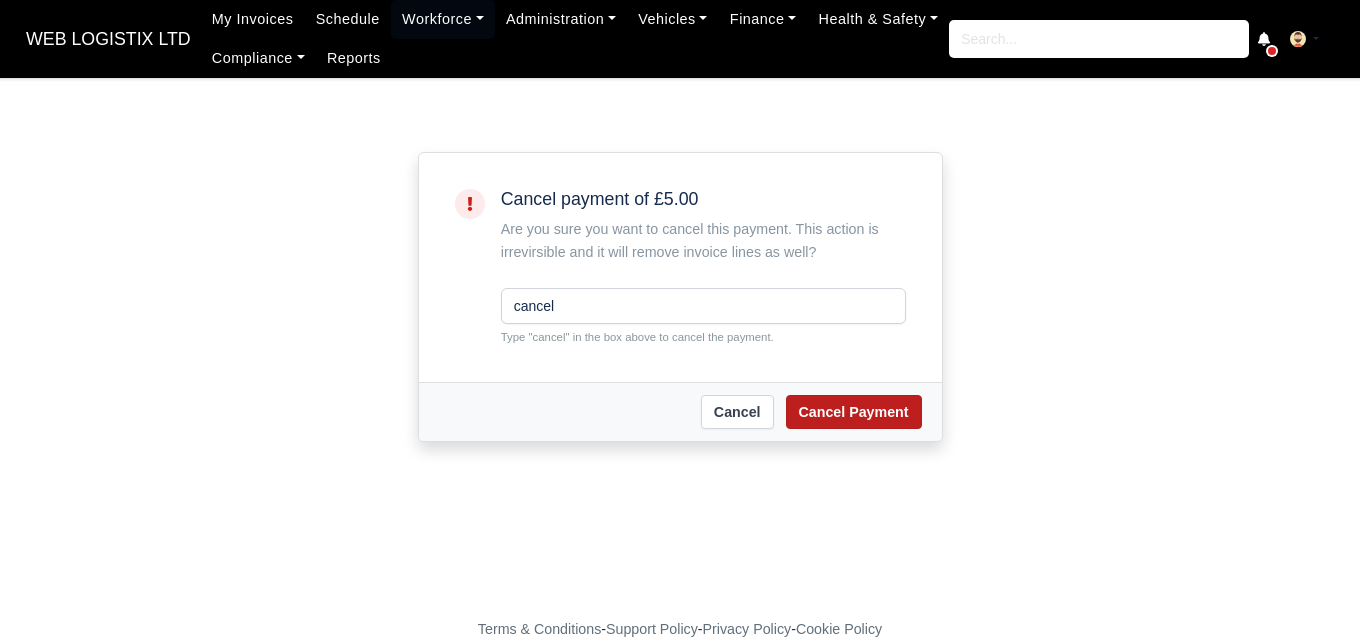 scroll, scrollTop: 0, scrollLeft: 0, axis: both 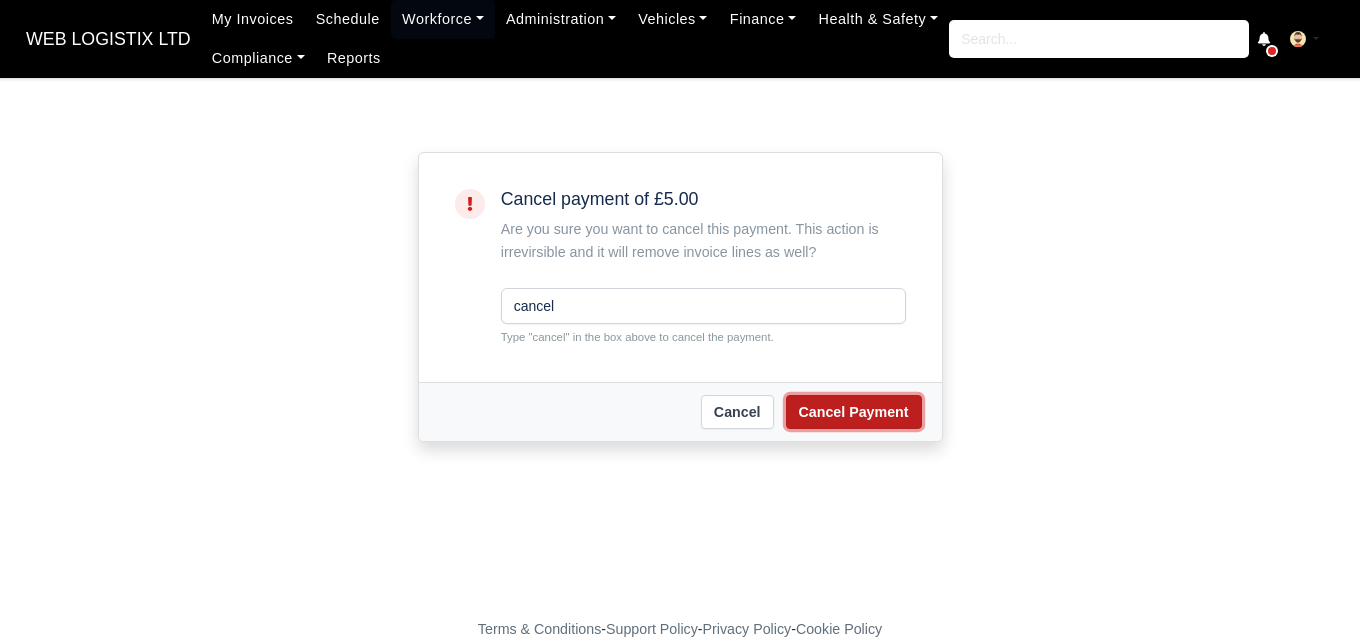 click on "Cancel Payment" at bounding box center (854, 412) 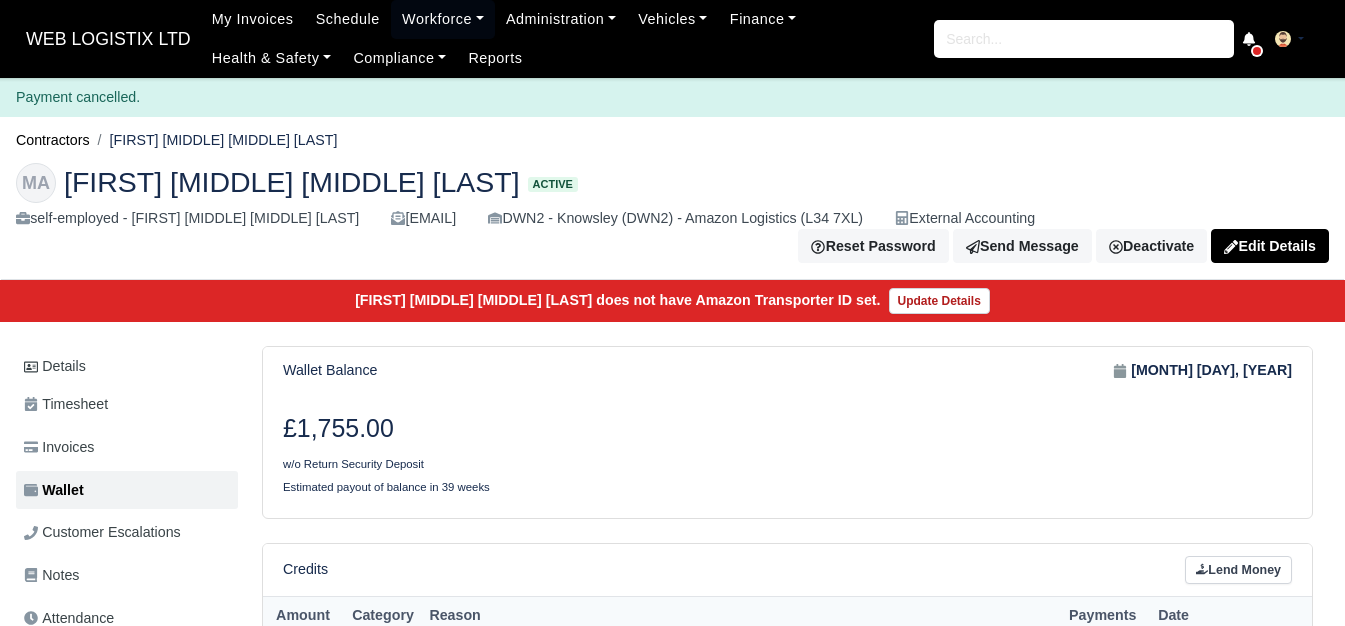 scroll, scrollTop: 0, scrollLeft: 0, axis: both 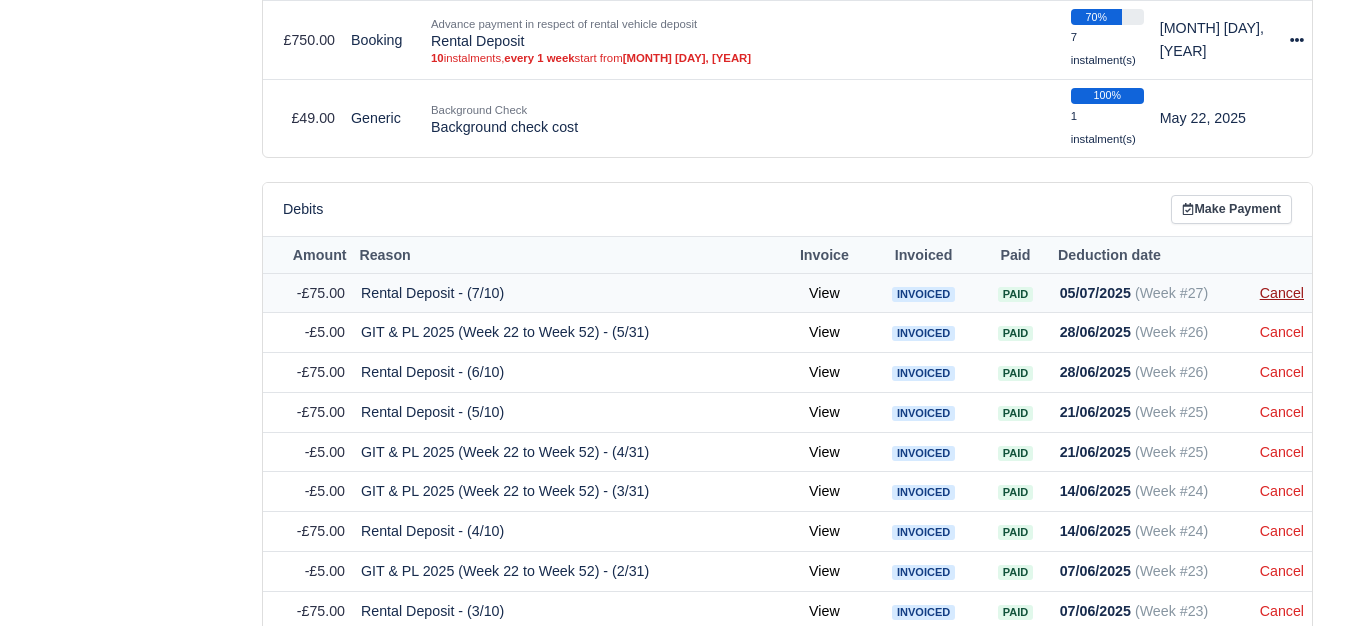 click on "Cancel" at bounding box center [1282, 293] 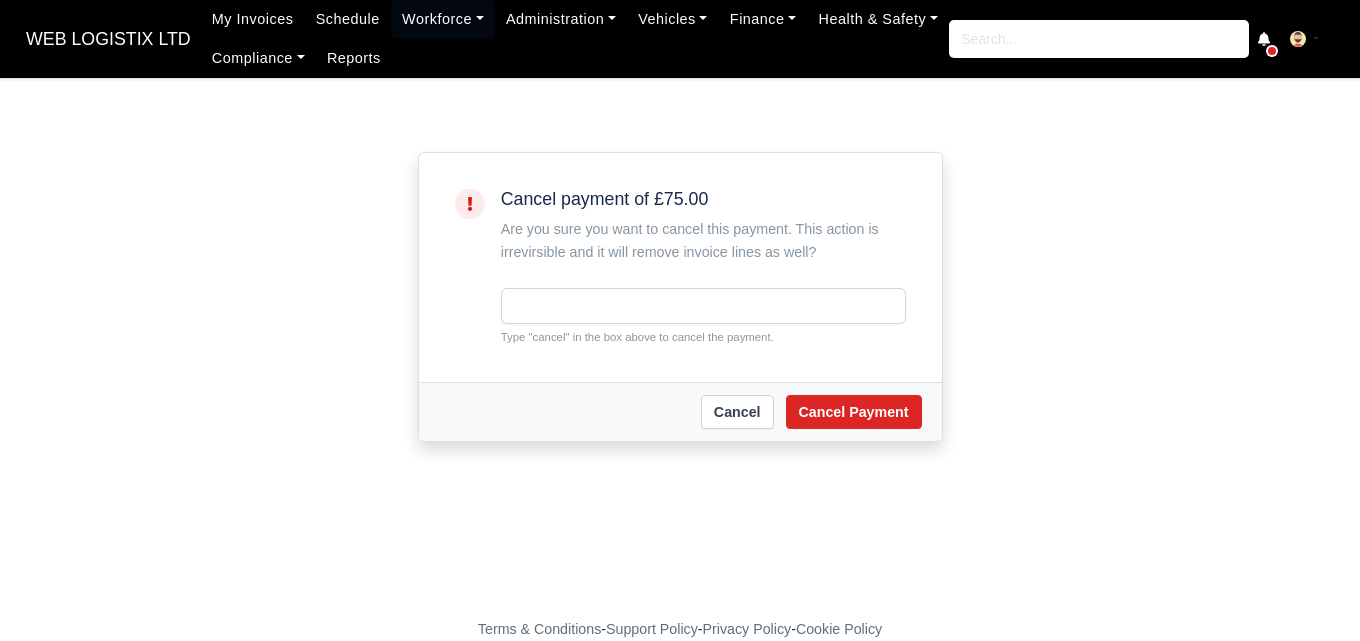 scroll, scrollTop: 0, scrollLeft: 0, axis: both 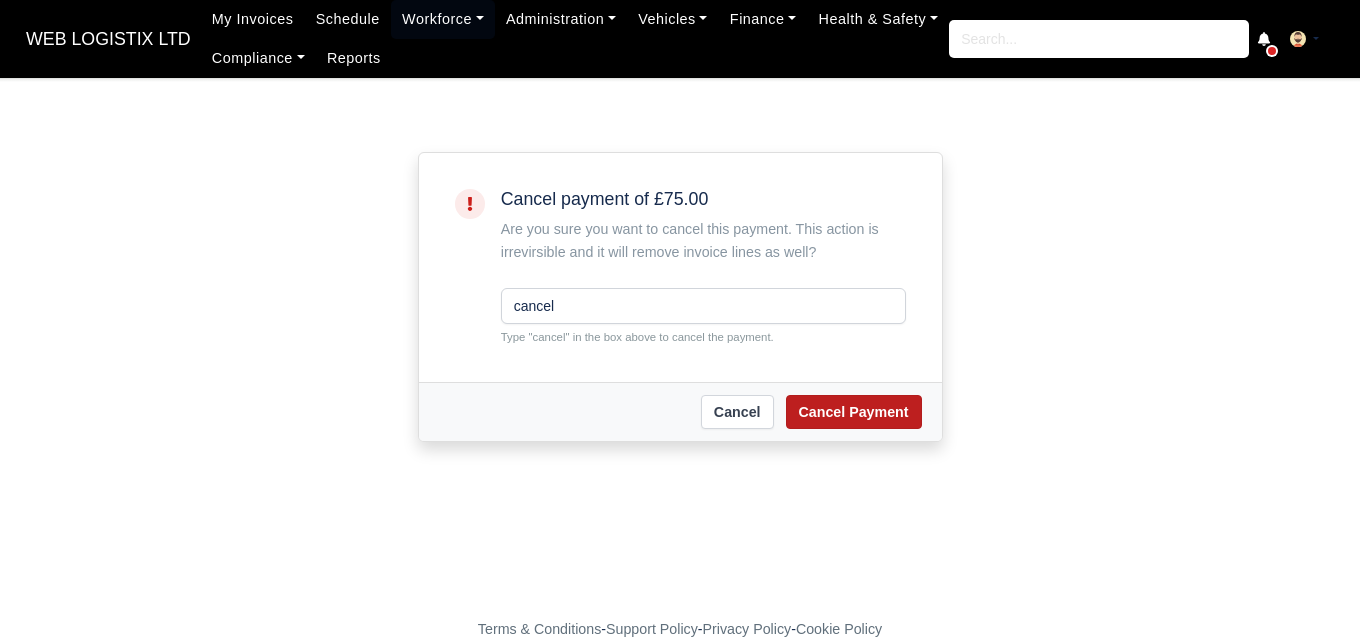type on "cancel" 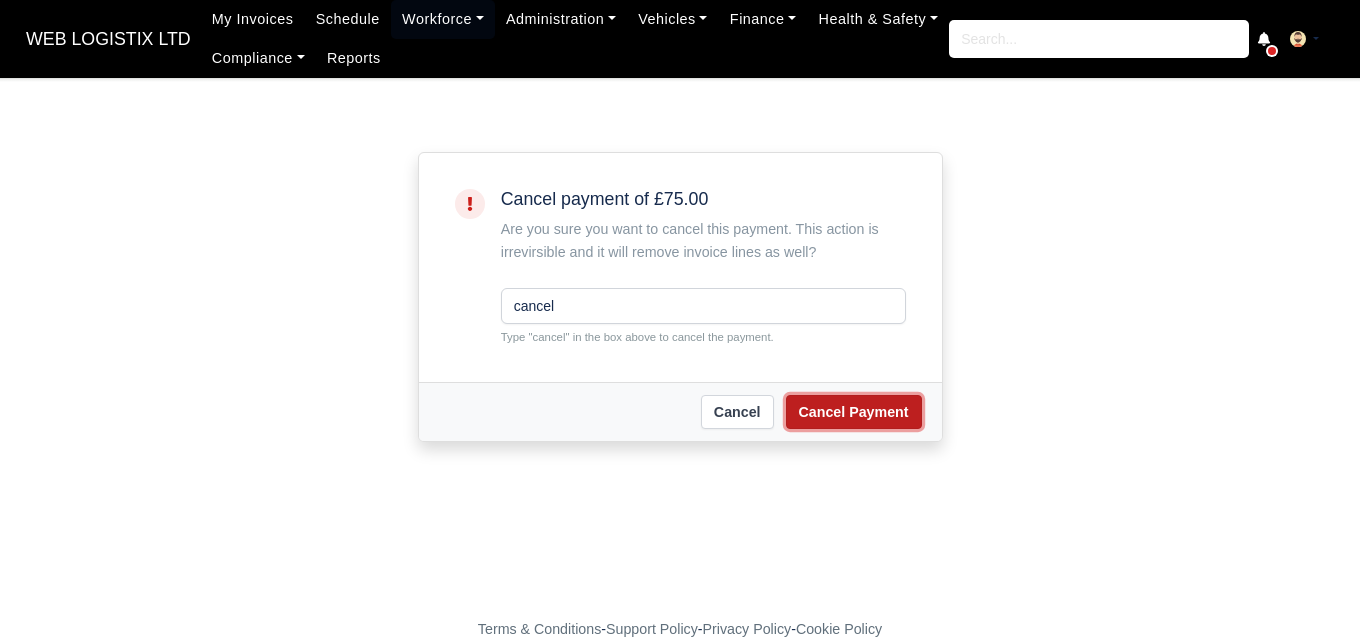 click on "Cancel Payment" at bounding box center [854, 412] 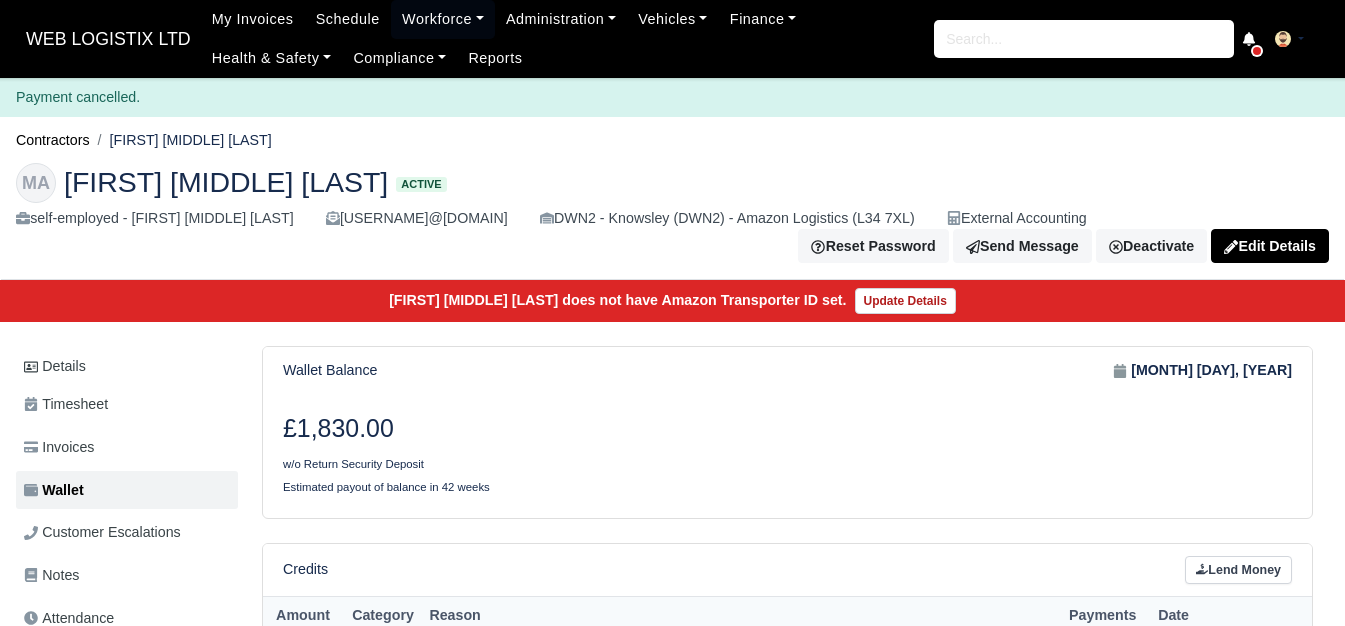 scroll, scrollTop: 0, scrollLeft: 0, axis: both 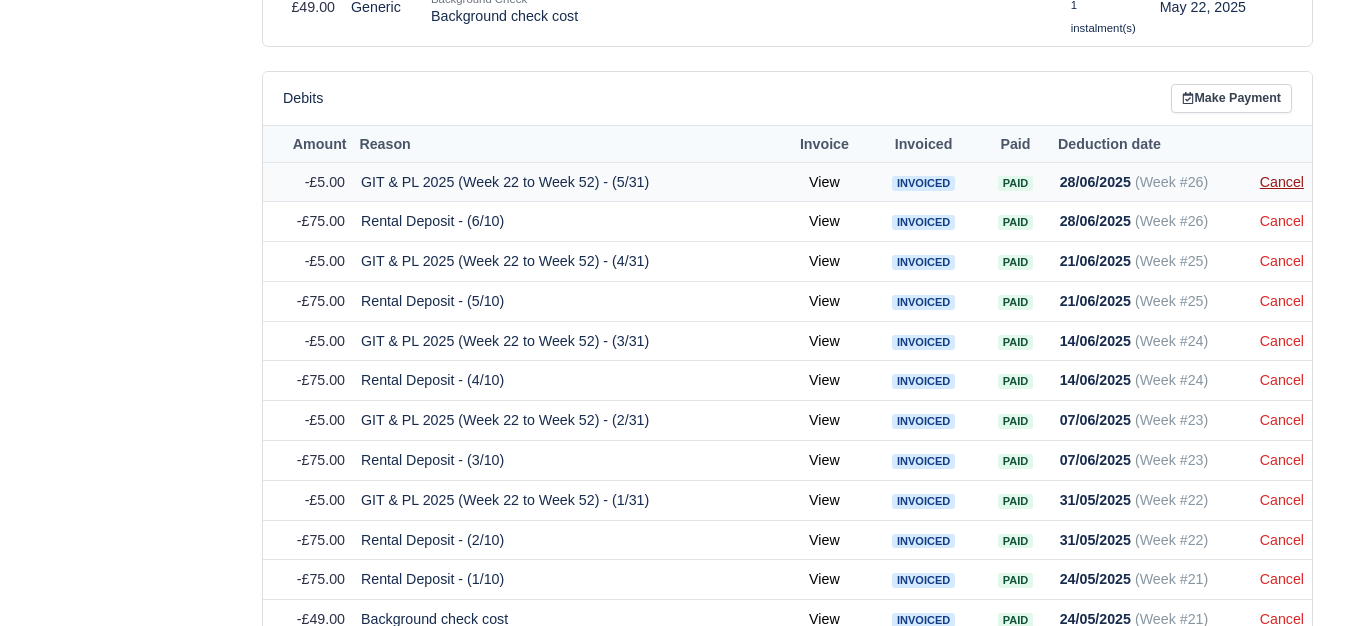 click on "Cancel" at bounding box center (1282, 182) 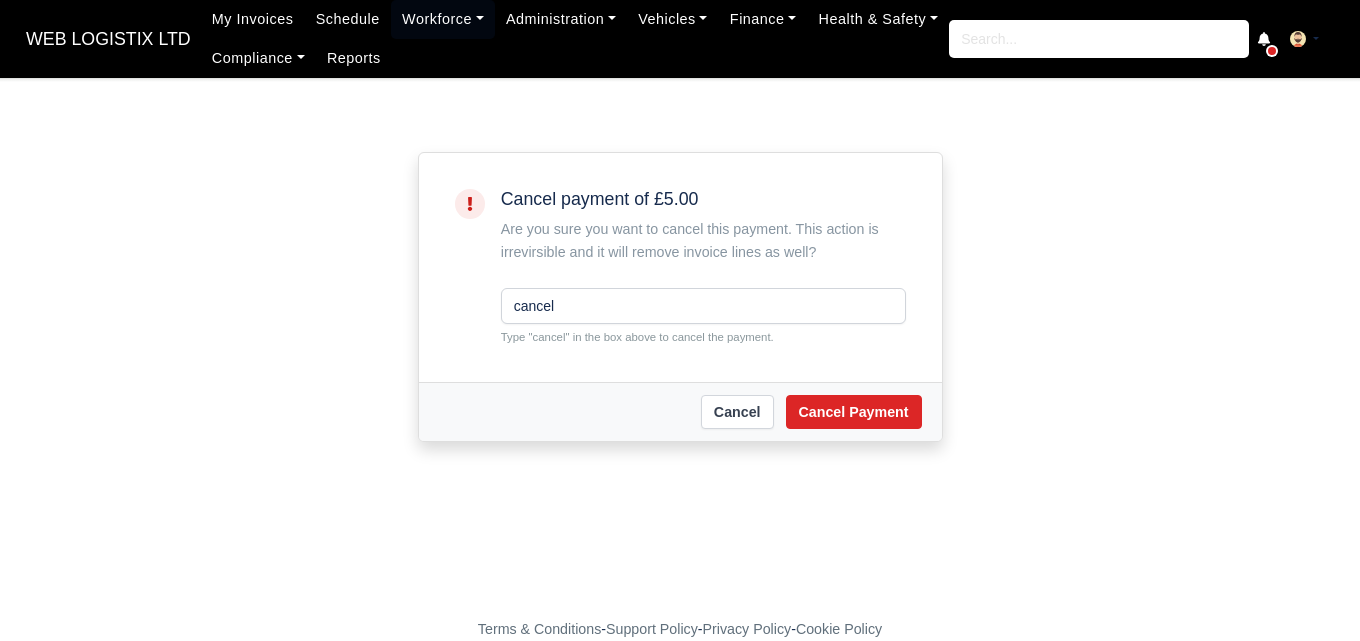 scroll, scrollTop: 0, scrollLeft: 0, axis: both 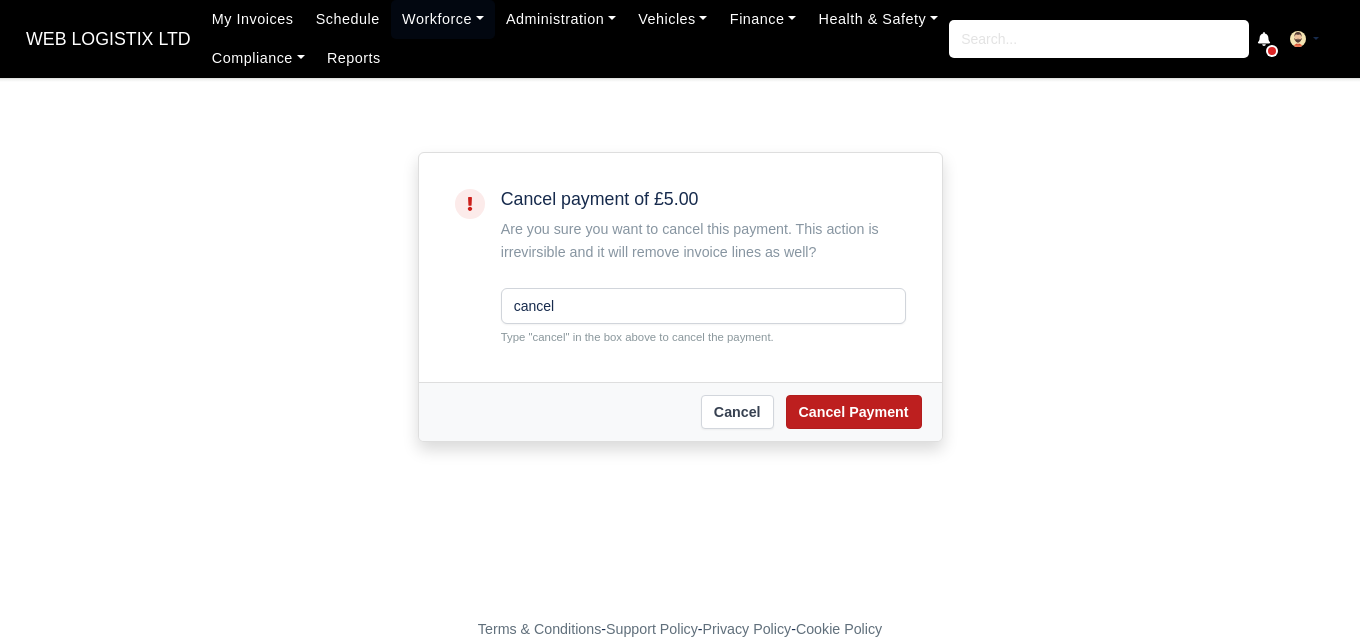 type on "cancel" 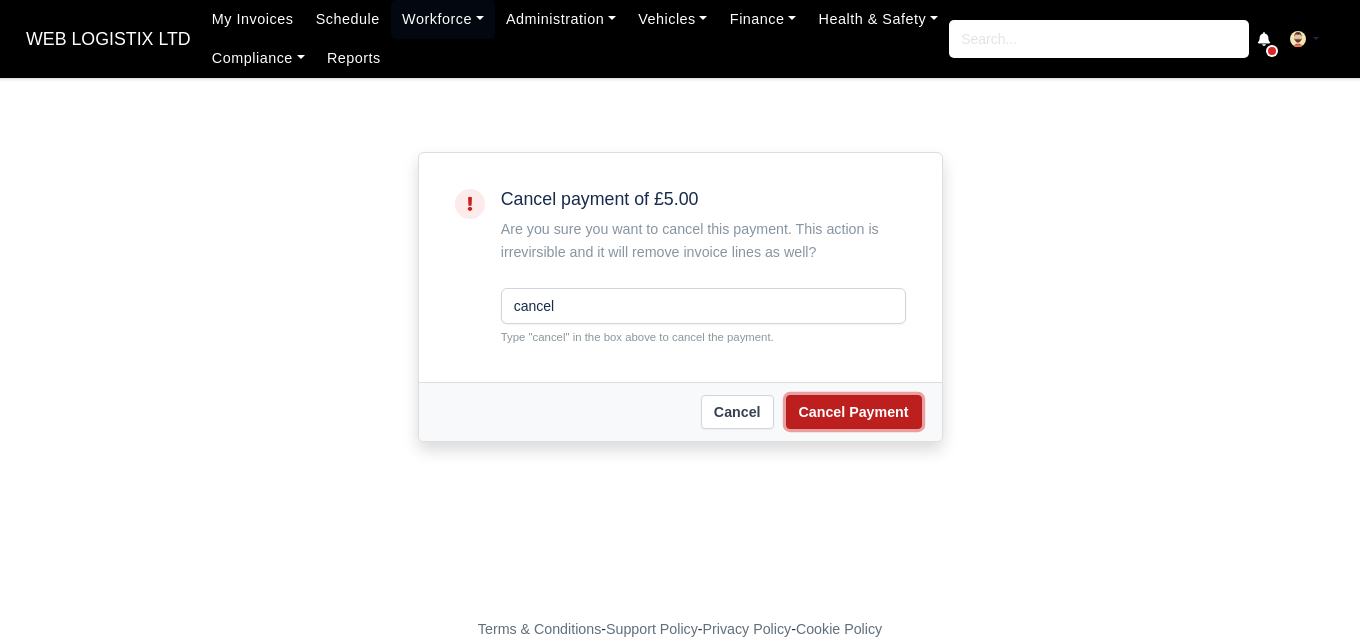 click on "Cancel Payment" at bounding box center (854, 412) 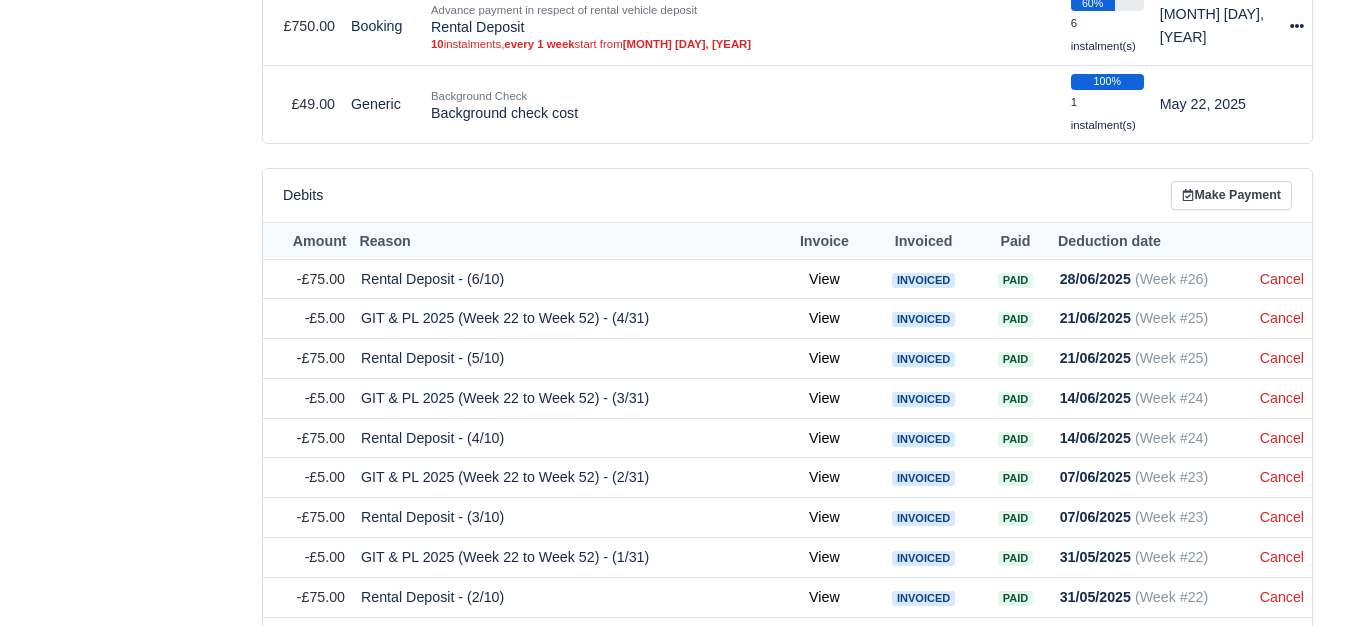 scroll, scrollTop: 1155, scrollLeft: 0, axis: vertical 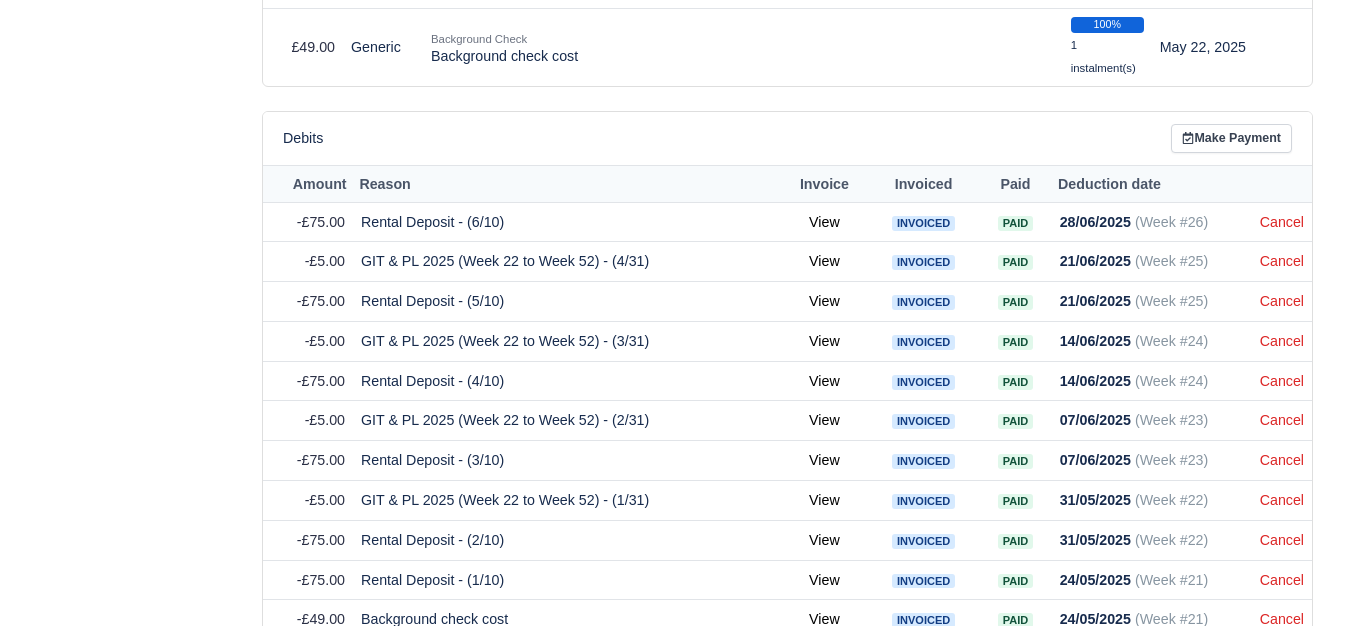 click on "WEB LOGISTIX LTD
My Invoices Schedule Workforce Manpower Expiring Documents Leave Requests Daily Attendance Daily Timesheet Onboardings Feedback Administration Depots Operating Centres Management Schedule Tasks Tasks Metrics Vehicles Fleet Schedule Rental Agreements Today's Inspections Forms Customers Offences Incidents Service Entries Renewal Dates Vehicle Groups Fleet Insurance B2B Contractors Finance Invoices Disputes Payment Types Service Types Assets Credit Instalments Bulk Payment Custom Invoices Health & Safety Vehicle Inspections Support Portal Incidents Compliance Compliance Dashboard E-Sign Documents Communication Center Trainings Reports
×" at bounding box center [672, -842] 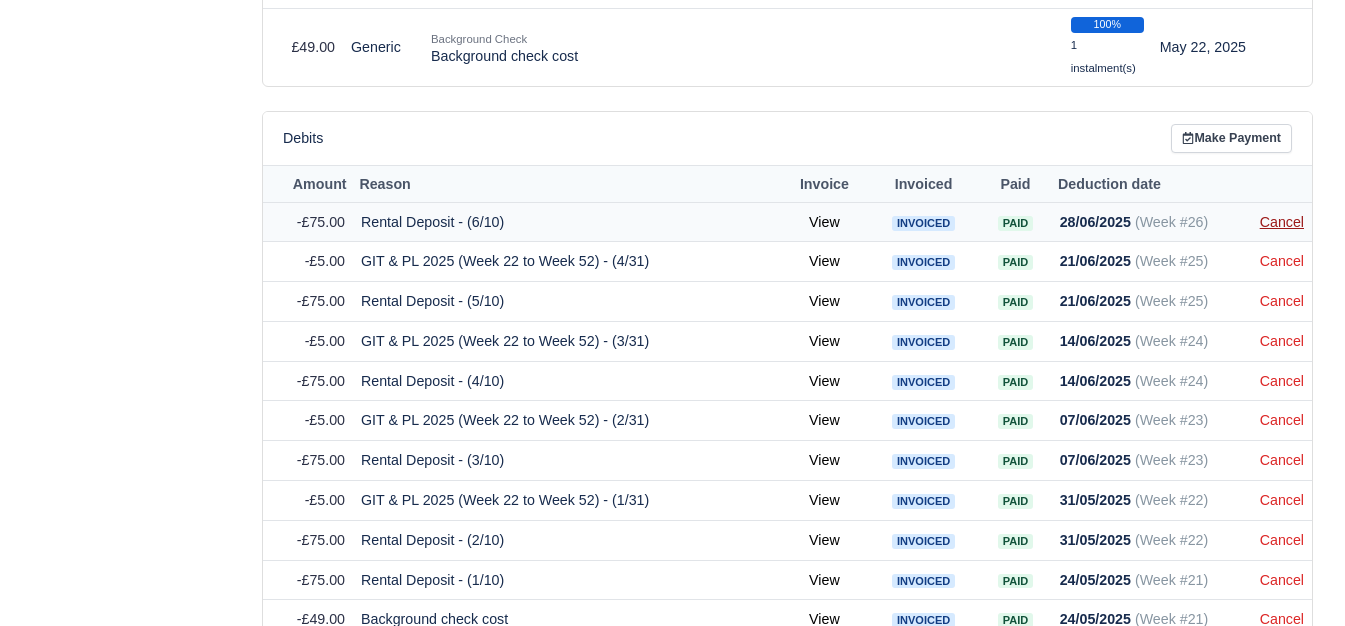 click on "Cancel" at bounding box center (1282, 222) 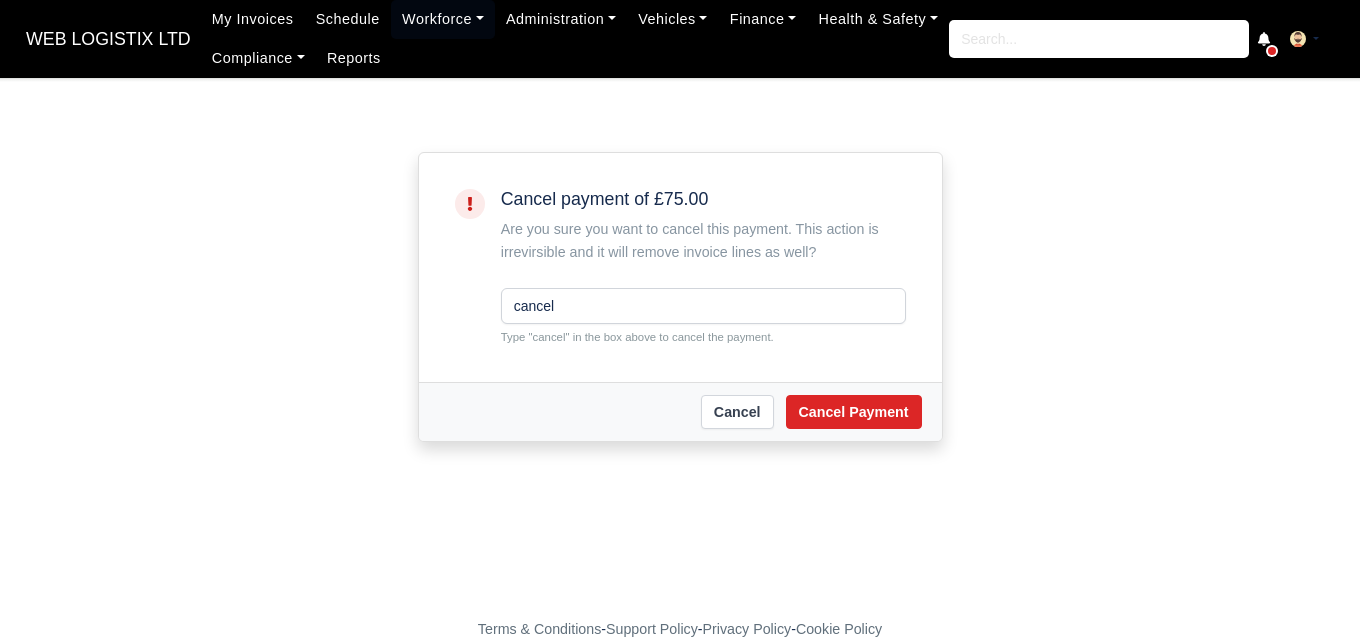 scroll, scrollTop: 0, scrollLeft: 0, axis: both 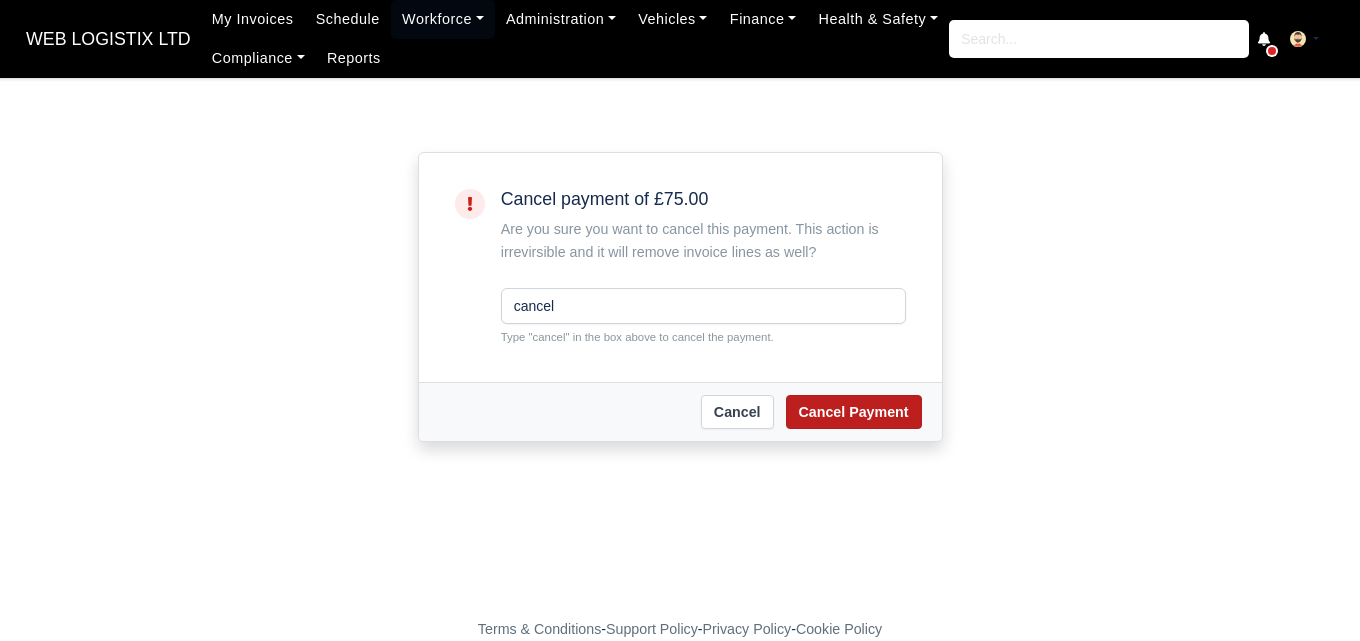type on "cancel" 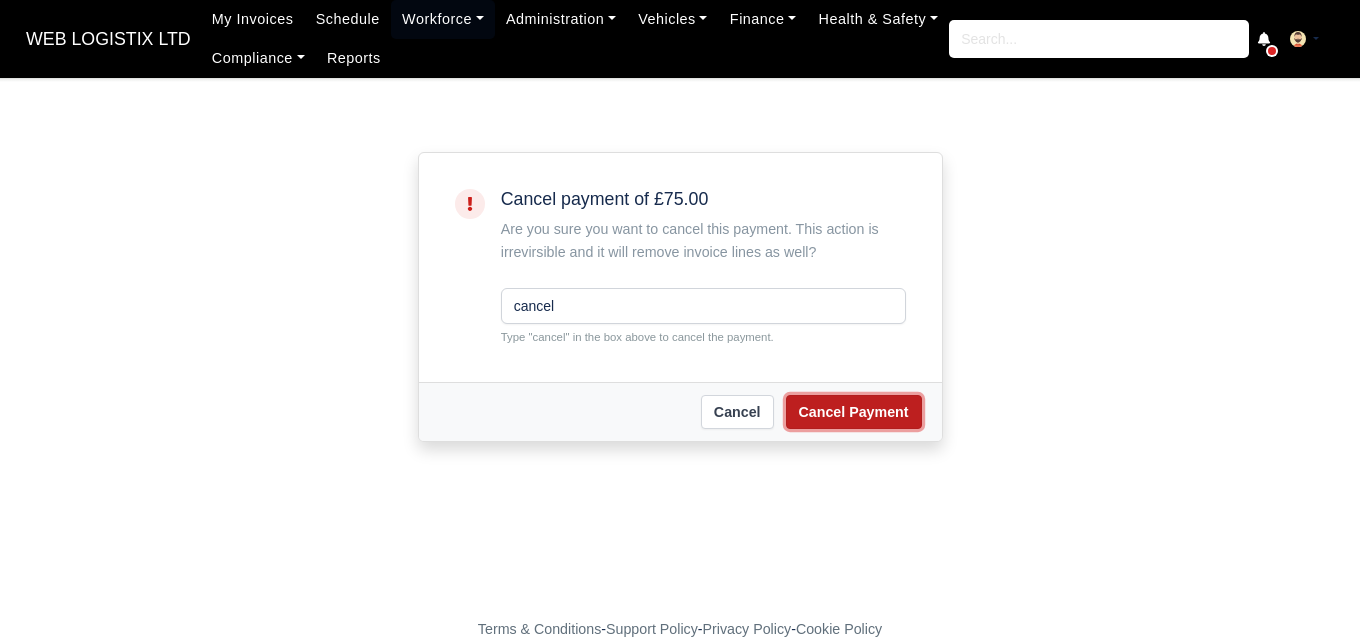 click on "Cancel Payment" at bounding box center [854, 412] 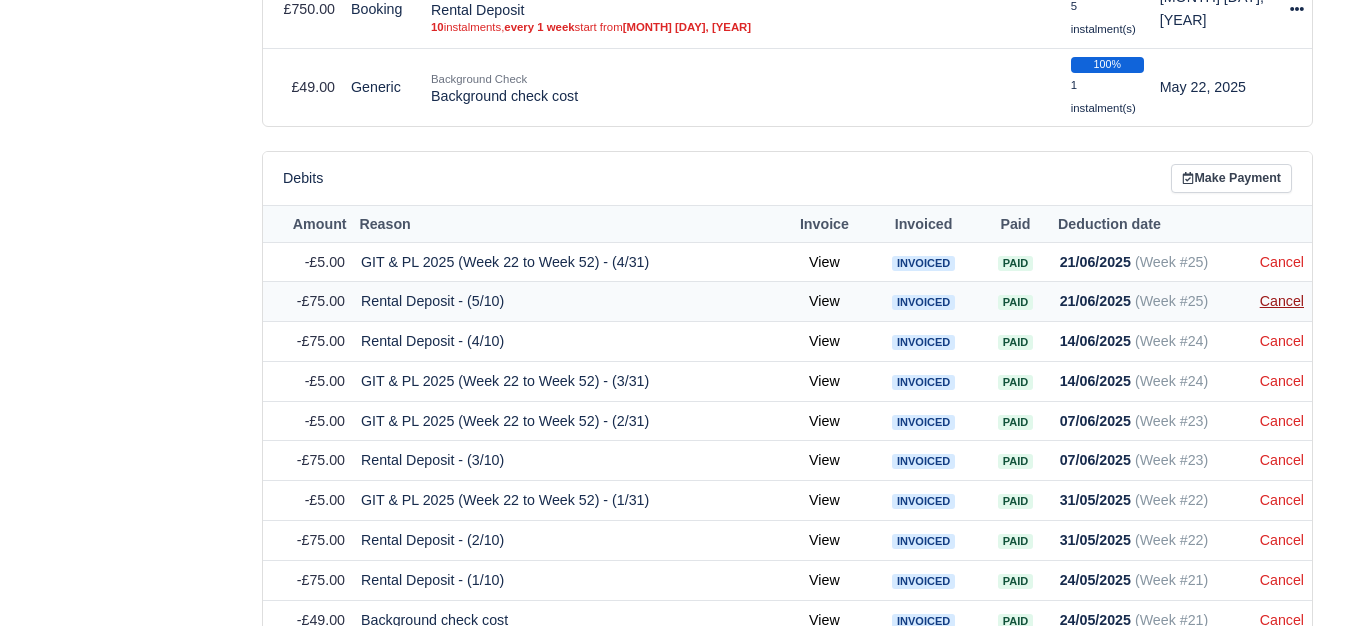 scroll, scrollTop: 1115, scrollLeft: 0, axis: vertical 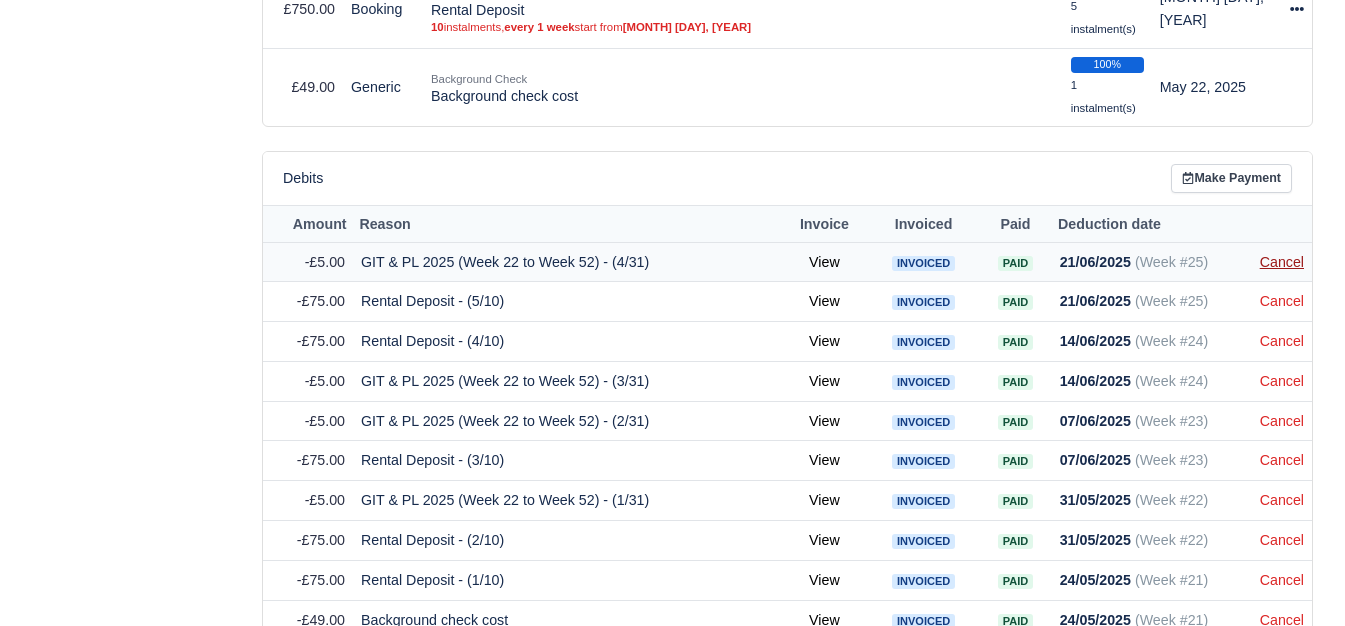 click on "Cancel" at bounding box center [1282, 262] 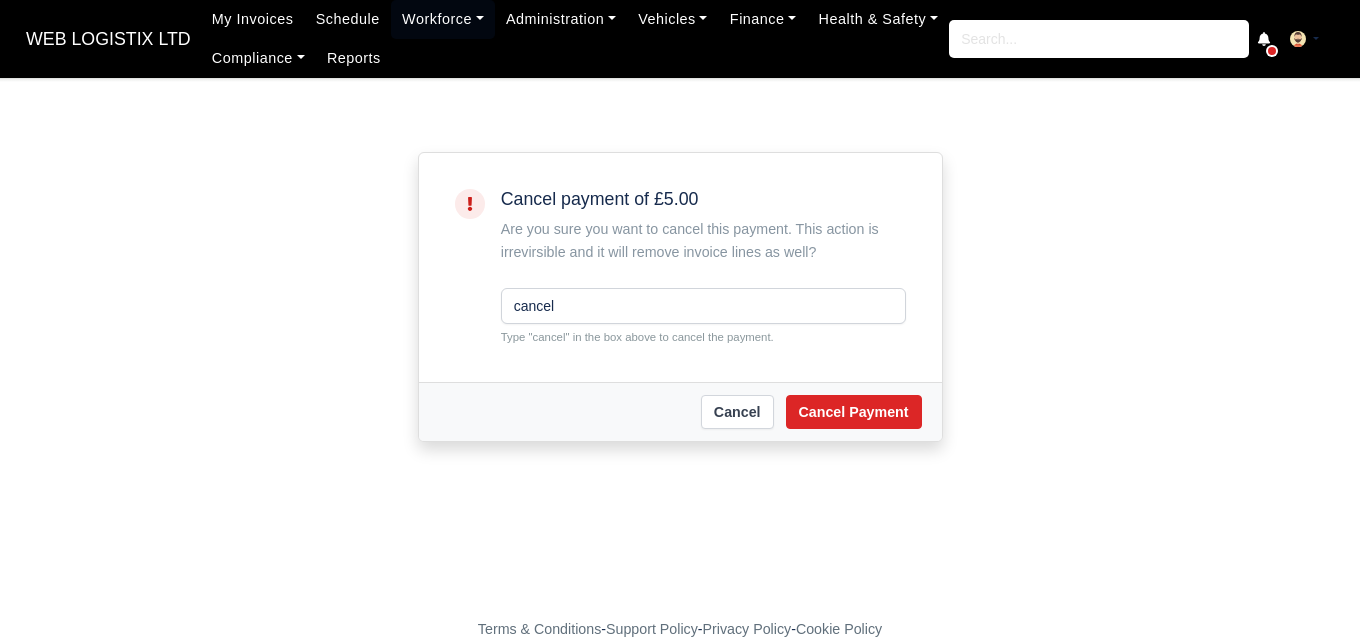 scroll, scrollTop: 0, scrollLeft: 0, axis: both 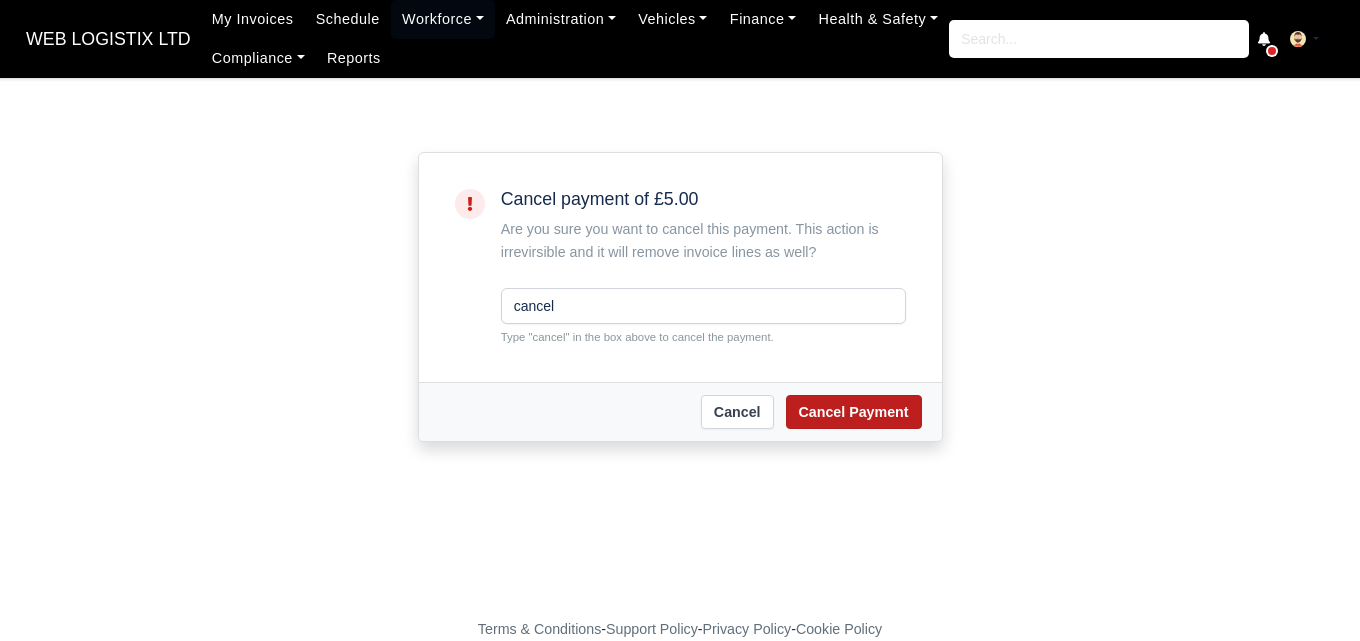 type on "cancel" 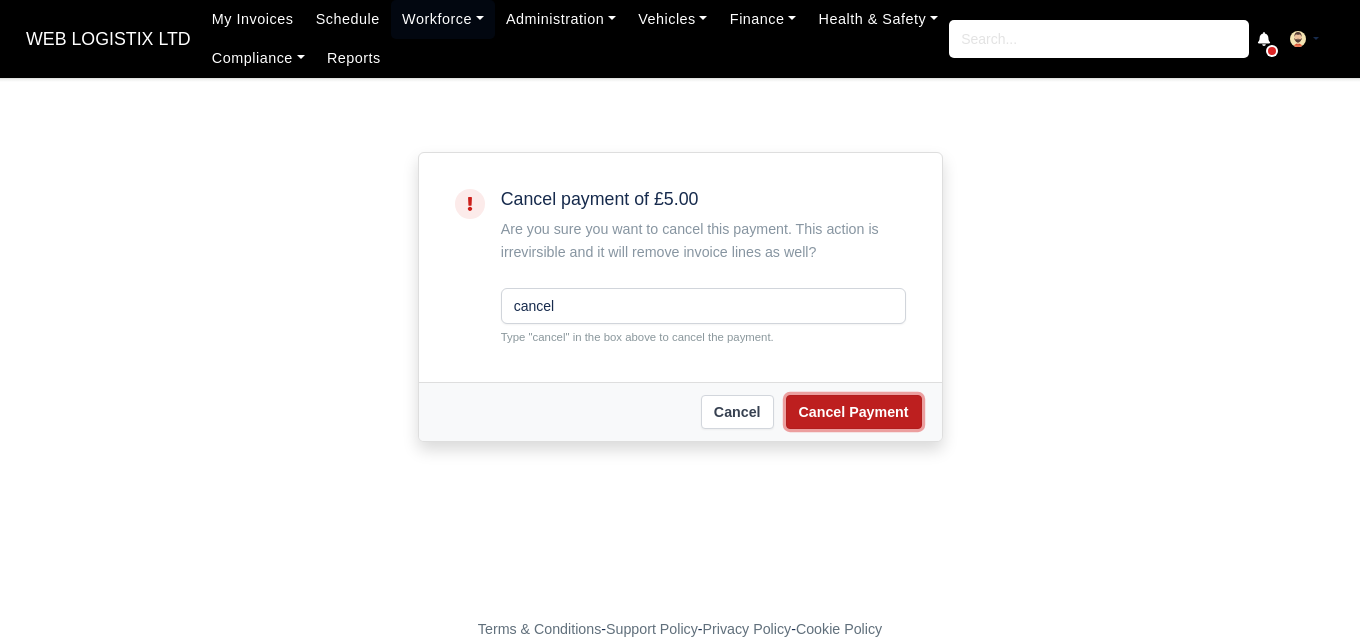 click on "Cancel Payment" at bounding box center [854, 412] 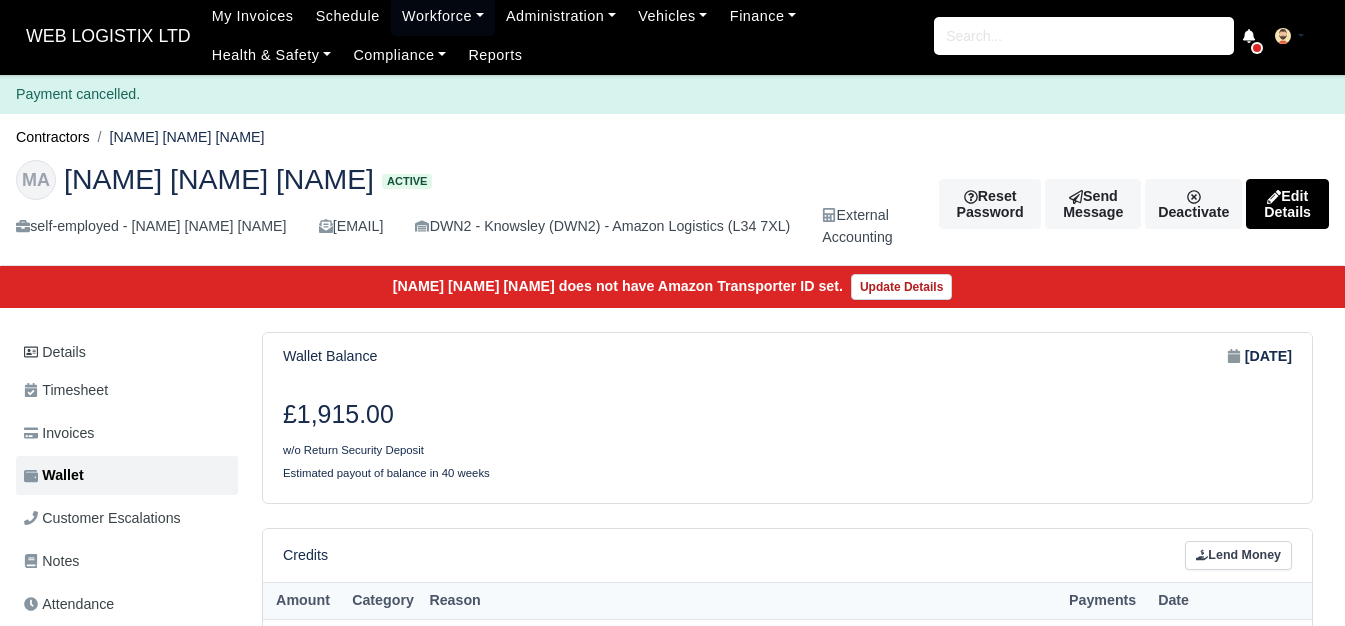 click on "WEB LOGISTIX LTD
My Invoices Schedule Workforce Manpower Expiring Documents Leave Requests Daily Attendance Daily Timesheet Onboardings Feedback Administration Depots Operating Centres Management Schedule Tasks Tasks Metrics Vehicles Fleet Schedule Rental Agreements Today's Inspections Forms Customers Offences Incidents Service Entries Renewal Dates Vehicle Groups Fleet Insurance B2B Contractors Finance Invoices Disputes Payment Types Service Types Assets Credit Instalments Bulk Payment Custom Invoices Health & Safety Vehicle Inspections Support Portal Incidents Compliance Compliance Dashboard E-Sign Documents Communication Center Trainings Reports
×" at bounding box center (672, 310) 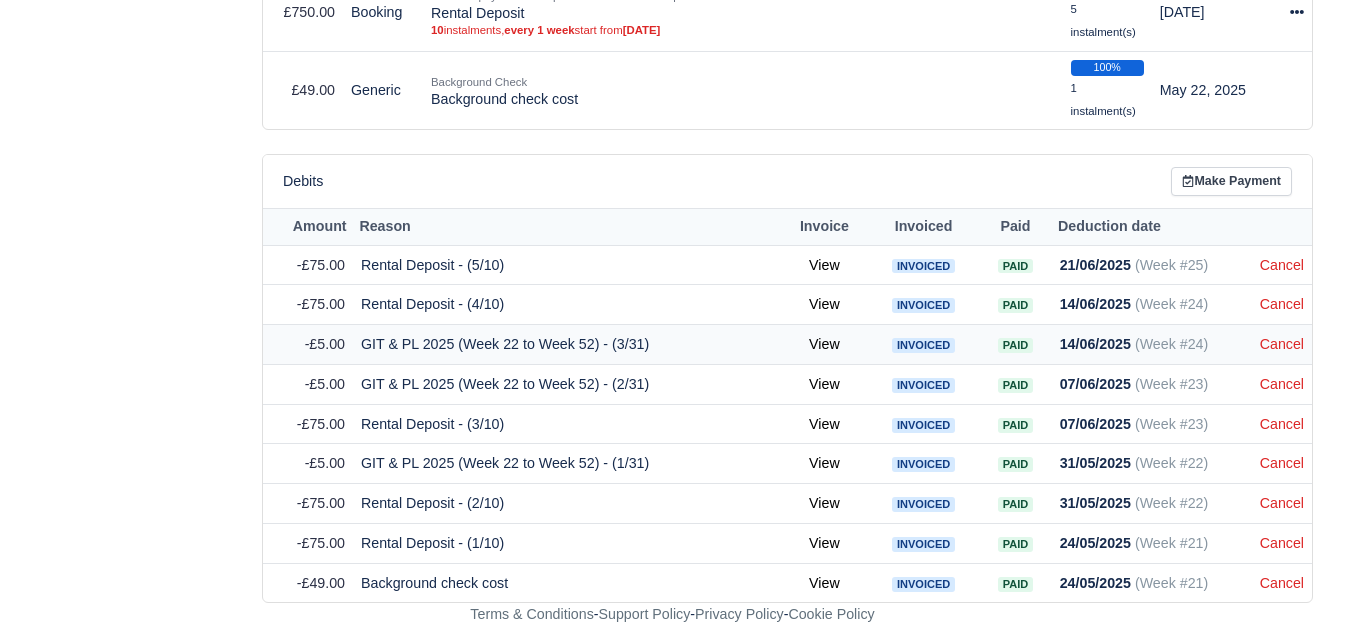 scroll, scrollTop: 1075, scrollLeft: 0, axis: vertical 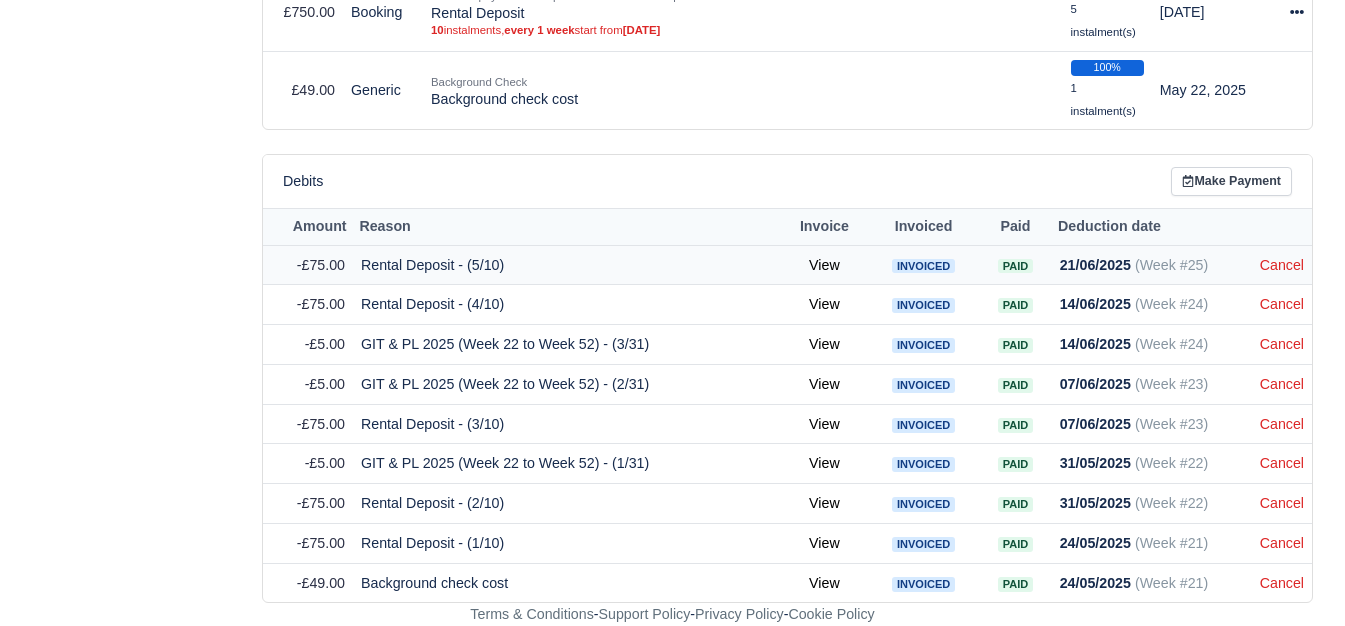 click on "Cancel" at bounding box center (1282, 265) 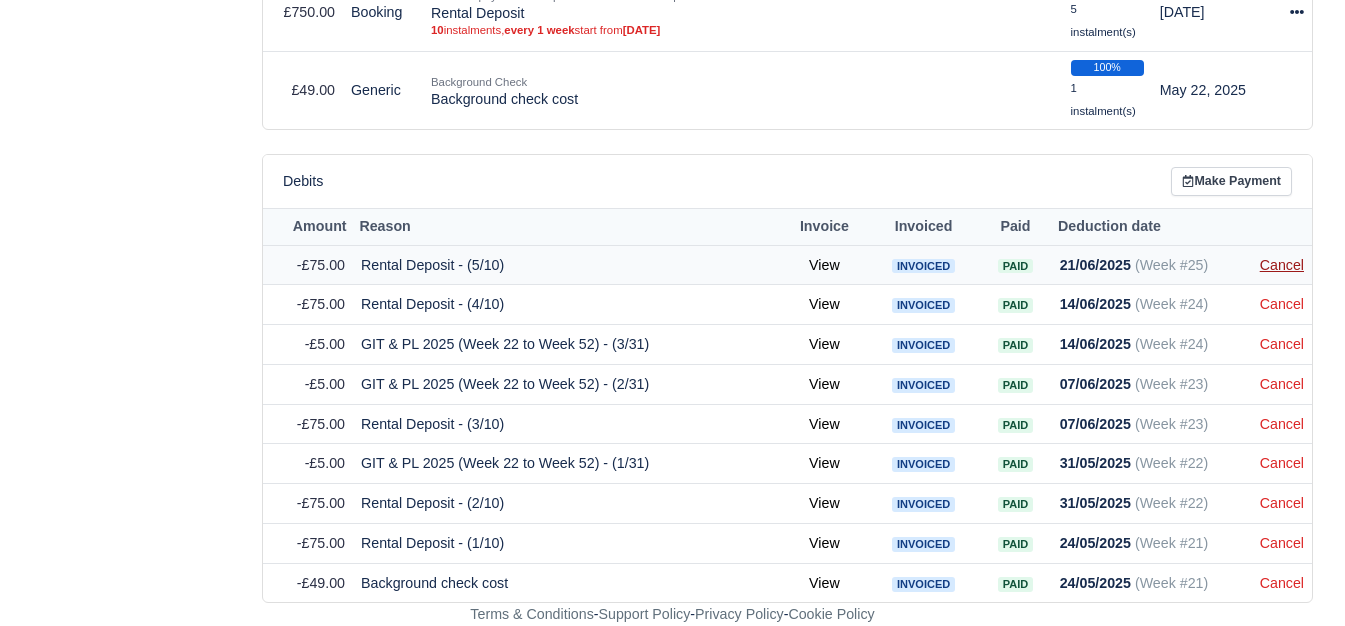 click on "Cancel" at bounding box center [1282, 265] 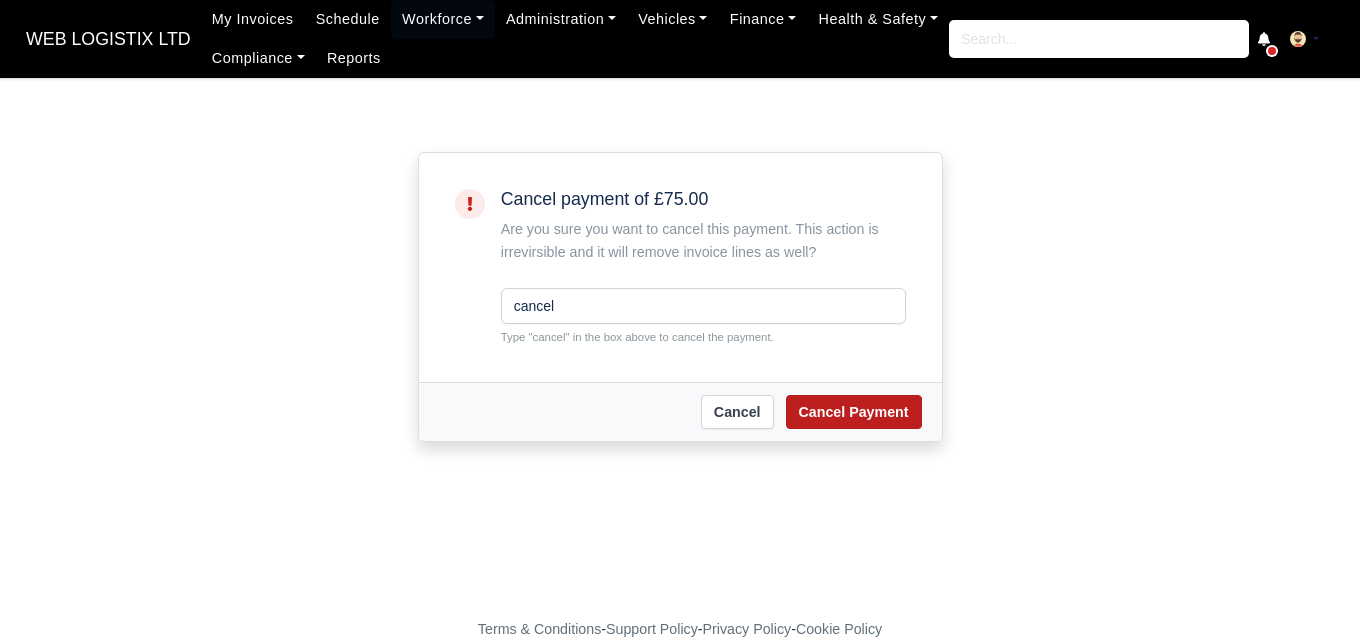 scroll, scrollTop: 0, scrollLeft: 0, axis: both 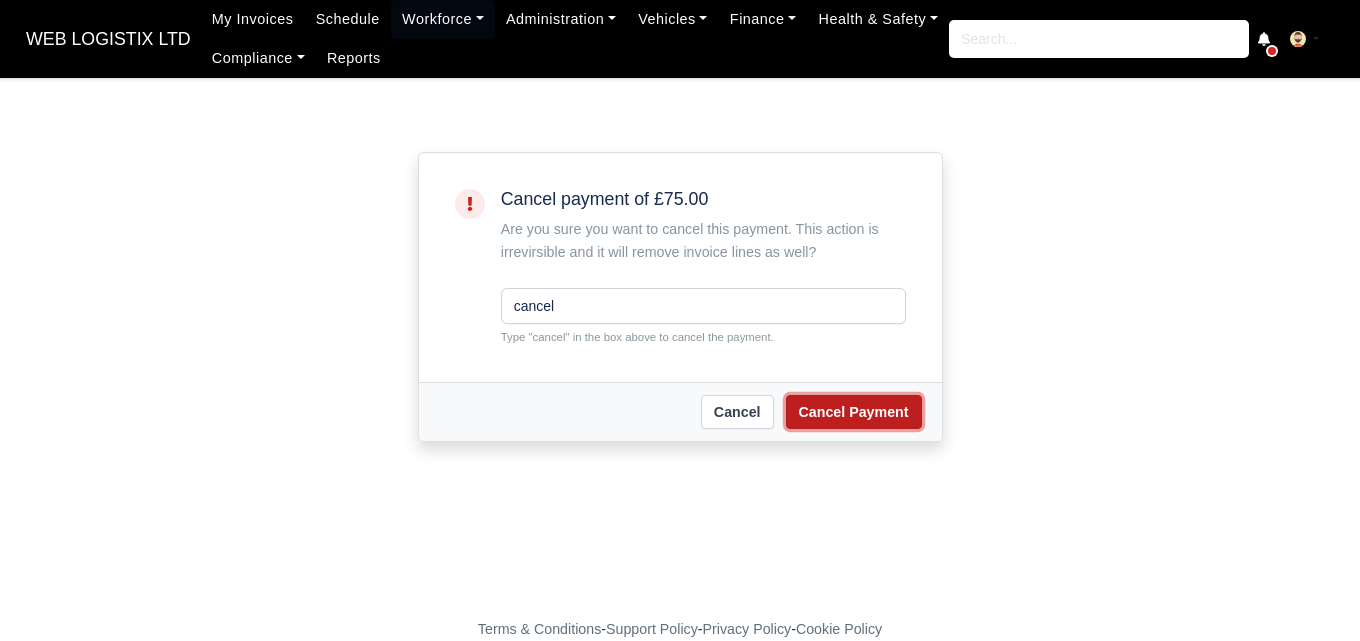 click on "Cancel Payment" at bounding box center [854, 412] 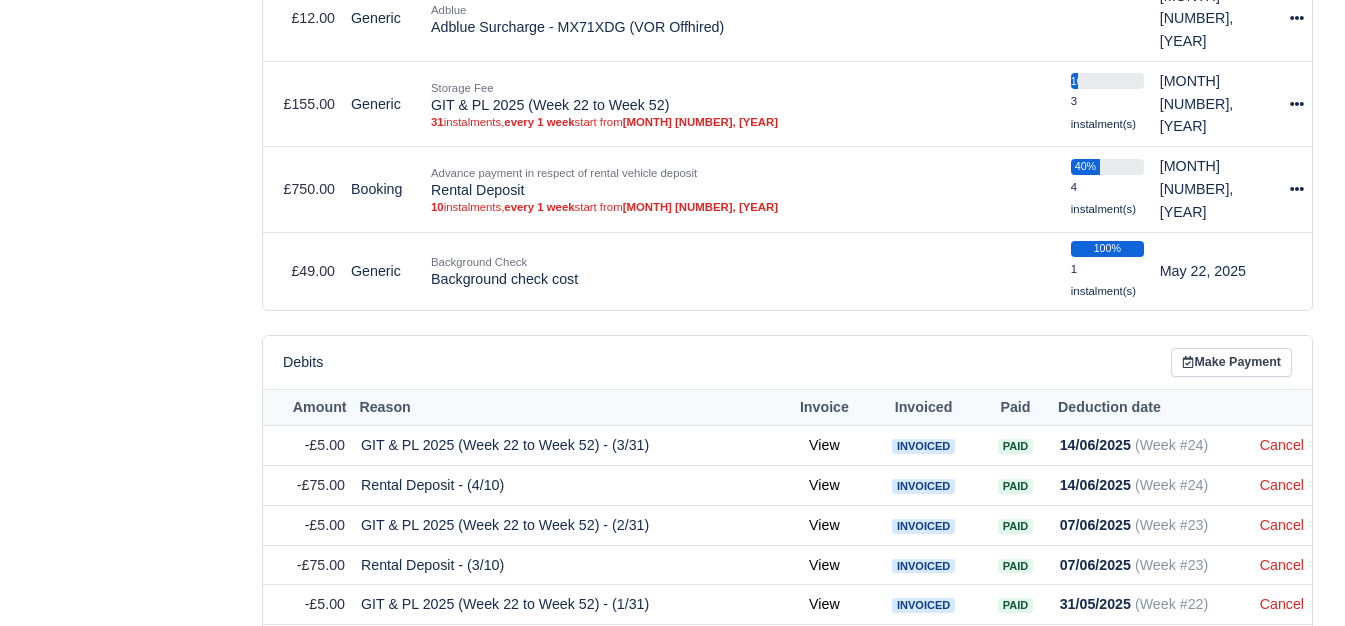 scroll, scrollTop: 1036, scrollLeft: 0, axis: vertical 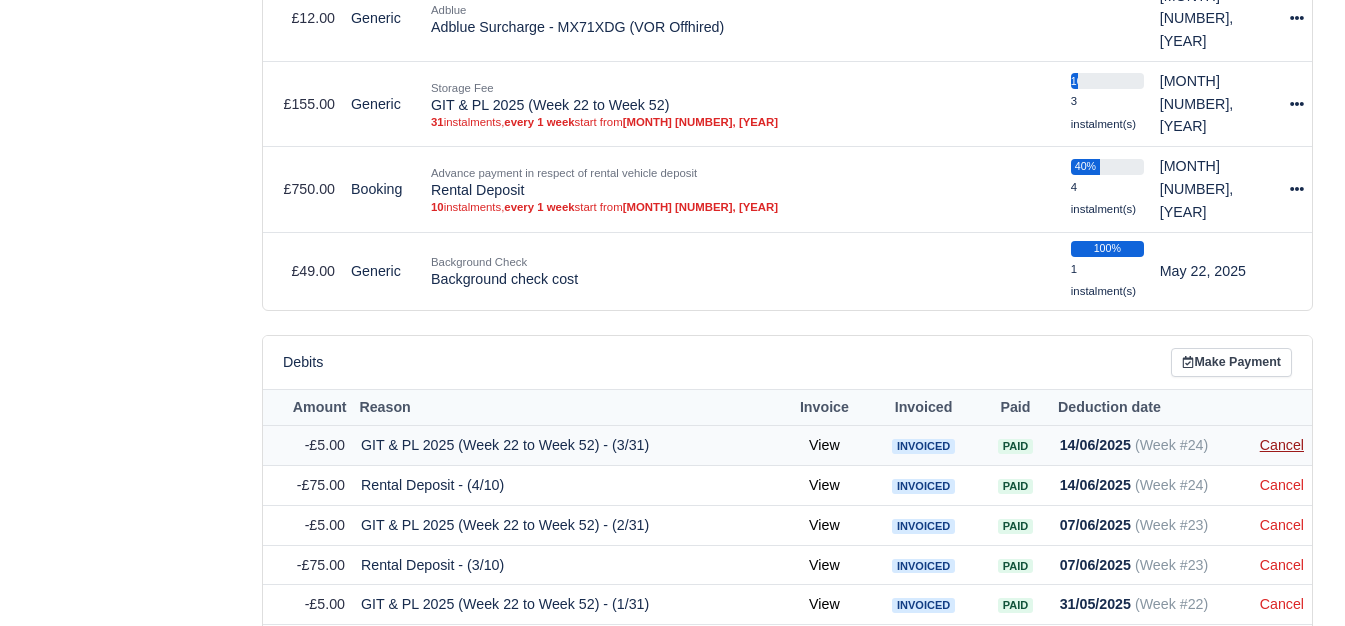 click on "Cancel" at bounding box center [1282, 445] 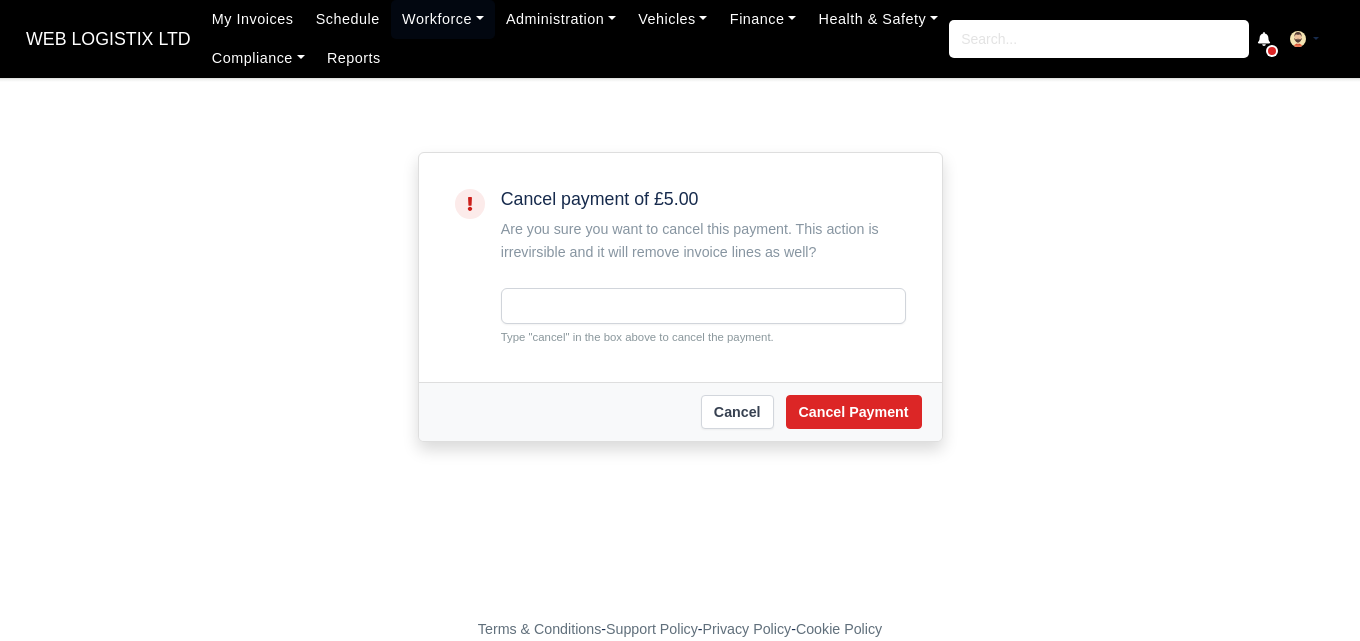 scroll, scrollTop: 0, scrollLeft: 0, axis: both 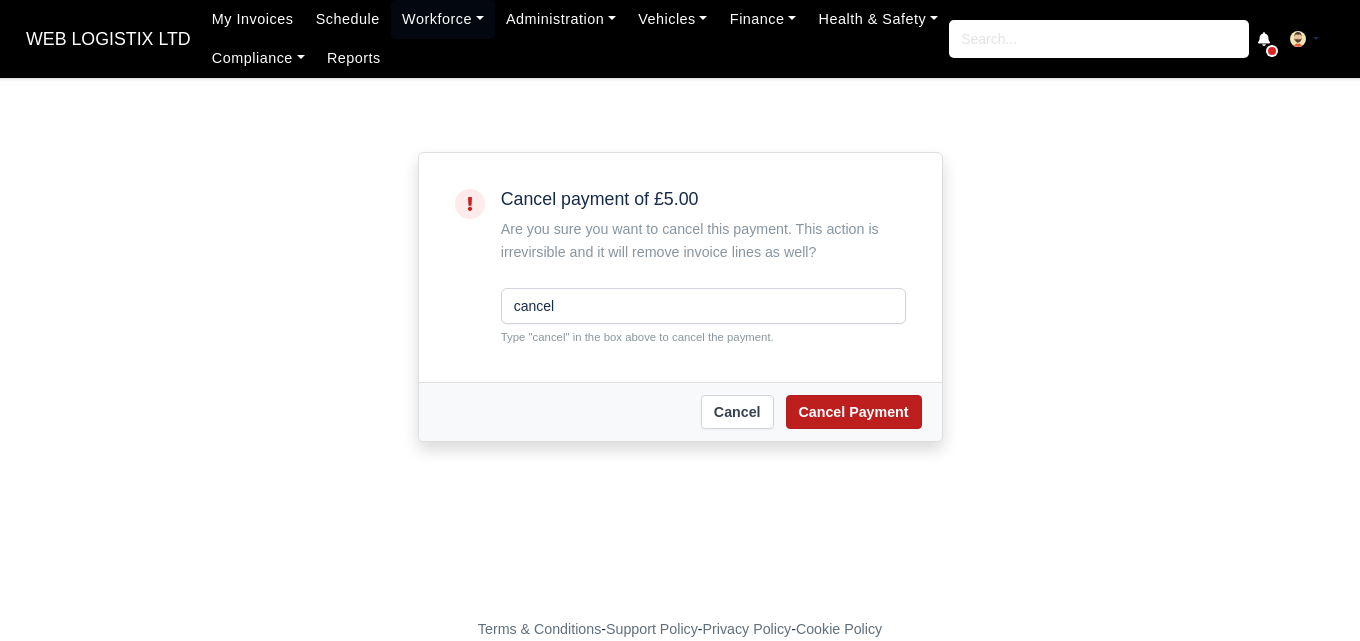 type on "cancel" 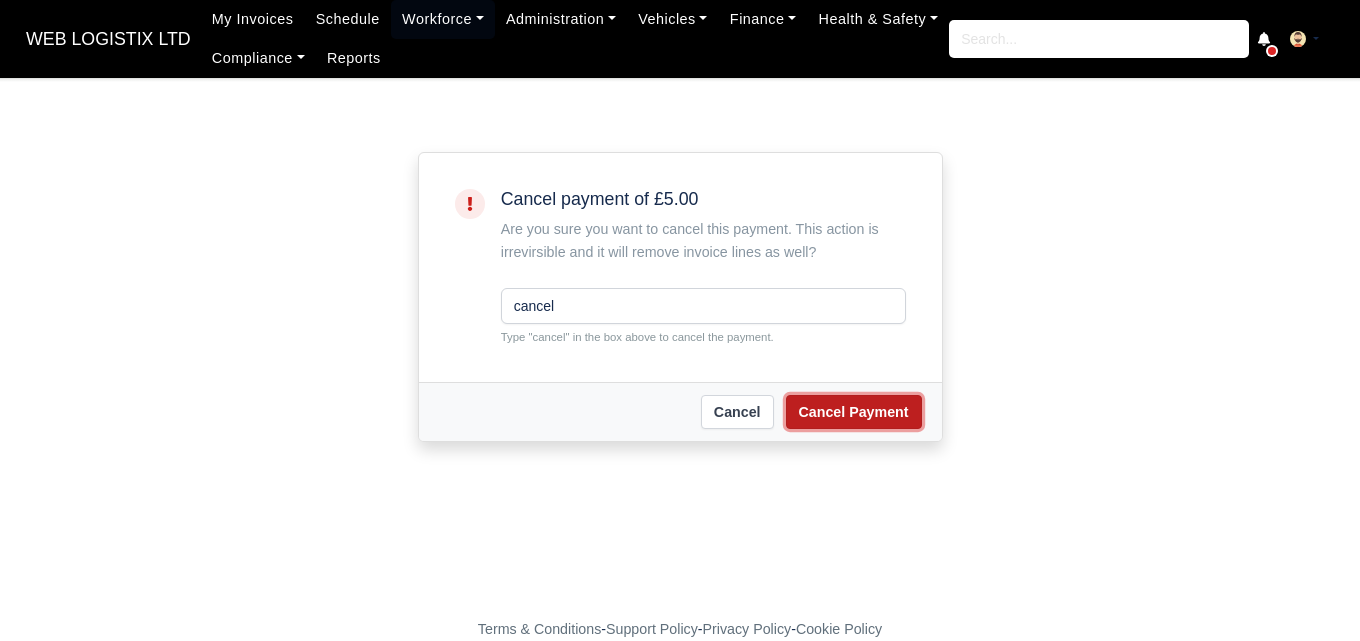 click on "Cancel Payment" at bounding box center [854, 412] 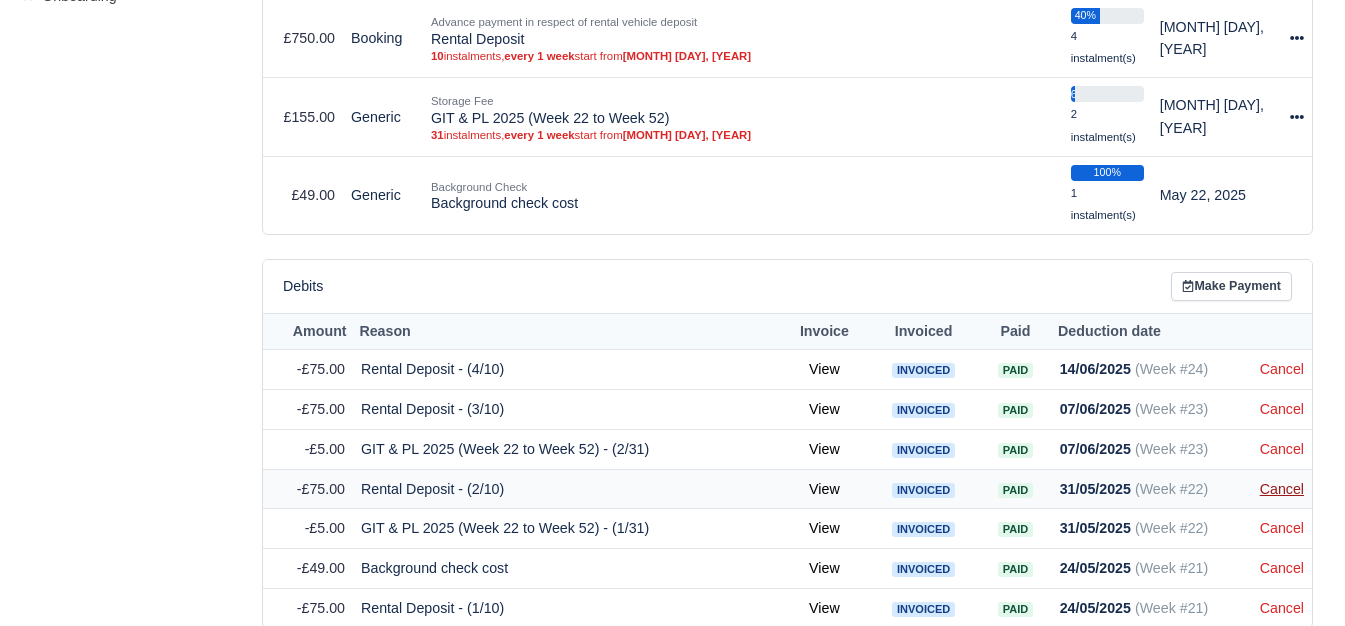 scroll, scrollTop: 996, scrollLeft: 0, axis: vertical 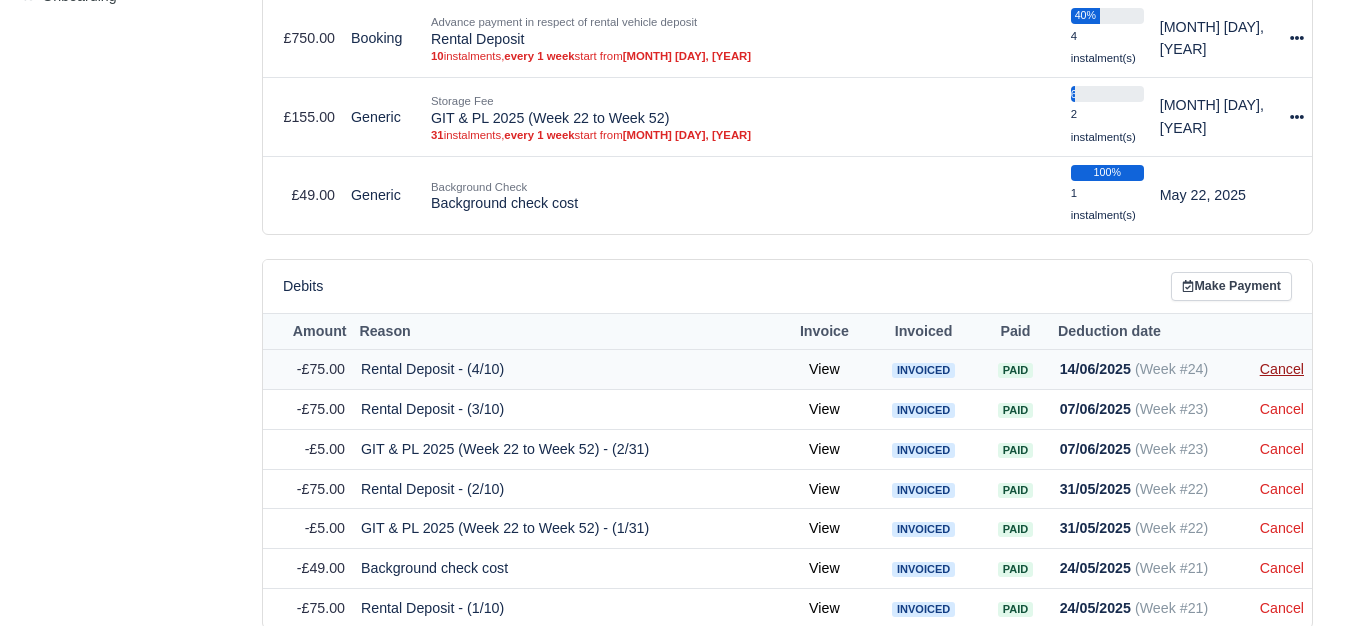 click on "Cancel" at bounding box center [1282, 369] 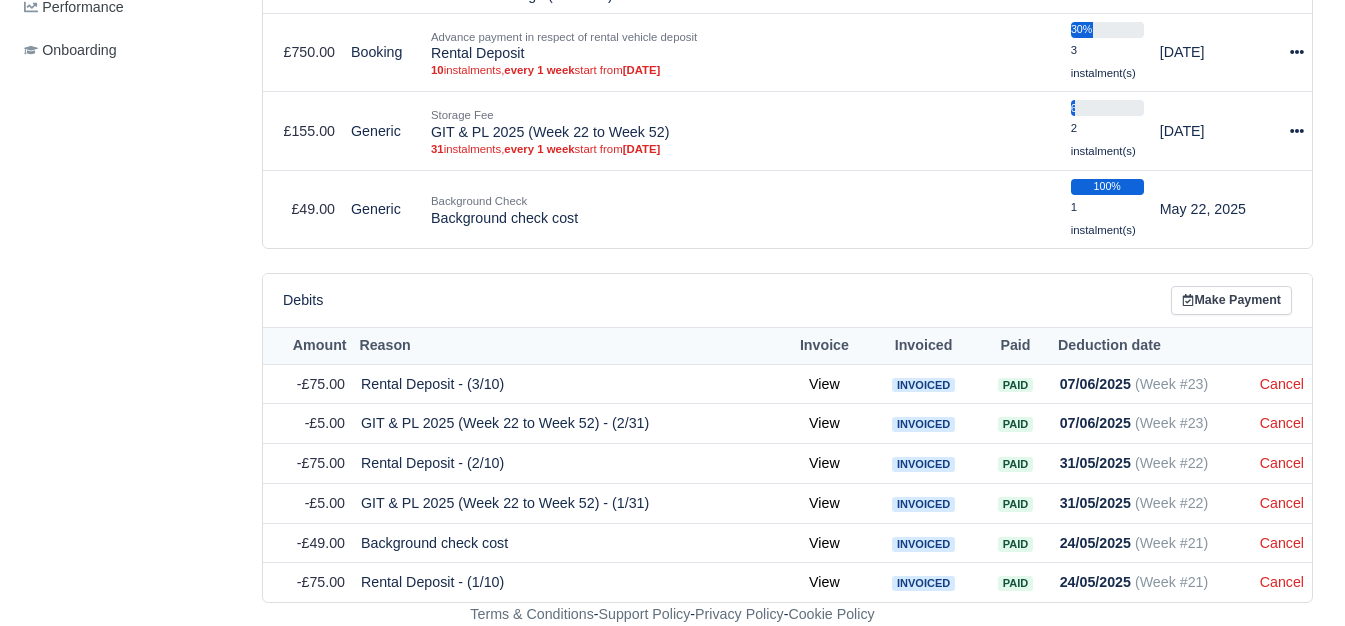 scroll, scrollTop: 956, scrollLeft: 0, axis: vertical 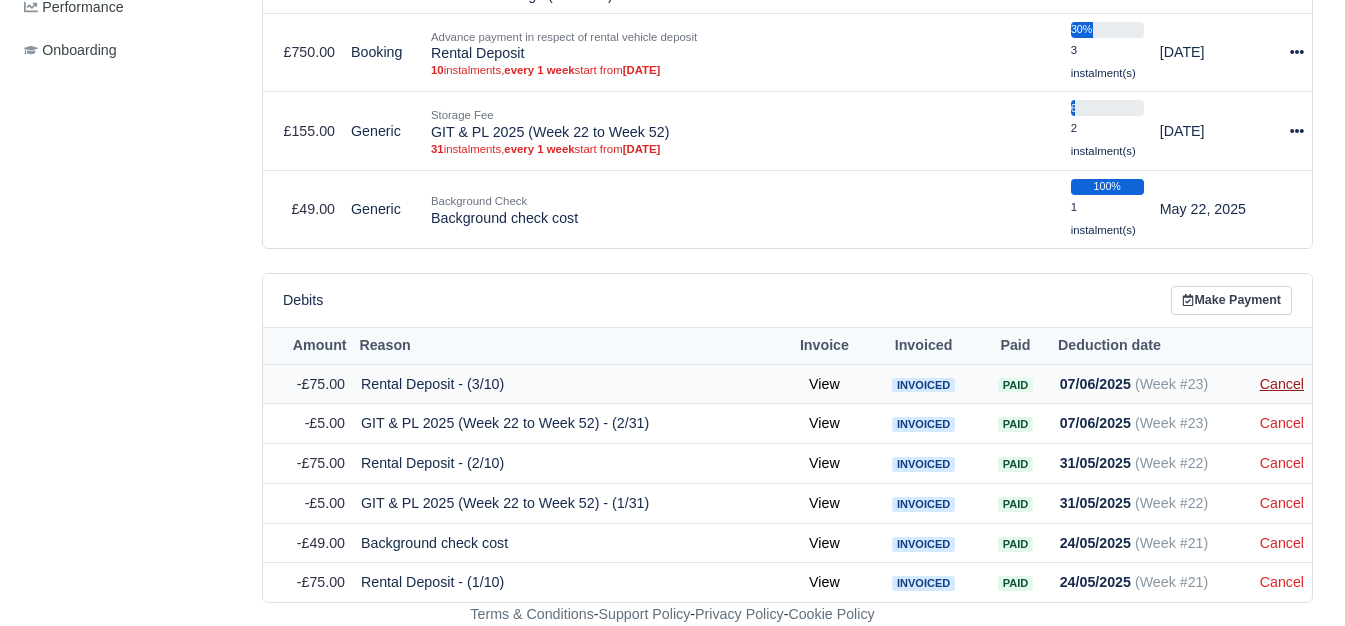 click on "Cancel" at bounding box center [1282, 384] 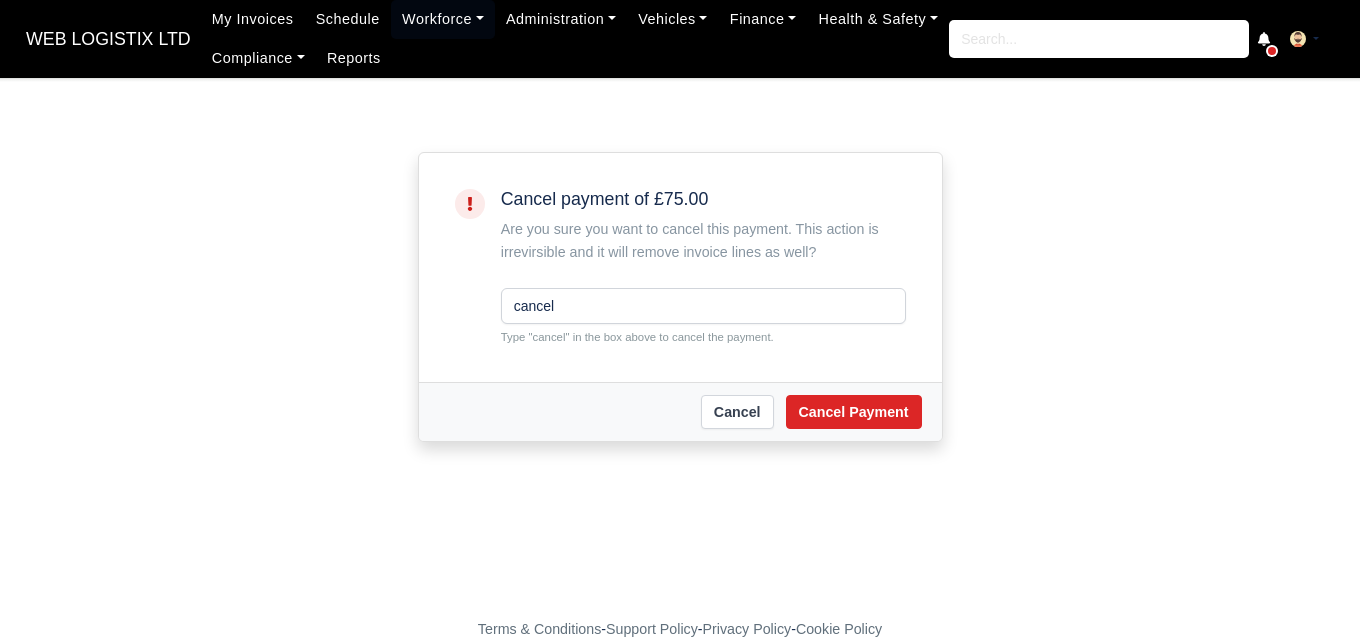 type on "cancel" 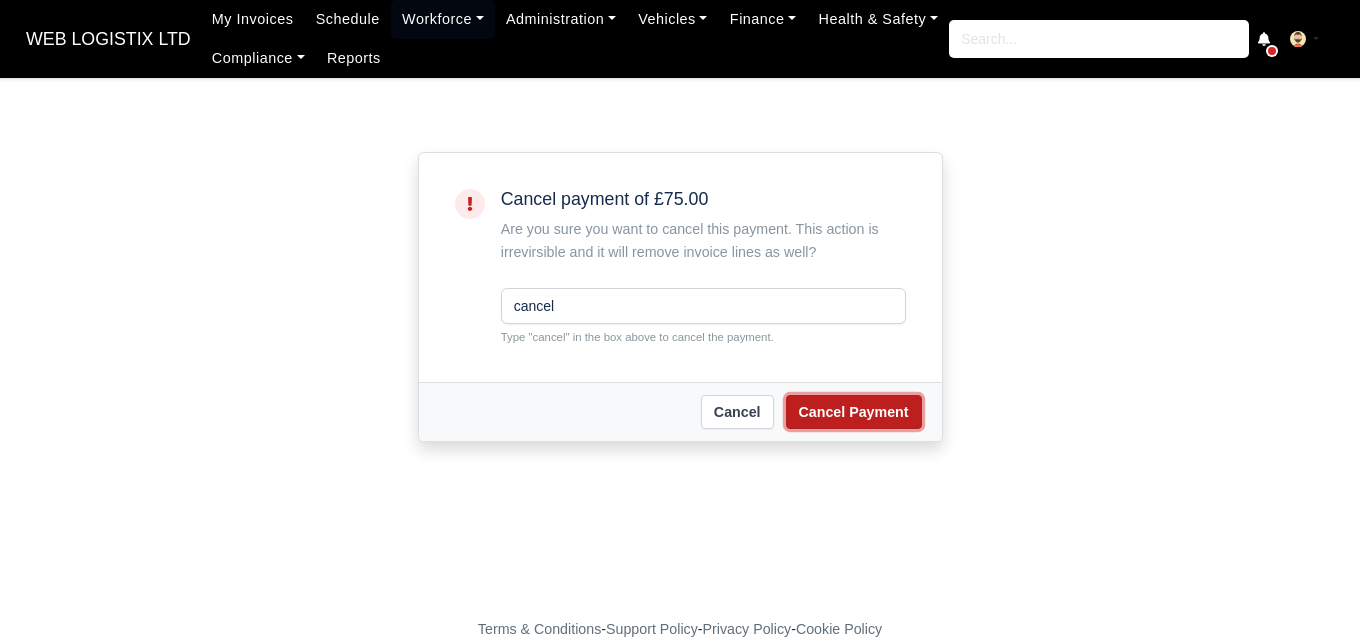 click on "Cancel Payment" at bounding box center (854, 412) 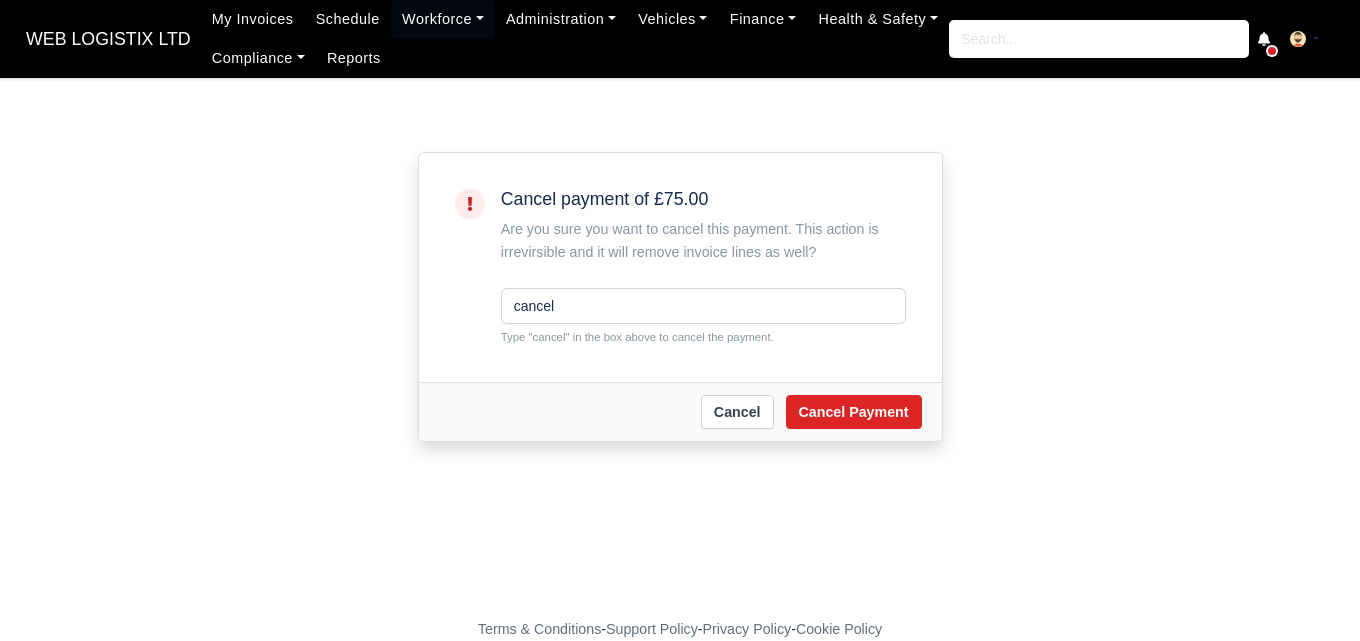 scroll, scrollTop: 0, scrollLeft: 0, axis: both 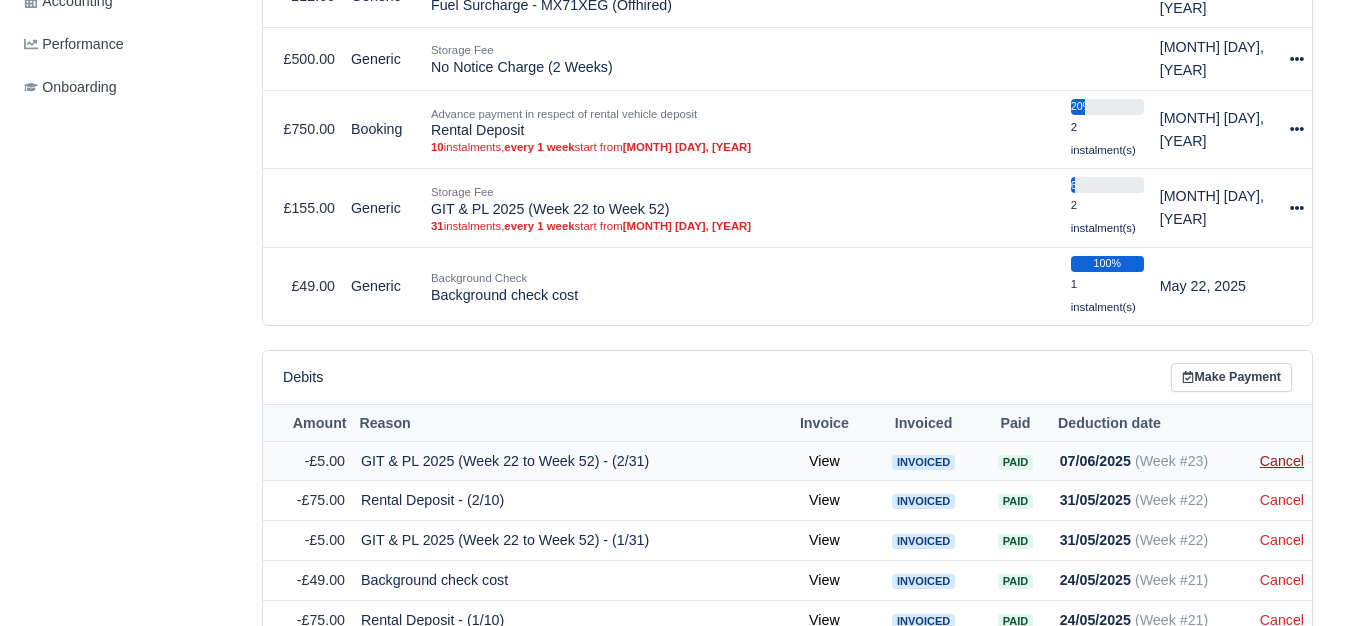 click on "Cancel" at bounding box center (1282, 461) 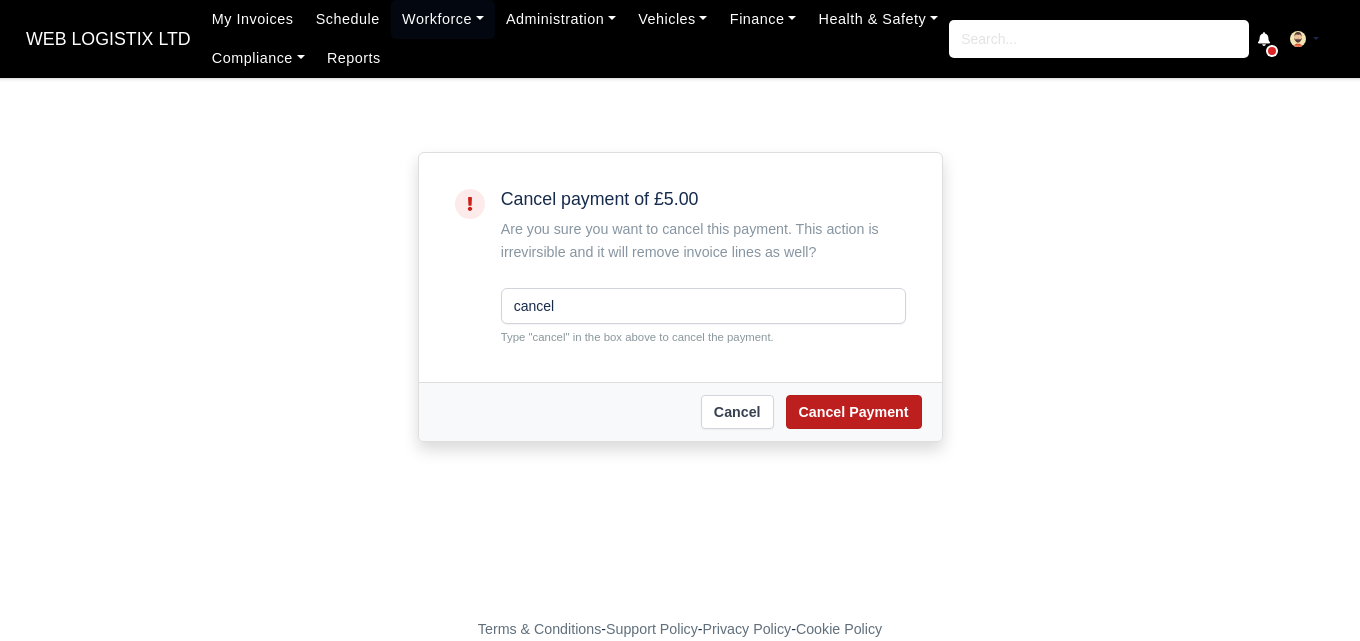 scroll, scrollTop: 0, scrollLeft: 0, axis: both 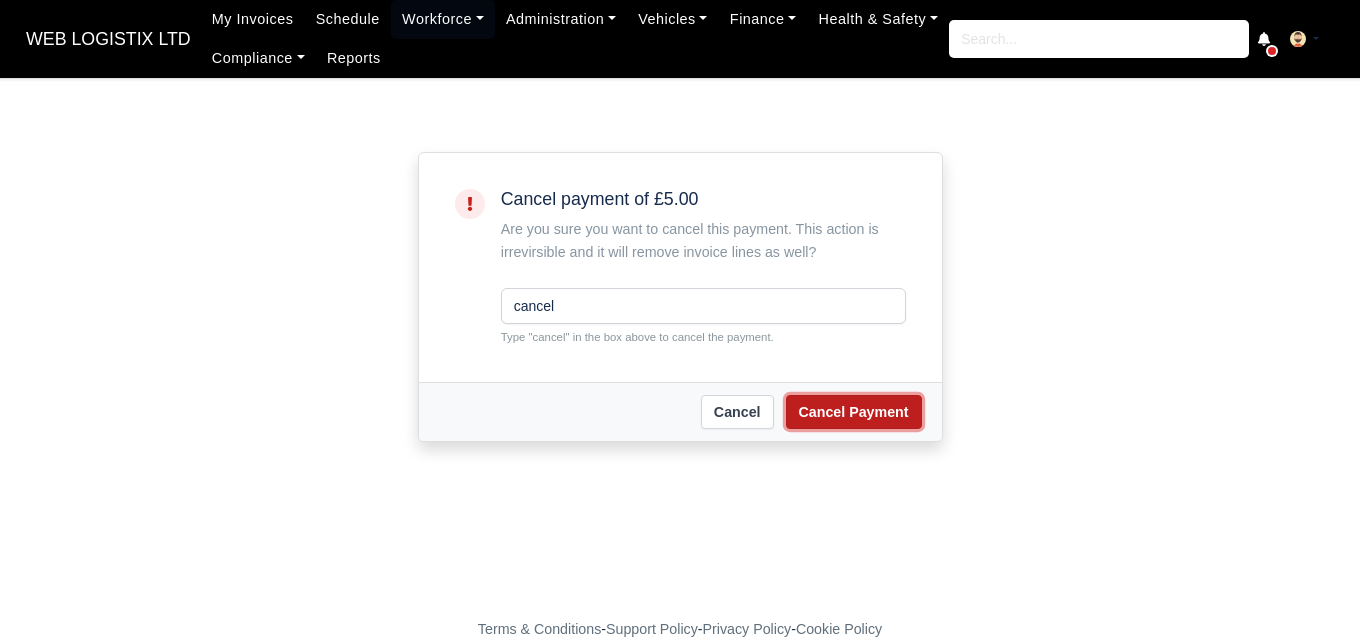 click on "Cancel Payment" at bounding box center [854, 412] 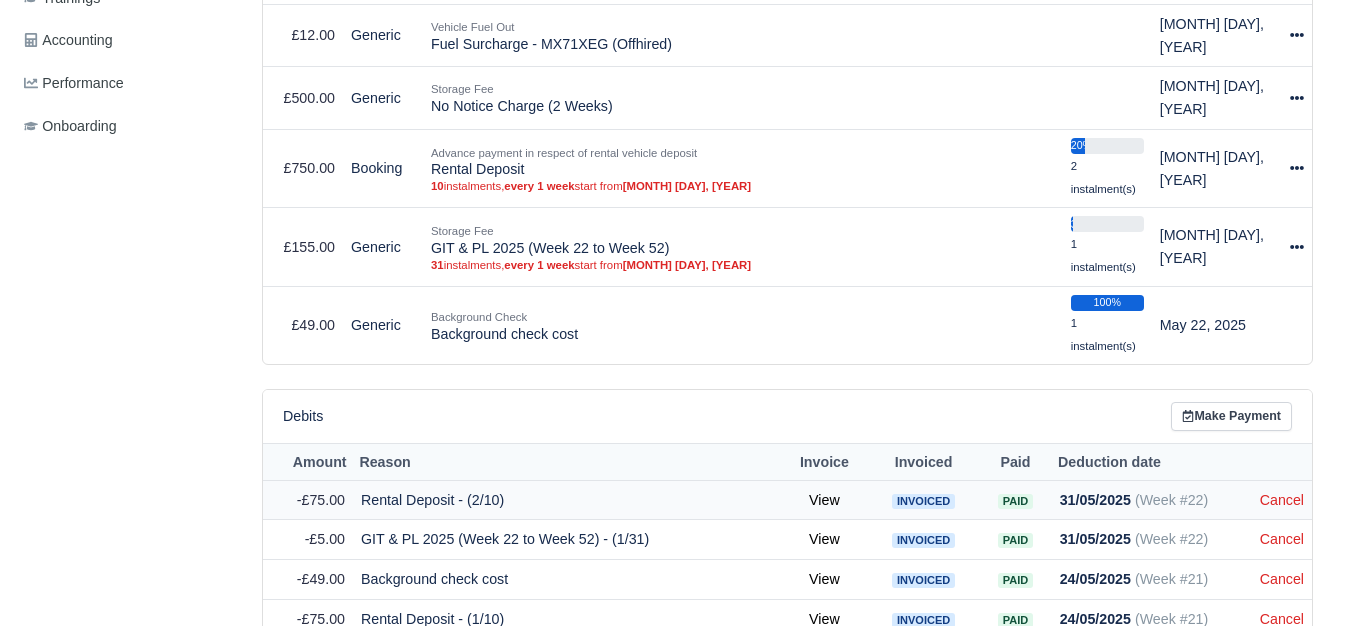 scroll, scrollTop: 877, scrollLeft: 0, axis: vertical 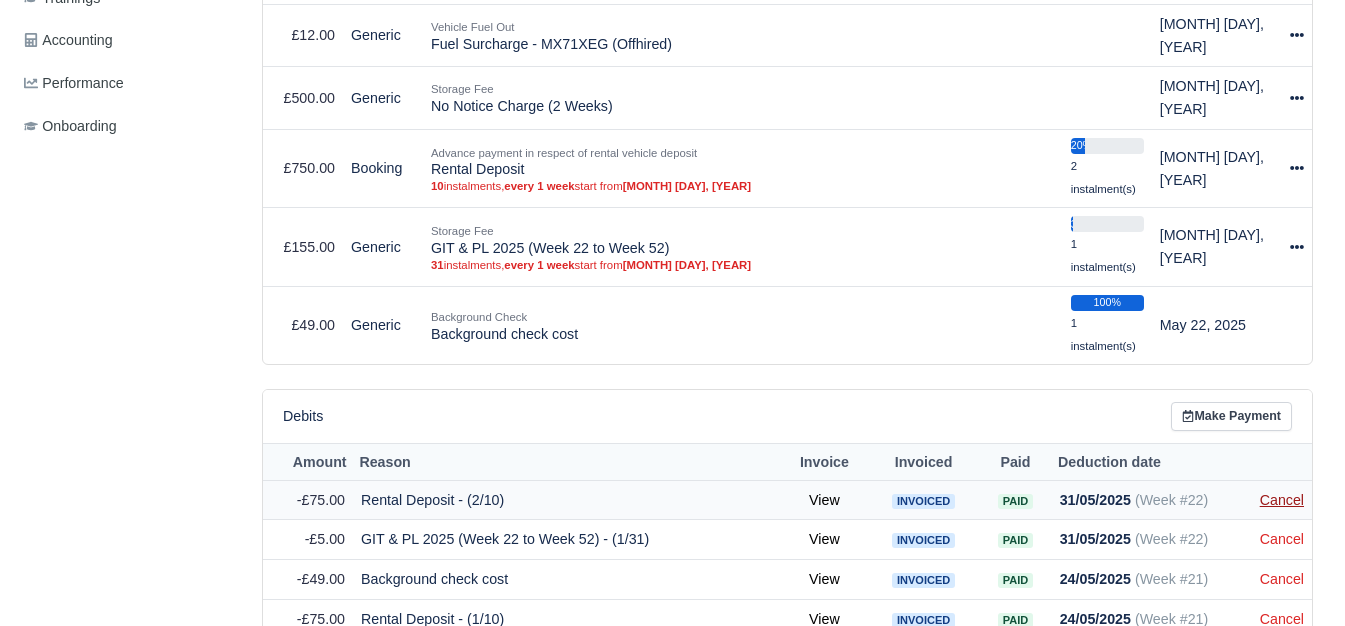 click on "Cancel" at bounding box center [1282, 500] 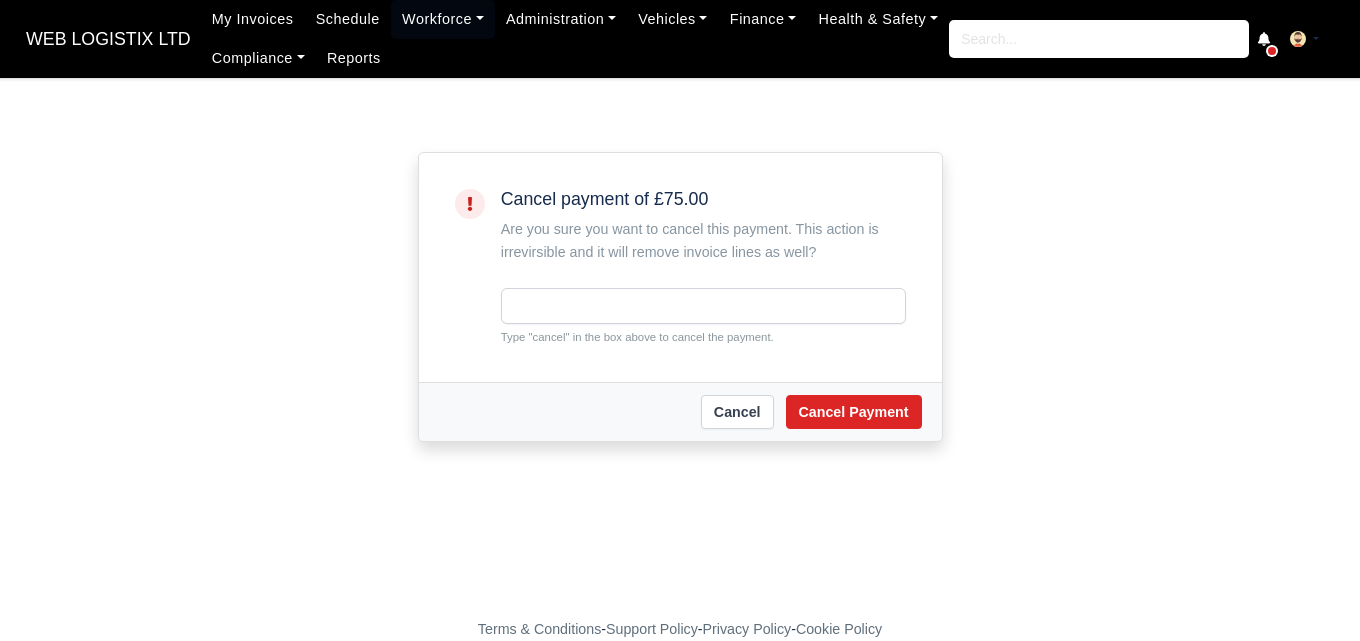 scroll, scrollTop: 0, scrollLeft: 0, axis: both 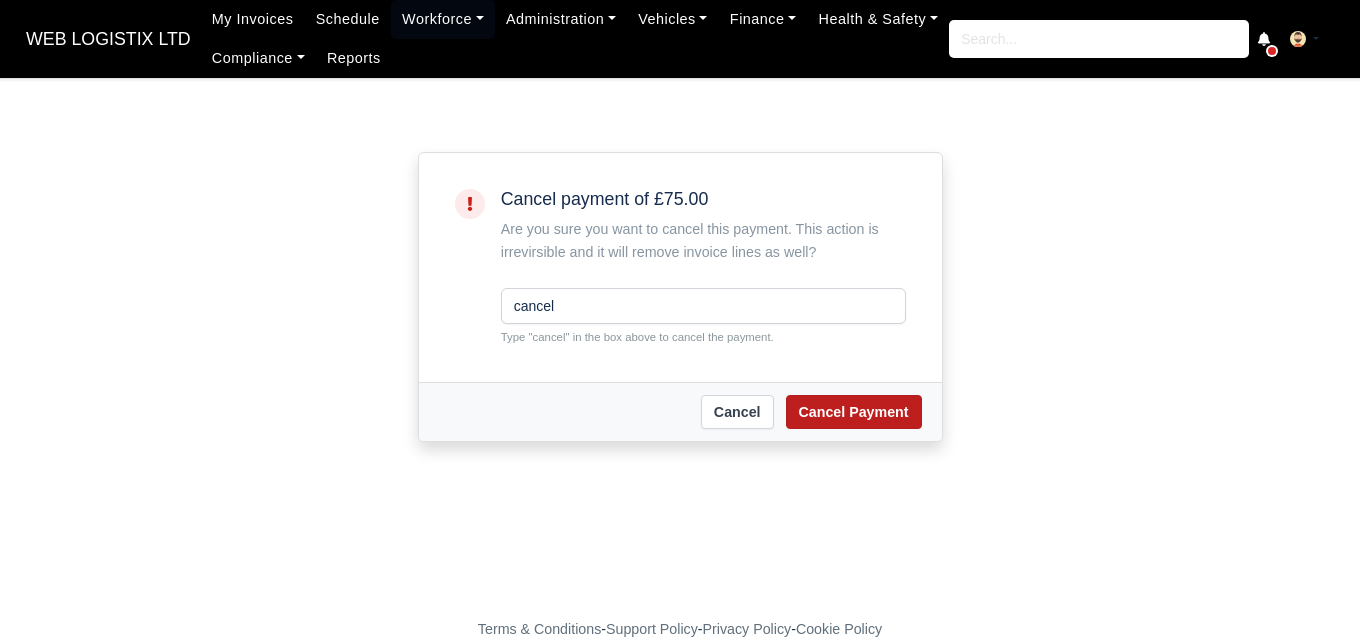 type on "cancel" 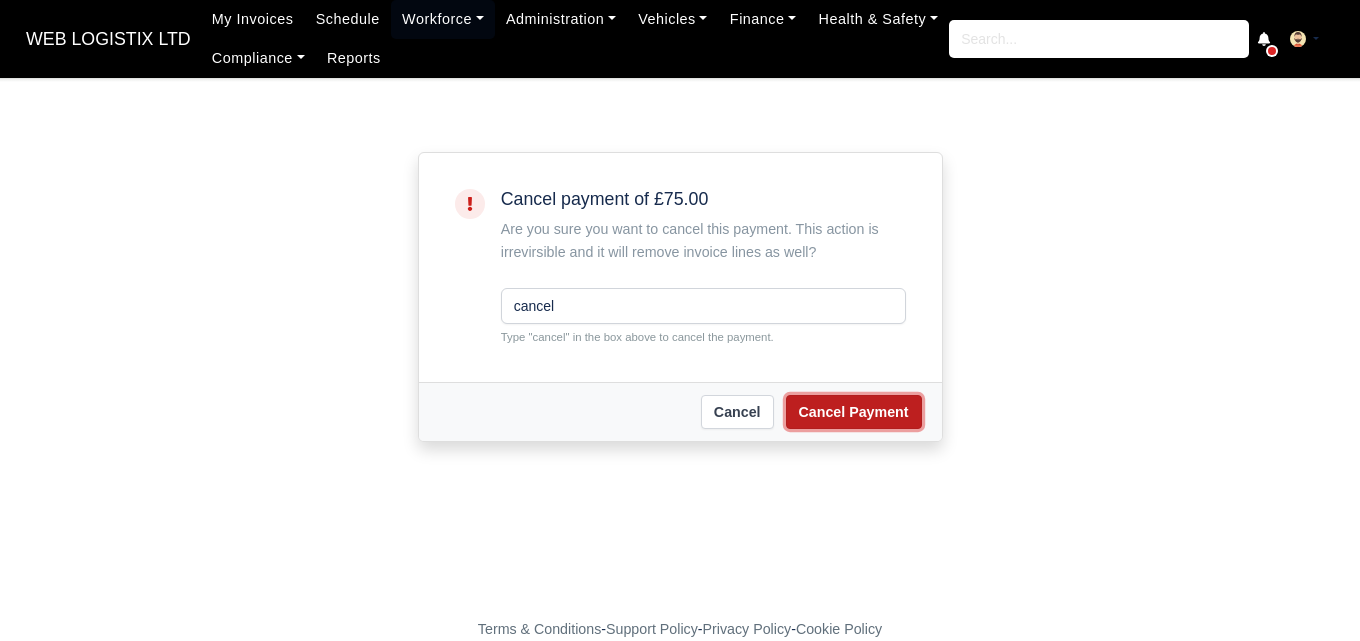 click on "Cancel Payment" at bounding box center (854, 412) 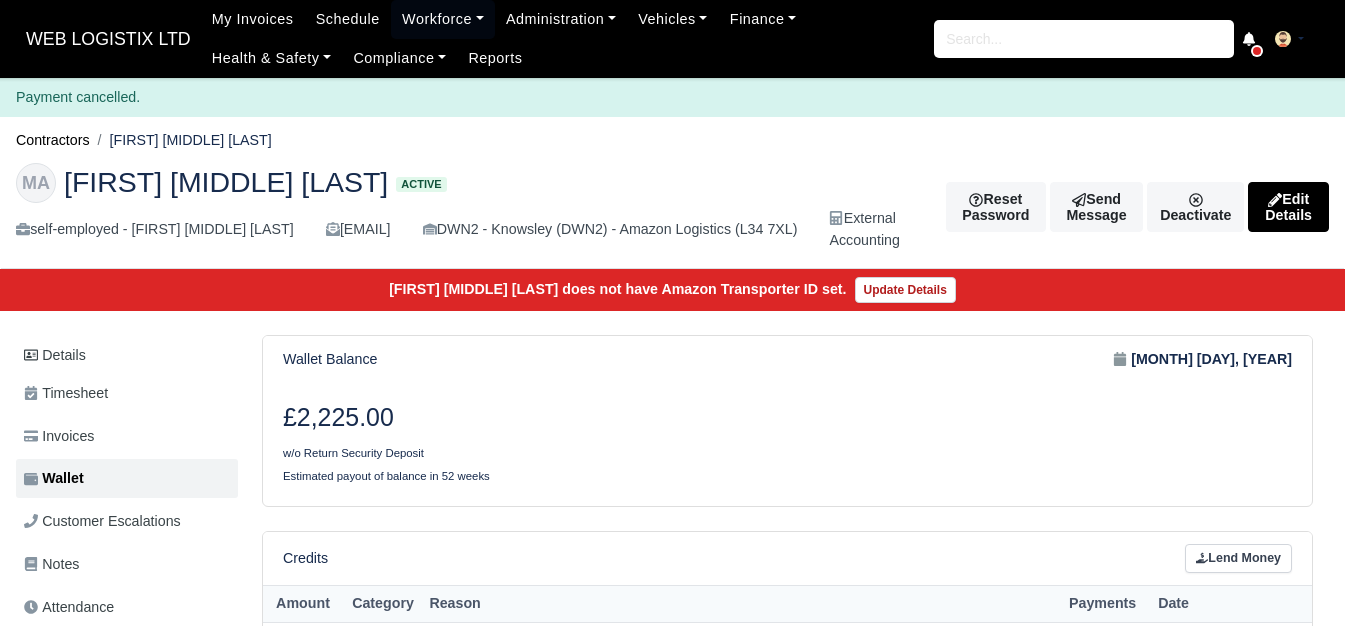 scroll, scrollTop: 0, scrollLeft: 0, axis: both 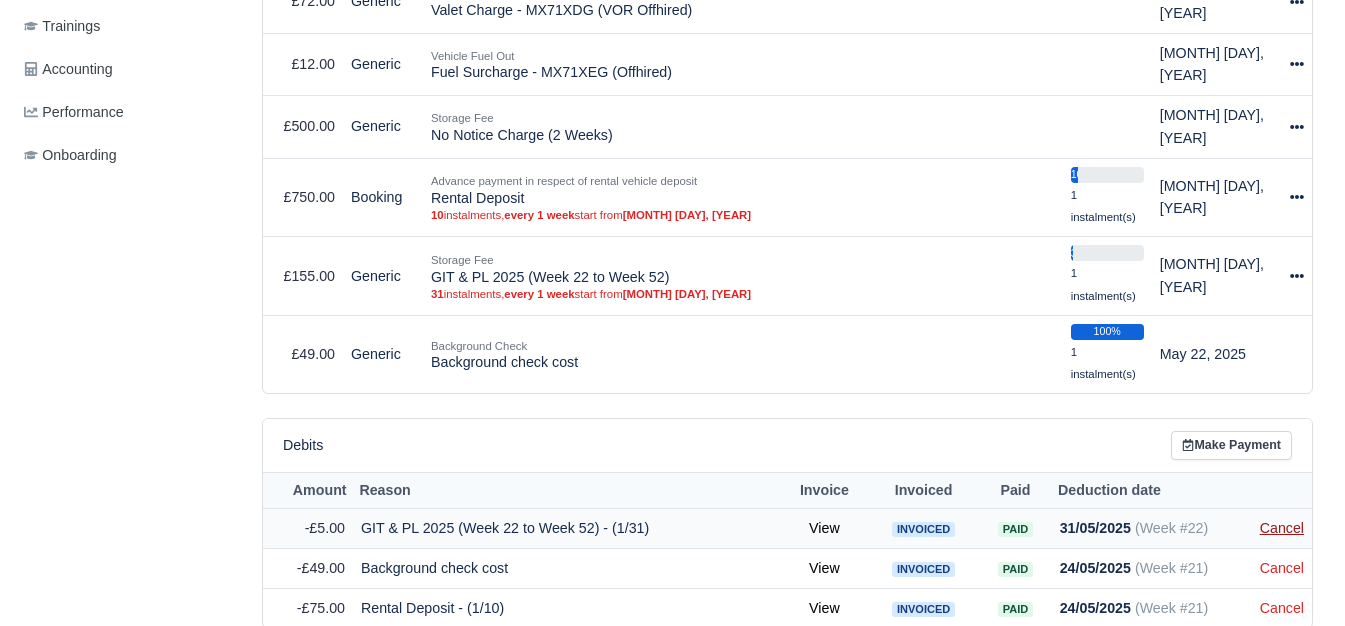 click on "Cancel" at bounding box center (1282, 528) 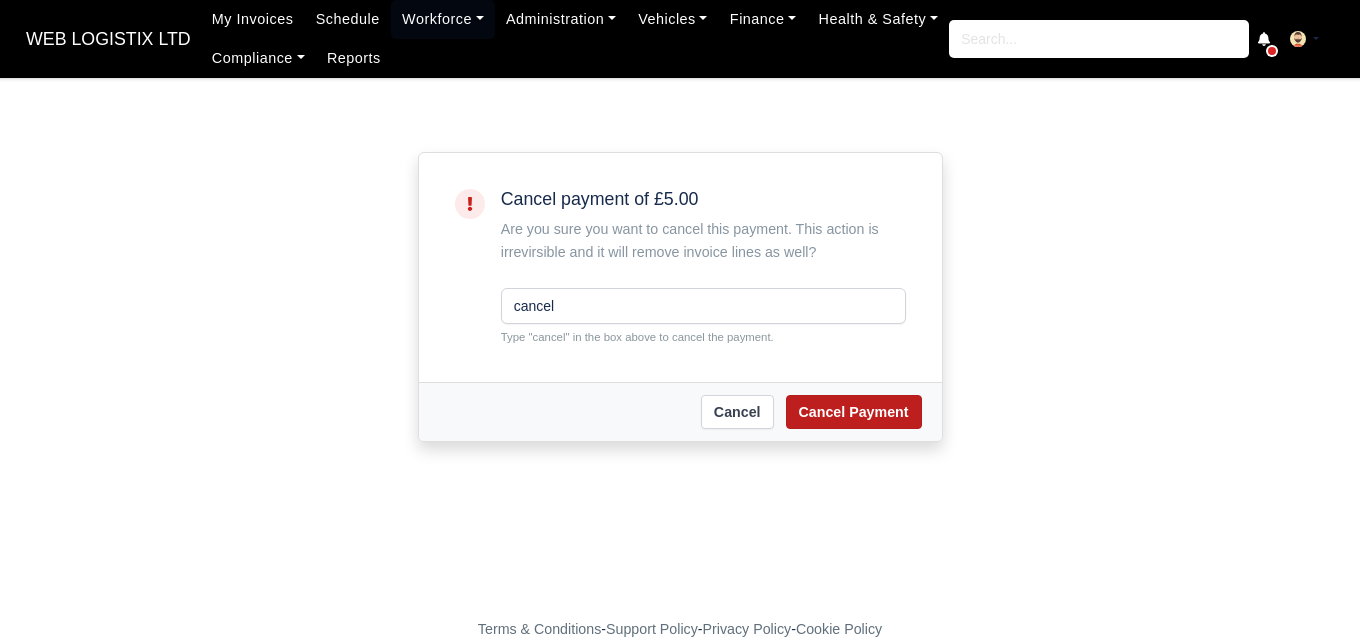 scroll, scrollTop: 0, scrollLeft: 0, axis: both 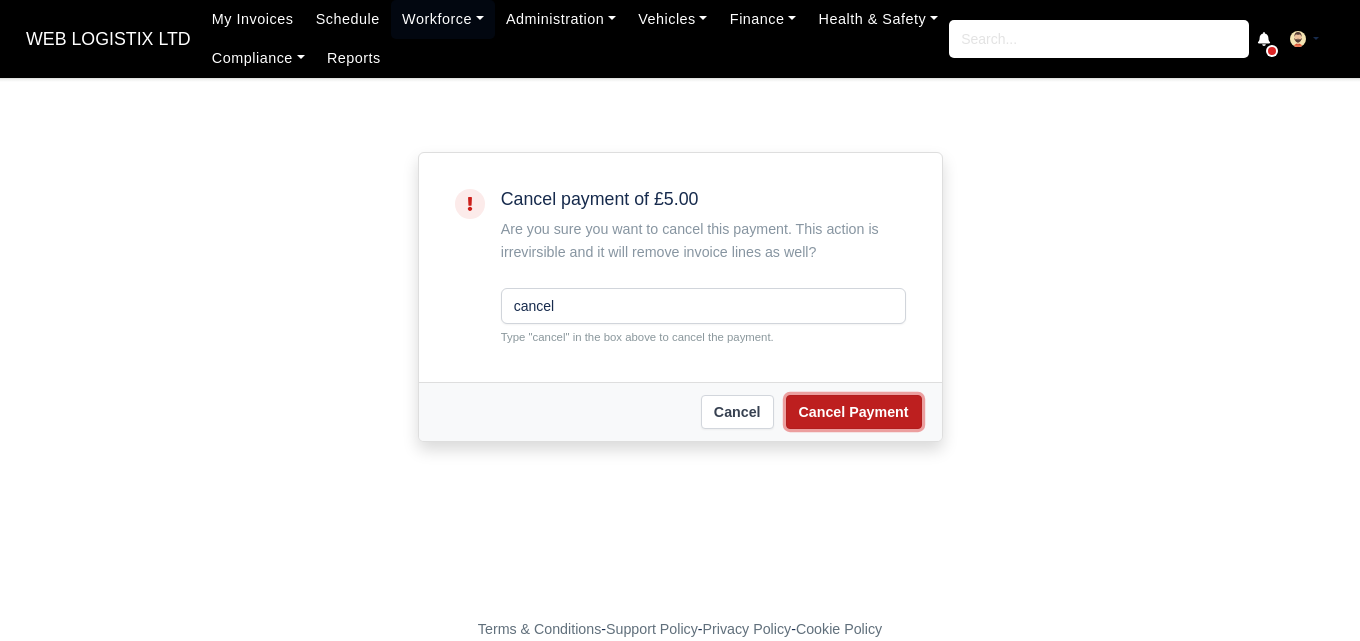 click on "Cancel Payment" at bounding box center [854, 412] 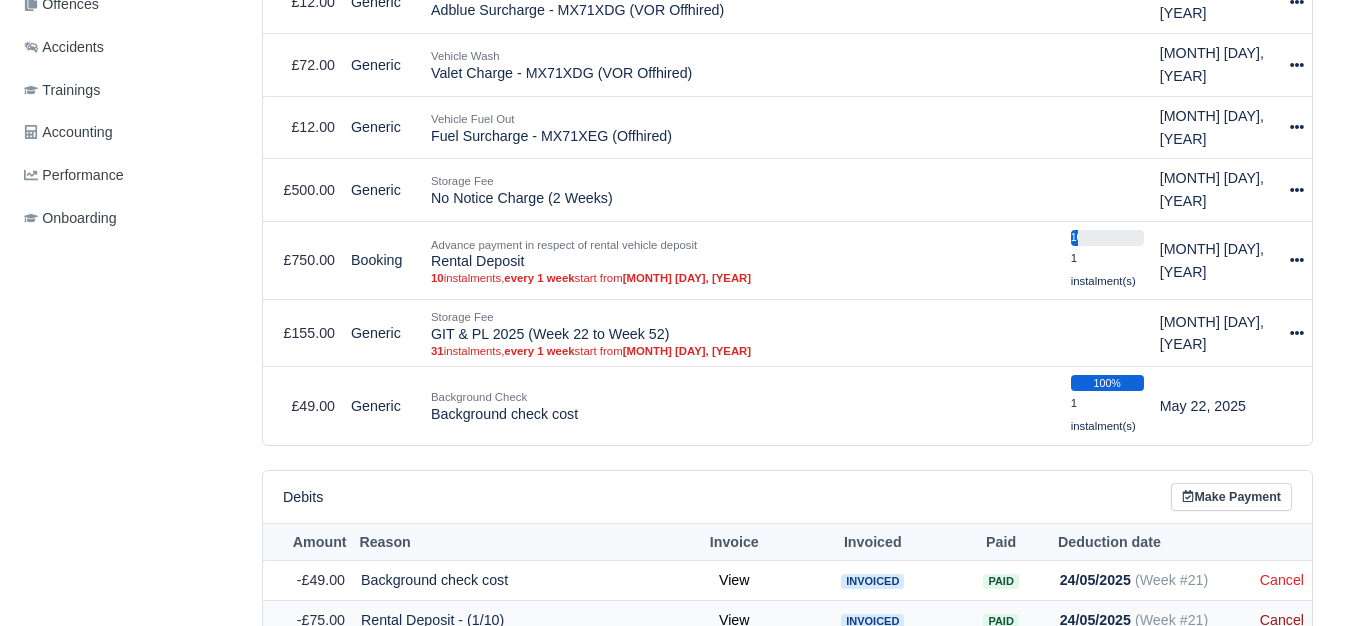 scroll, scrollTop: 785, scrollLeft: 0, axis: vertical 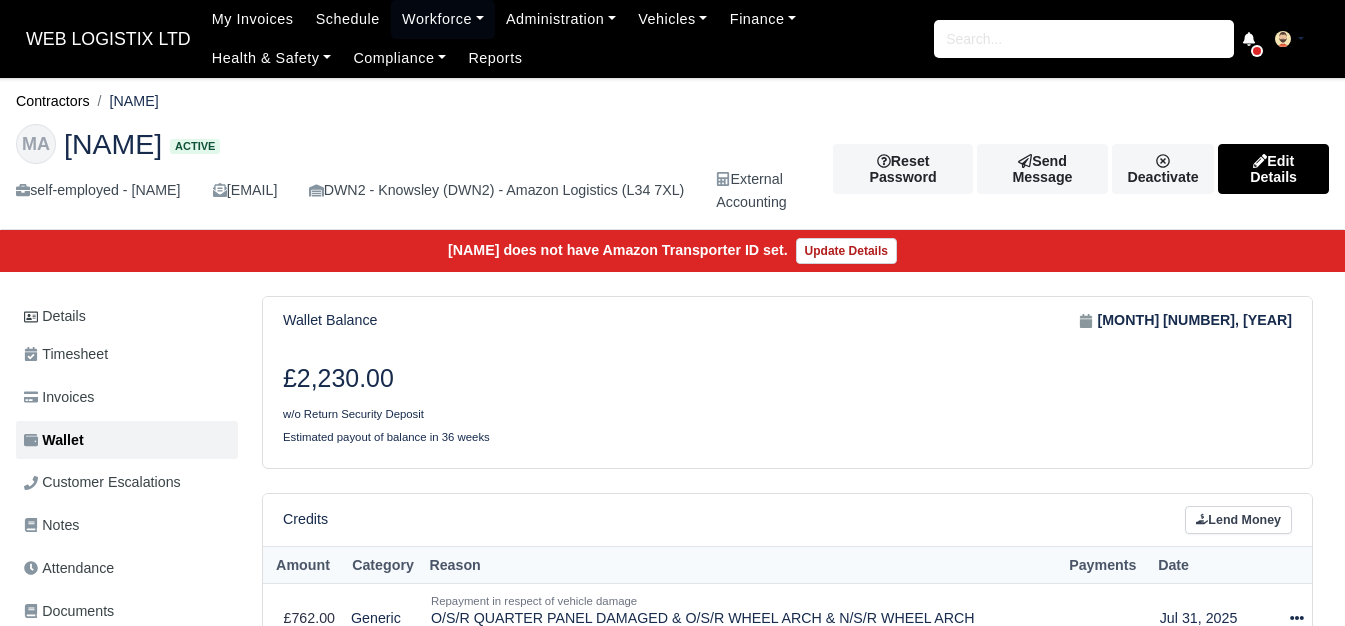 click on "WEB LOGISTIX LTD
My Invoices Schedule Workforce Manpower Expiring Documents Leave Requests Daily Attendance Daily Timesheet Onboardings Feedback Administration Depots Operating Centres Management Schedule Tasks Tasks Metrics Vehicles Fleet Schedule Rental Agreements Today's Inspections Forms Customers Offences Incidents Service Entries Renewal Dates Vehicle Groups Fleet Insurance B2B Contractors Finance Invoices Disputes Payment Types Service Types Assets Credit Instalments Bulk Payment Custom Invoices Health & Safety Vehicle Inspections Support Portal Incidents Compliance Compliance Dashboard E-Sign Documents Communication Center Trainings Reports
×" at bounding box center (672, 313) 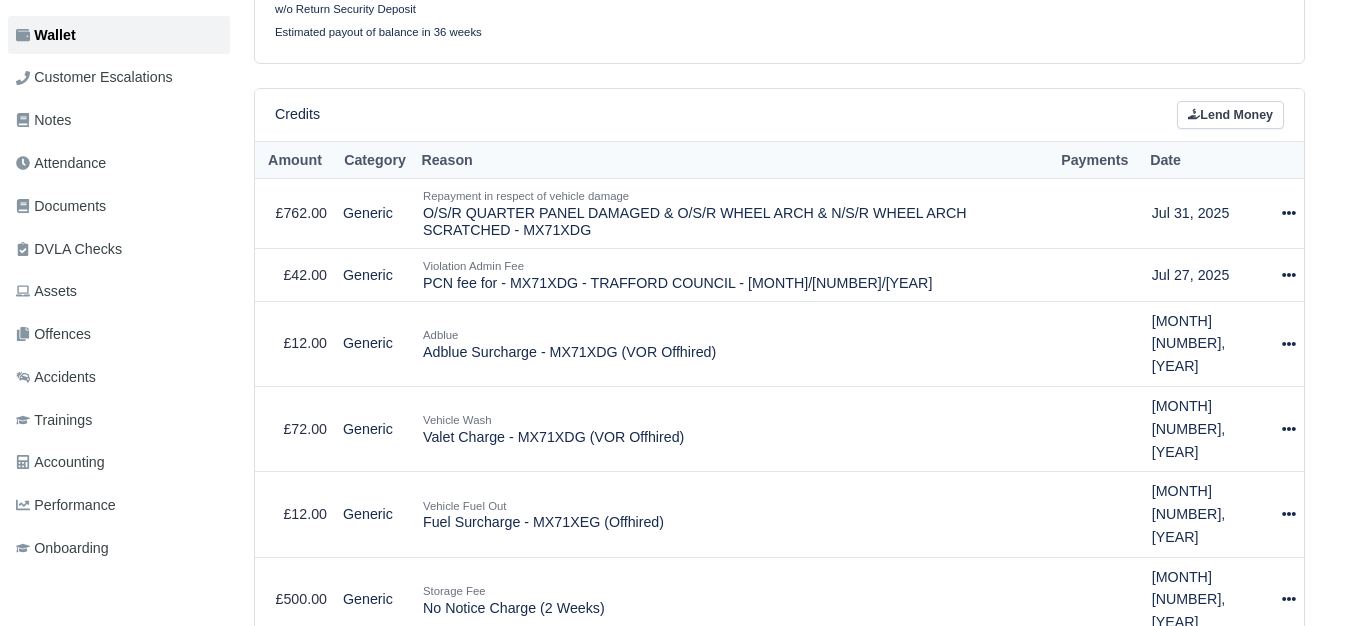 scroll, scrollTop: 747, scrollLeft: 8, axis: both 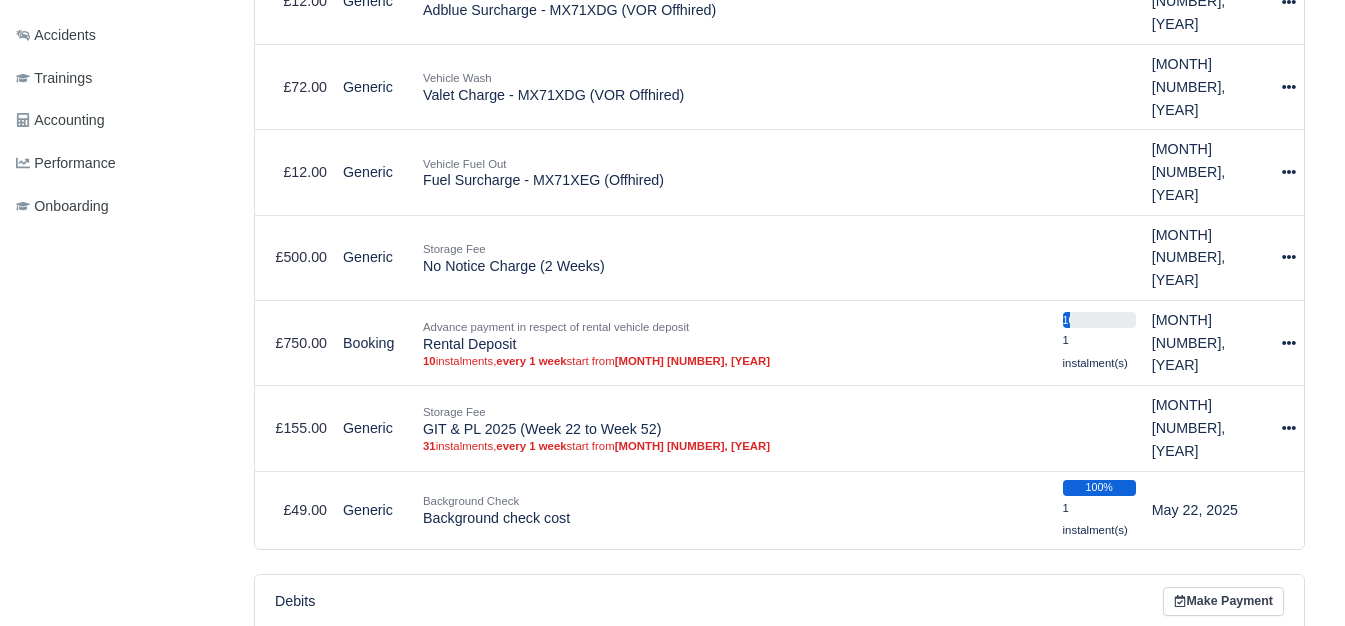 click on "Cancel" at bounding box center [1274, 724] 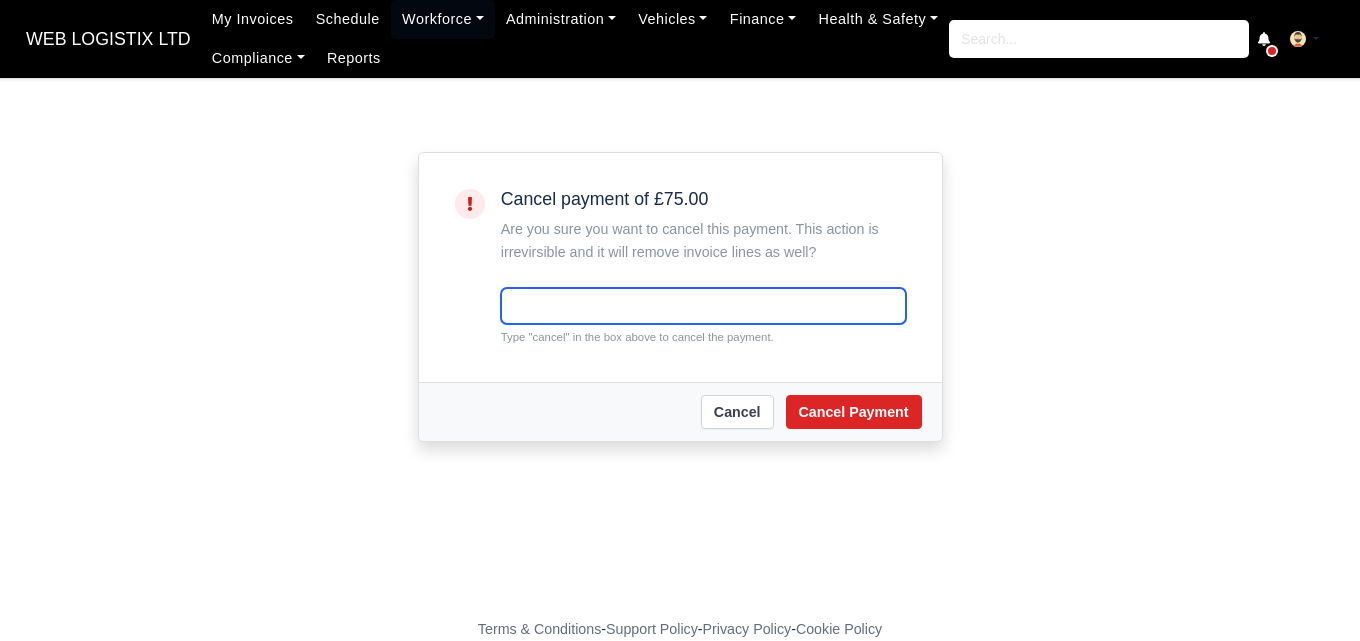 click at bounding box center (703, 306) 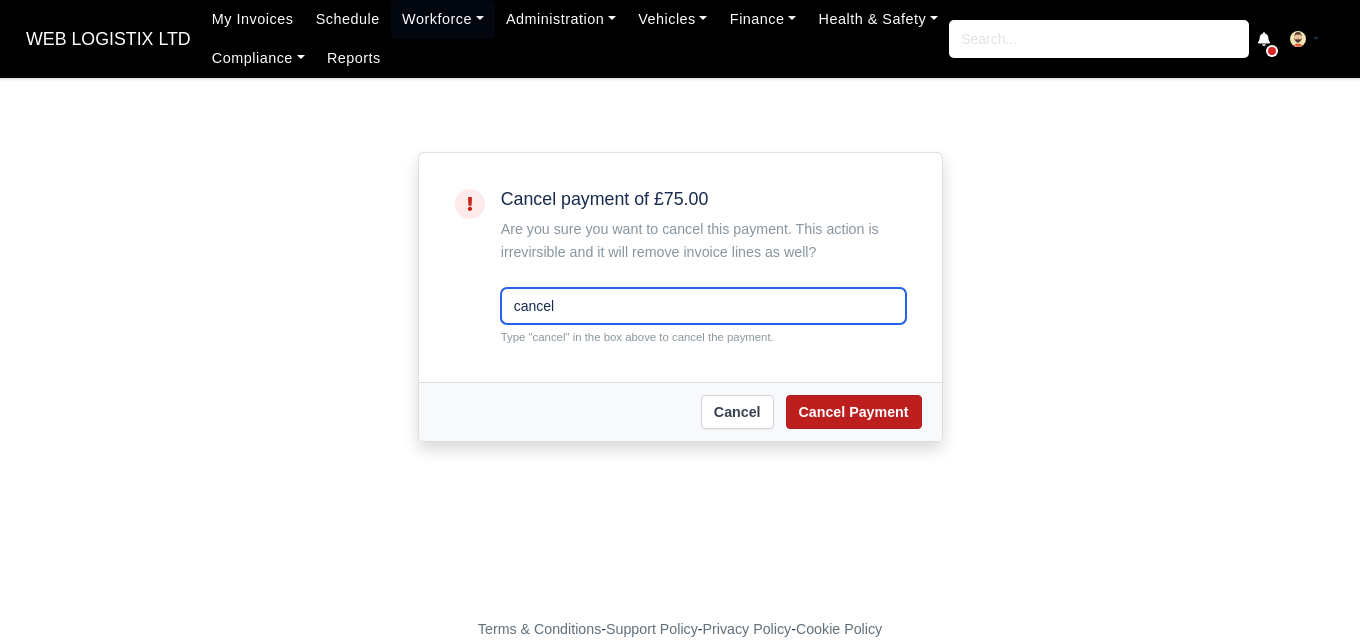 type on "cancel" 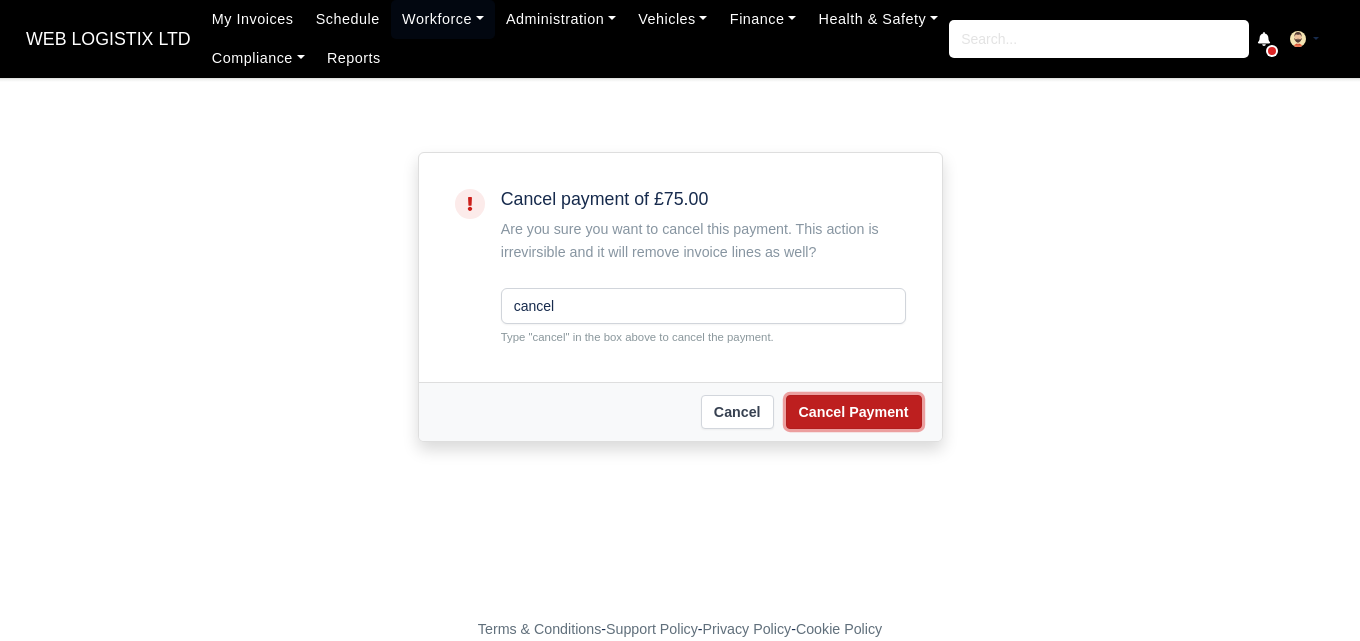 click on "Cancel Payment" at bounding box center (854, 412) 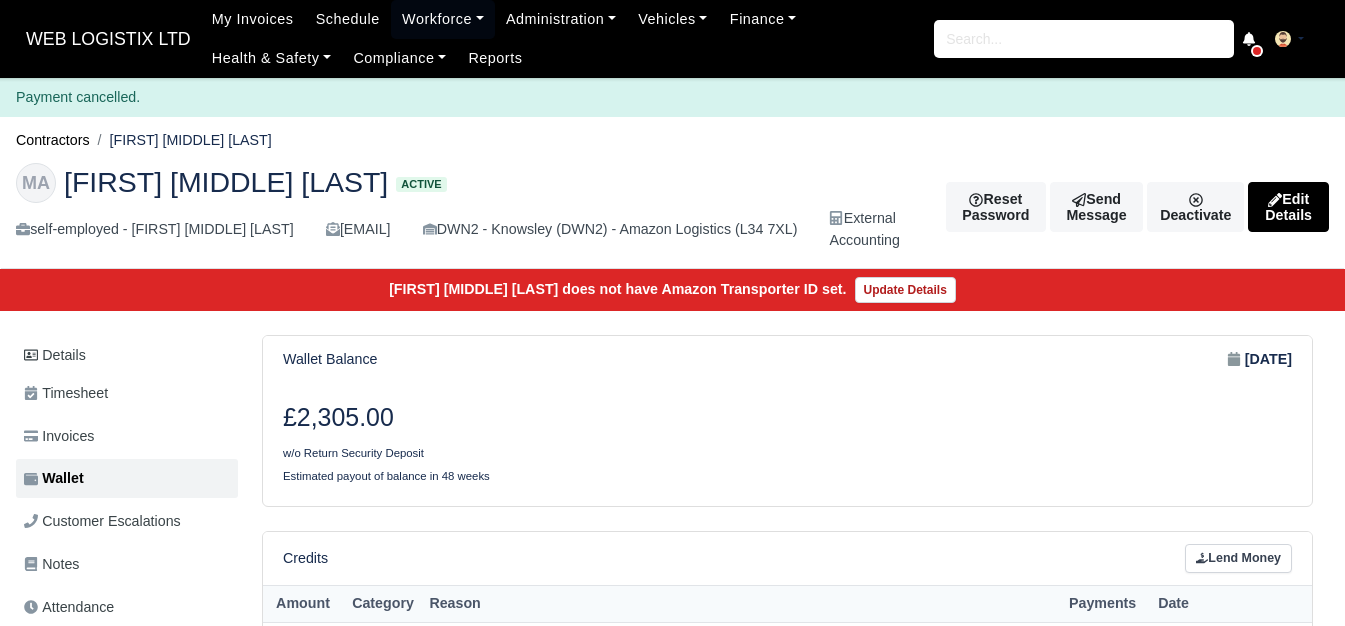 scroll, scrollTop: 0, scrollLeft: 0, axis: both 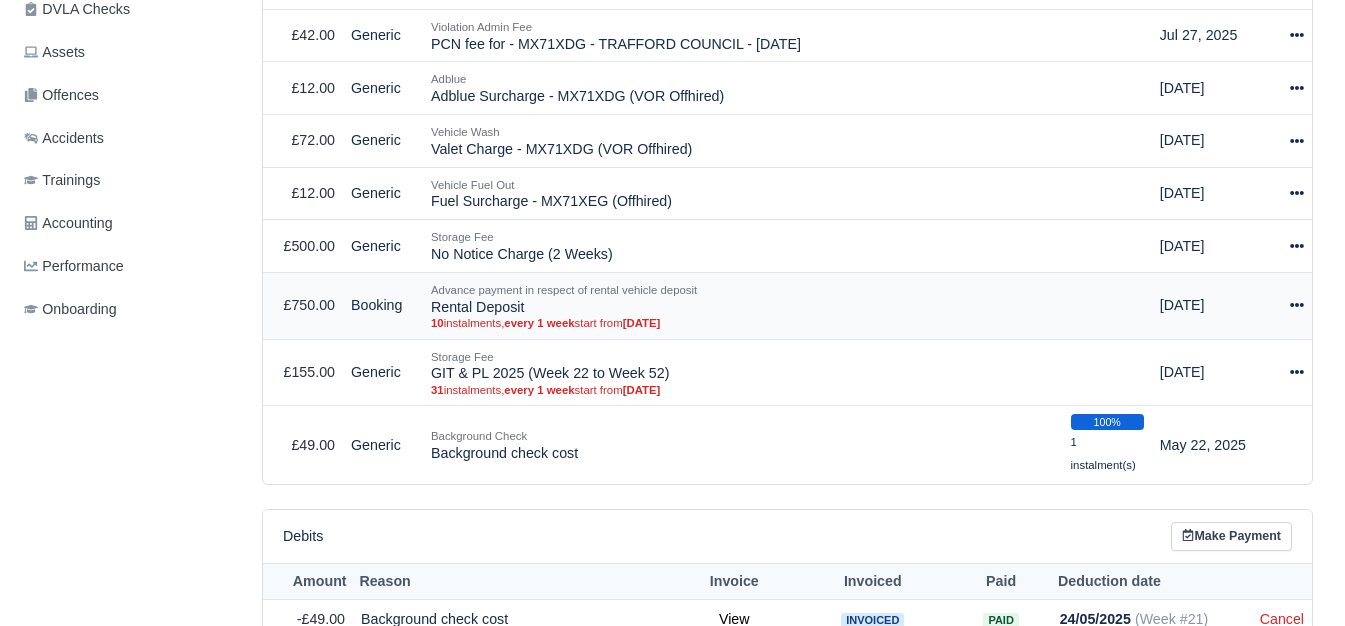 click 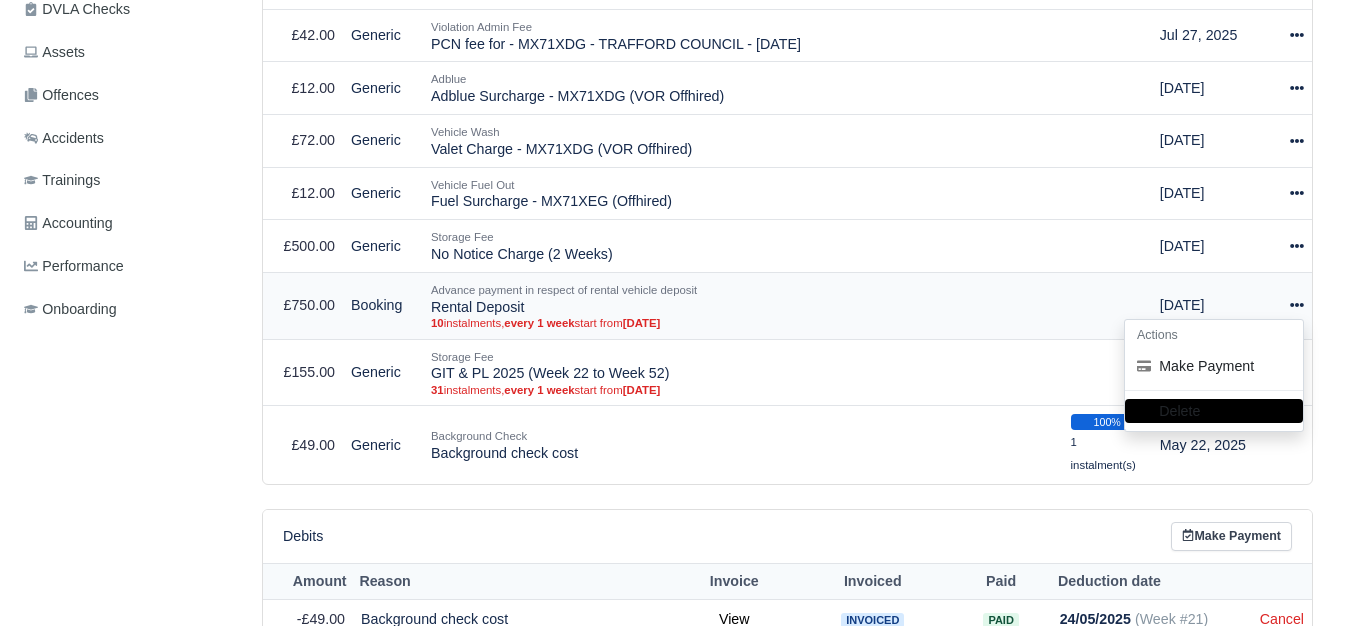 drag, startPoint x: 433, startPoint y: 323, endPoint x: 569, endPoint y: 331, distance: 136.23509 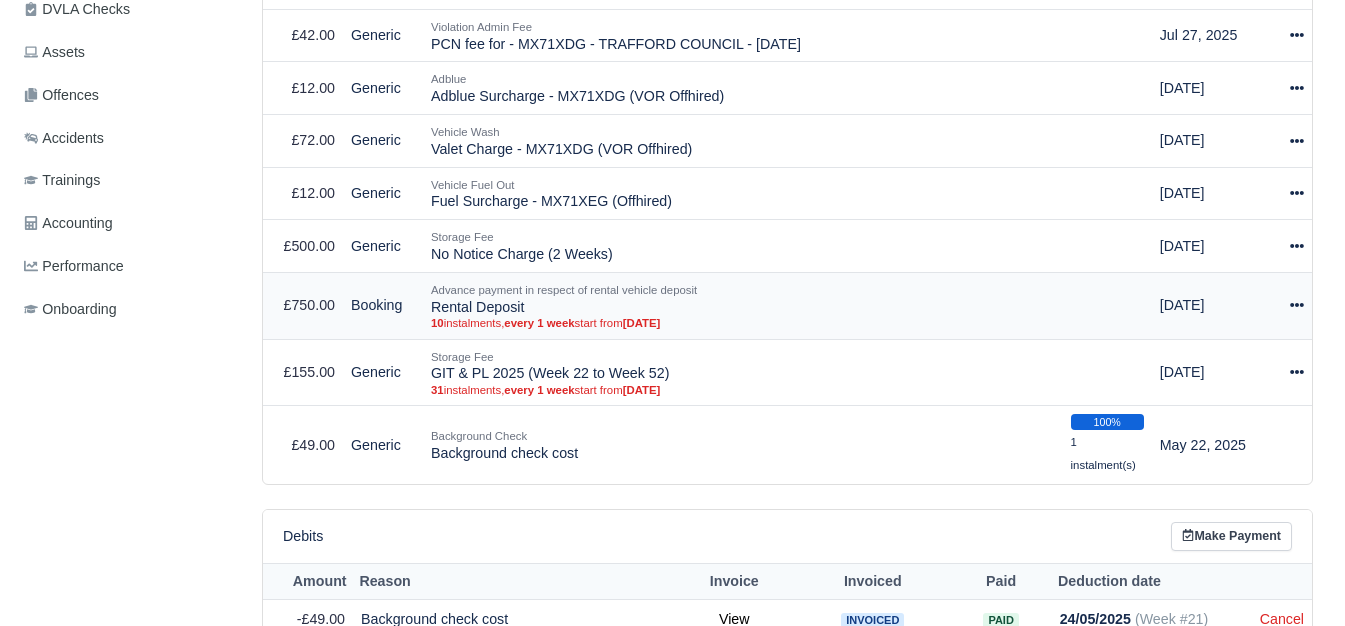 click on "Advance payment in respect of rental vehicle deposit
Rental Deposit
10  instalments,
every 1 week
start from  May 18, 2025" at bounding box center [743, 305] 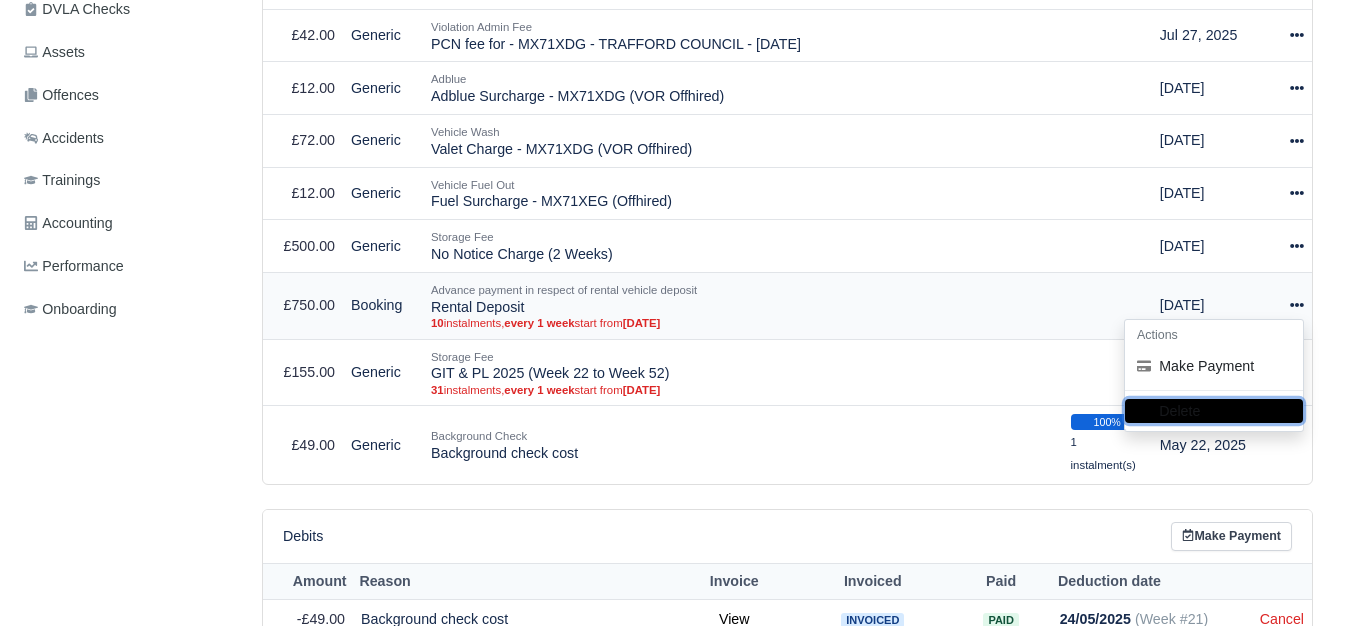 click on "Delete" at bounding box center [1214, 411] 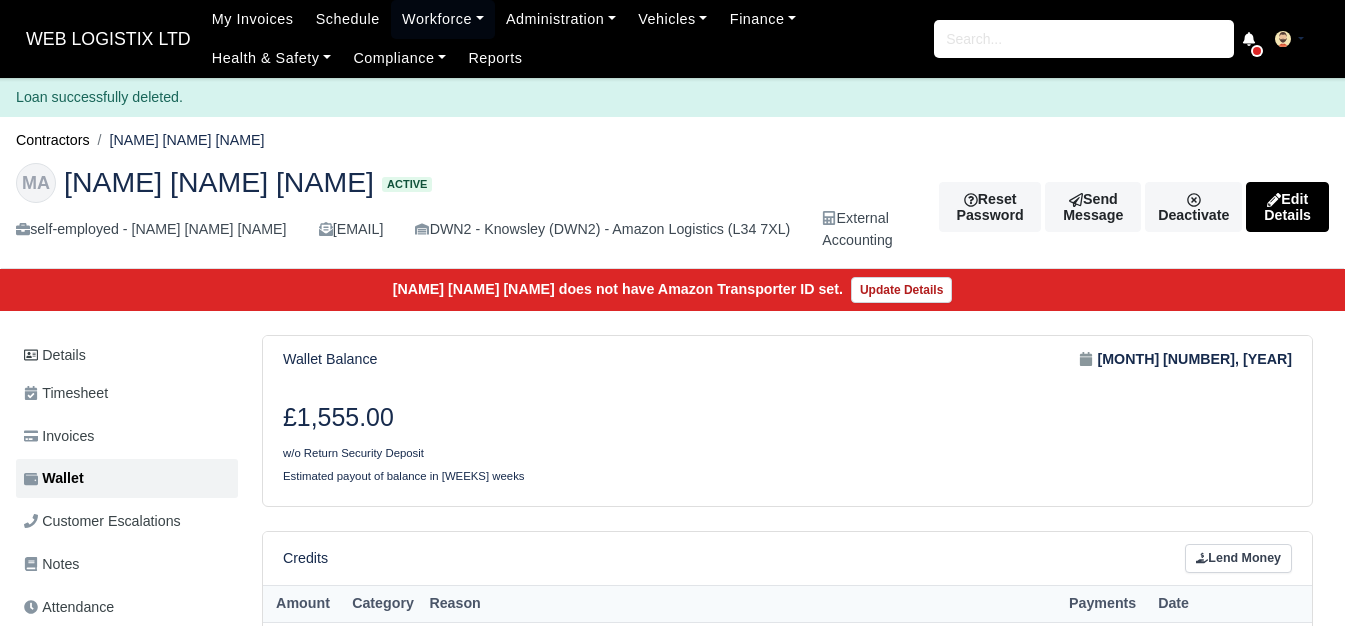 scroll, scrollTop: 0, scrollLeft: 0, axis: both 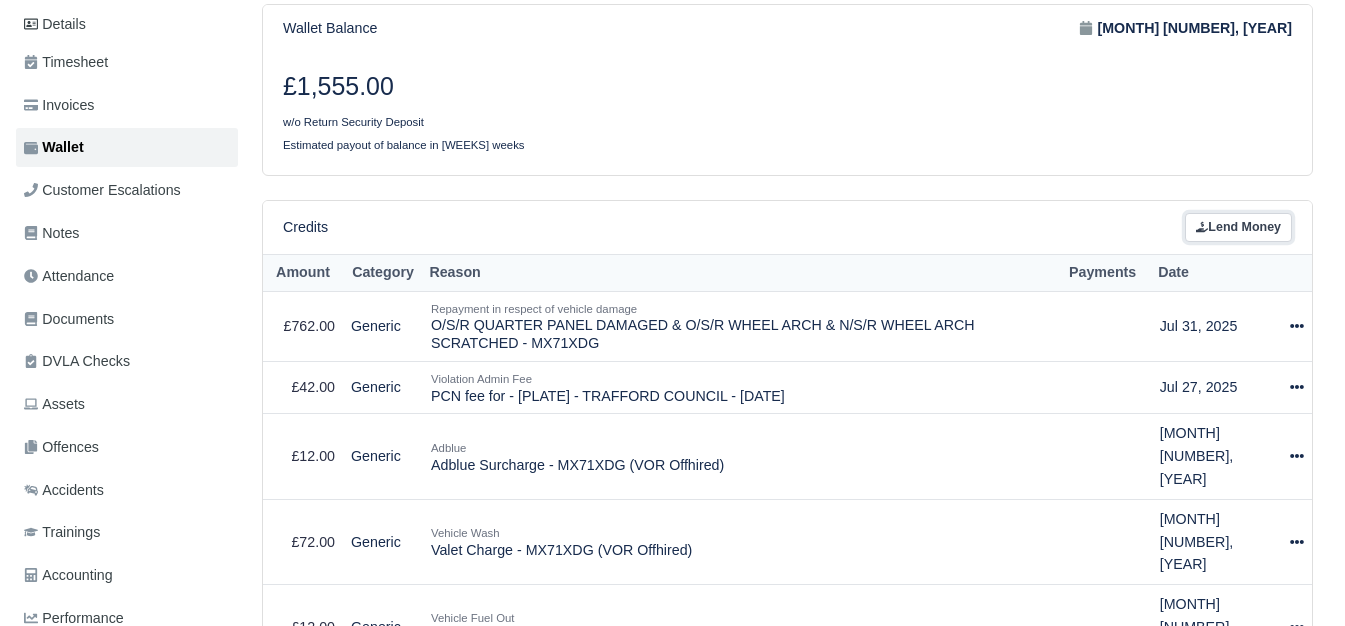 click on "Lend Money" at bounding box center (1238, 227) 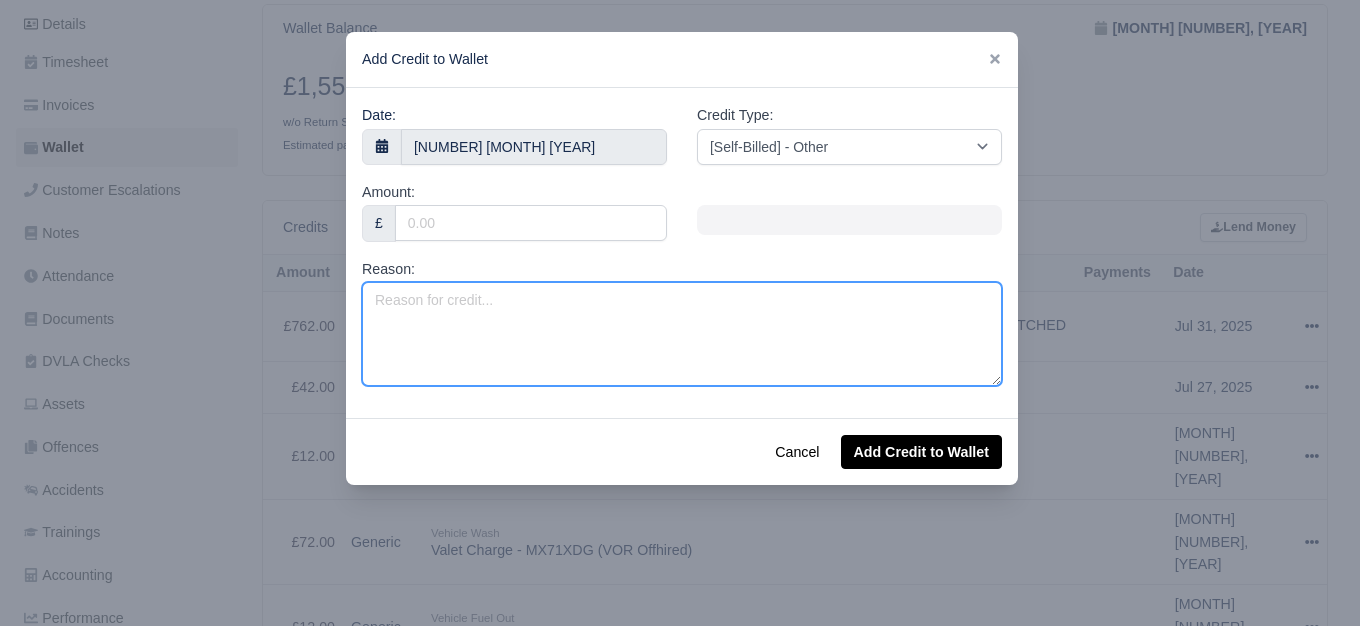 click on "Reason:" at bounding box center (682, 334) 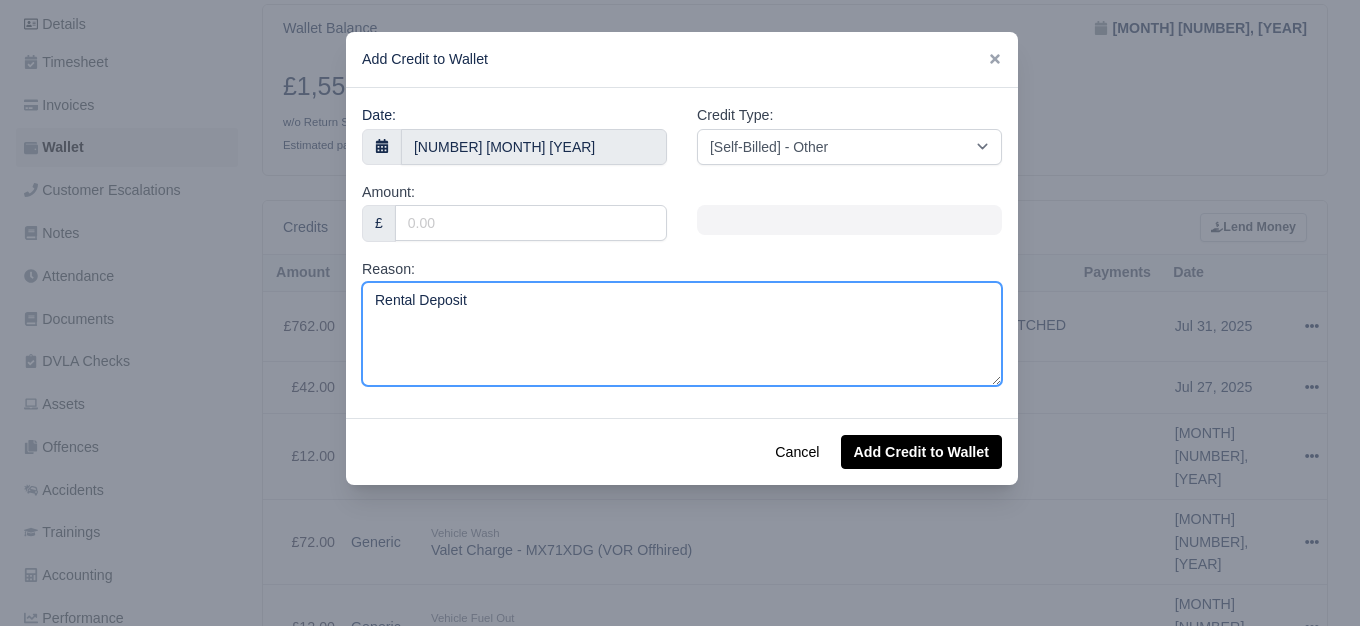 type on "Rental Deposit" 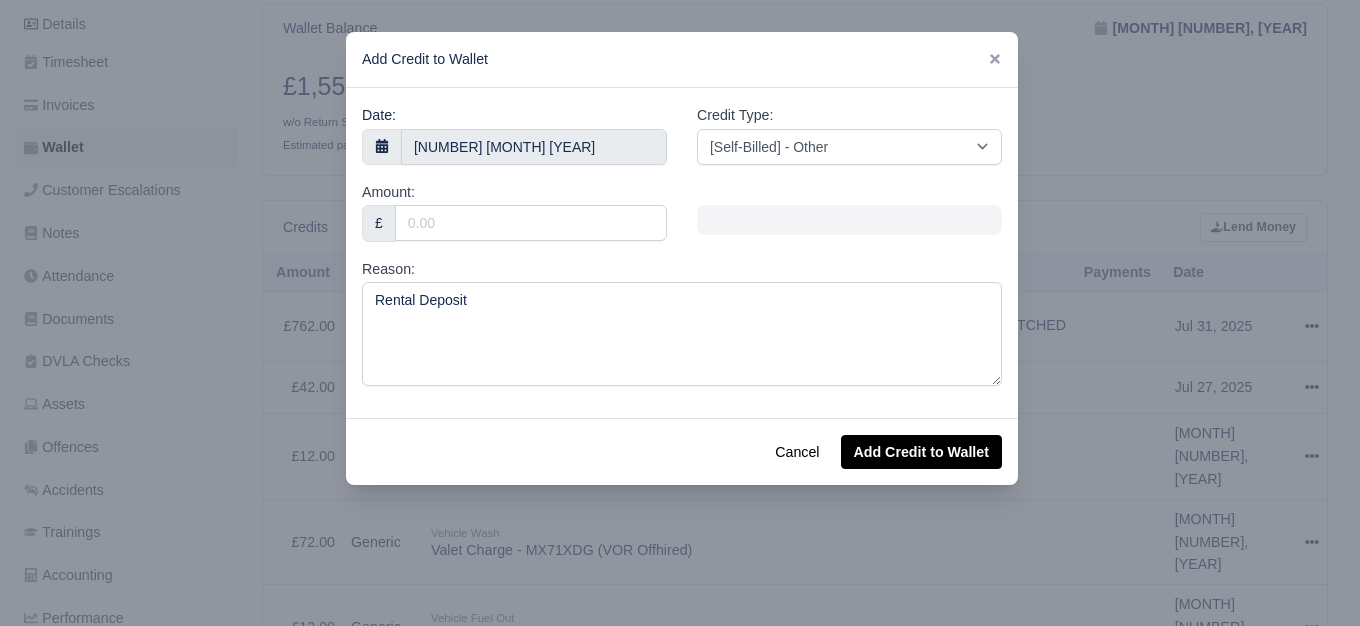 click on "Amount:
£" at bounding box center [514, 211] 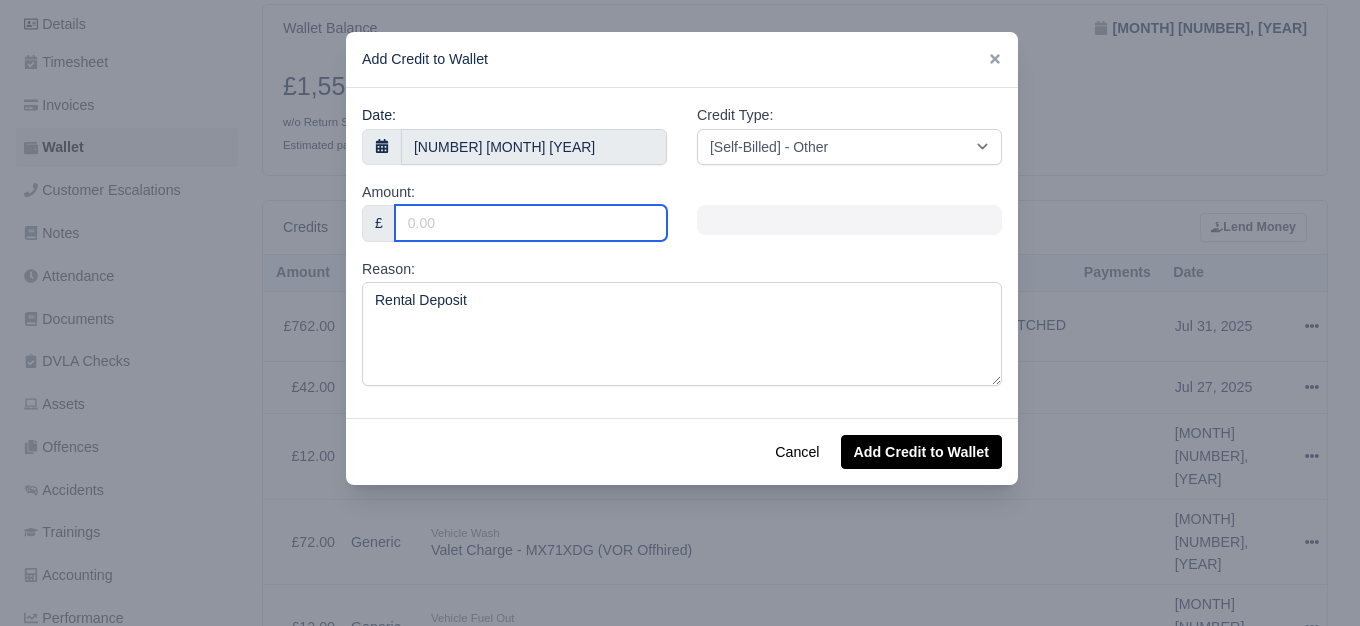 click on "Amount:" at bounding box center [531, 223] 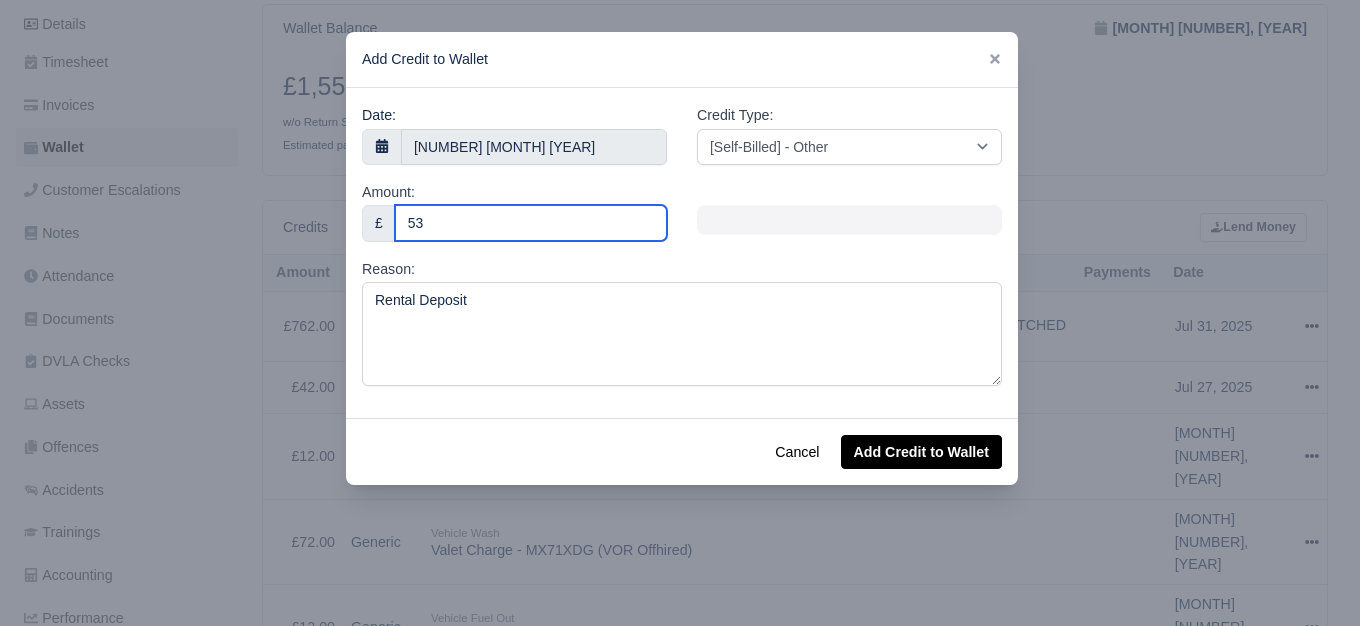 click on "53" at bounding box center (531, 223) 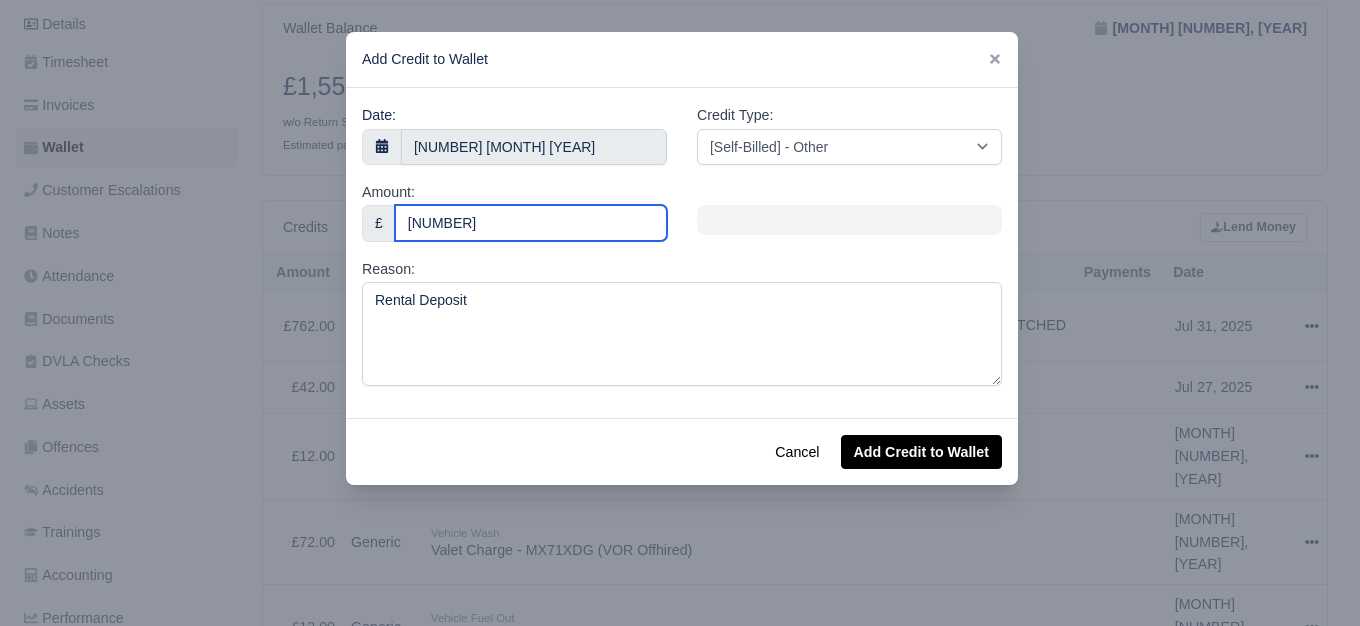 type on "[NUMBER]" 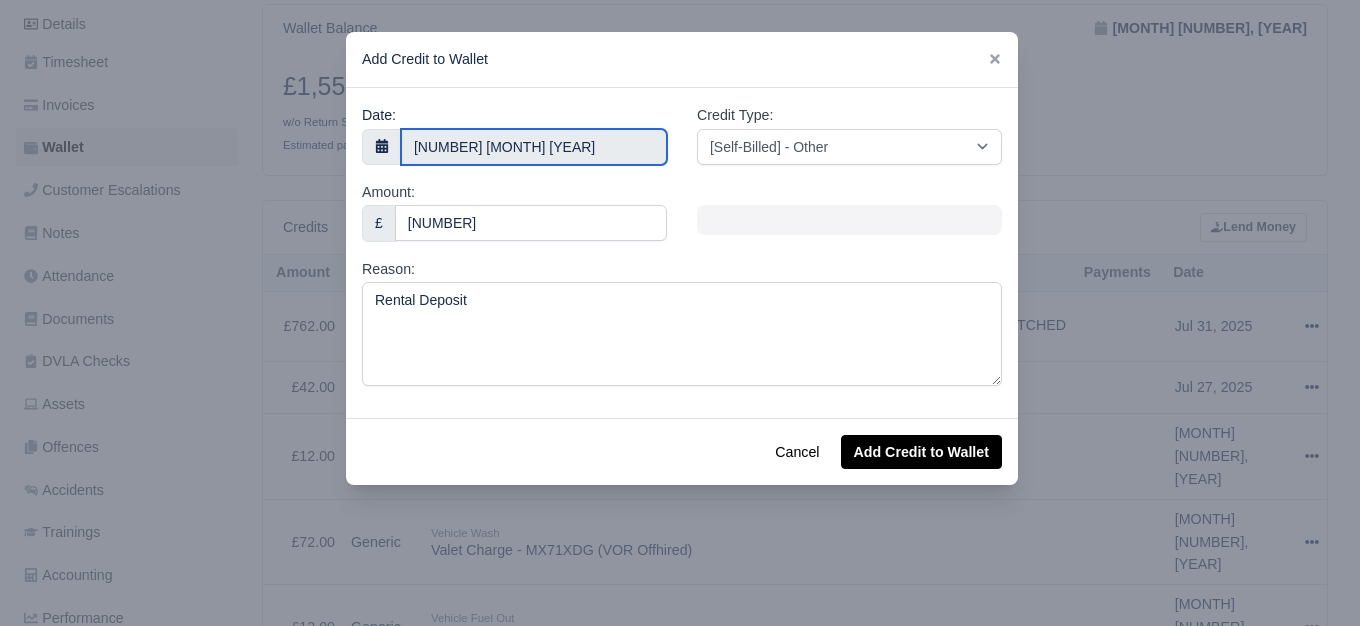 click on "WEB LOGISTIX LTD
My Invoices Schedule Workforce Manpower Expiring Documents Leave Requests Daily Attendance Daily Timesheet Onboardings Feedback Administration Depots Operating Centres Management Schedule Tasks Tasks Metrics Vehicles Fleet Schedule Rental Agreements Today's Inspections Forms Customers Offences Incidents Service Entries Renewal Dates Vehicle Groups Fleet Insurance B2B Contractors Finance Invoices Disputes Payment Types Service Types Assets Credit Instalments Bulk Payment Custom Invoices Health & Safety Vehicle Inspections Support Portal Incidents Compliance Compliance Dashboard E-Sign Documents Communication Center Trainings Reports
×" at bounding box center (680, -18) 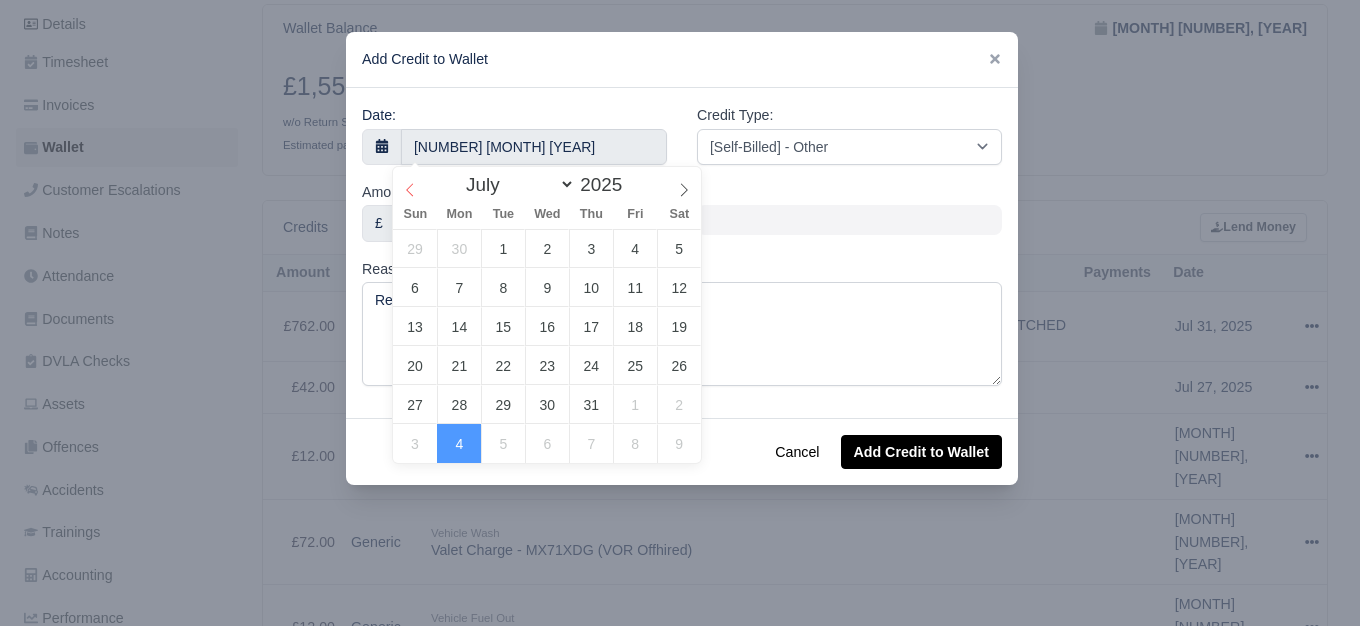 click at bounding box center (410, 184) 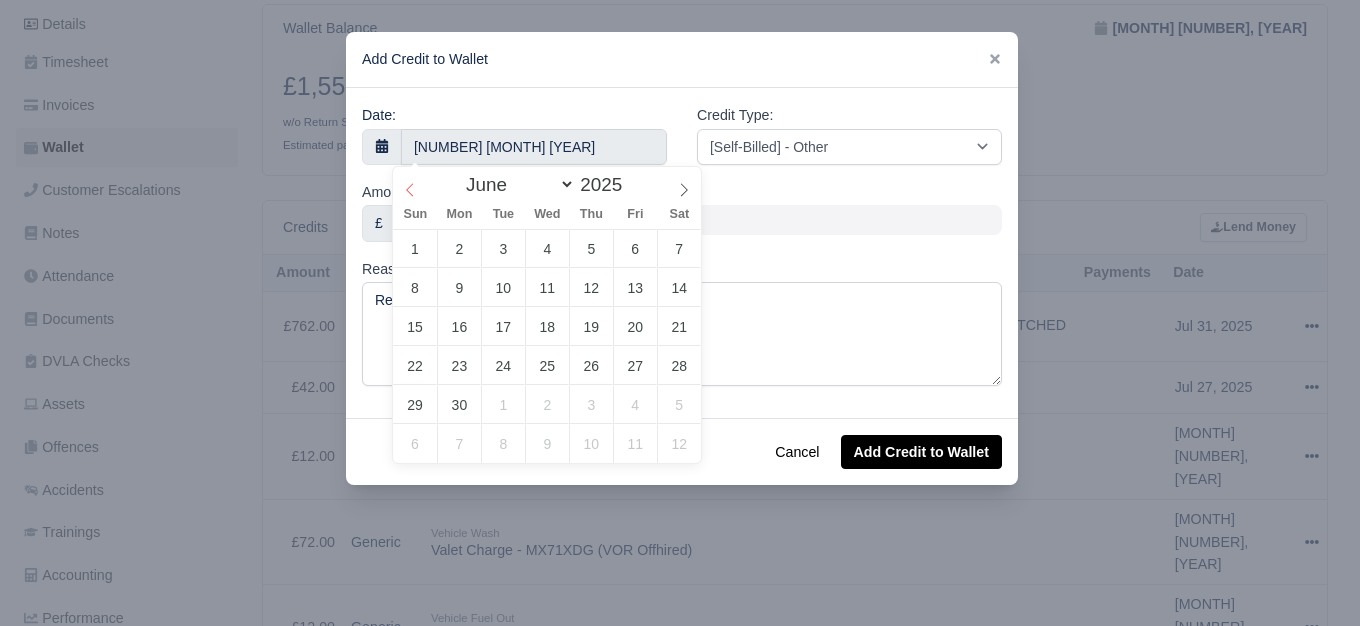 click at bounding box center (410, 184) 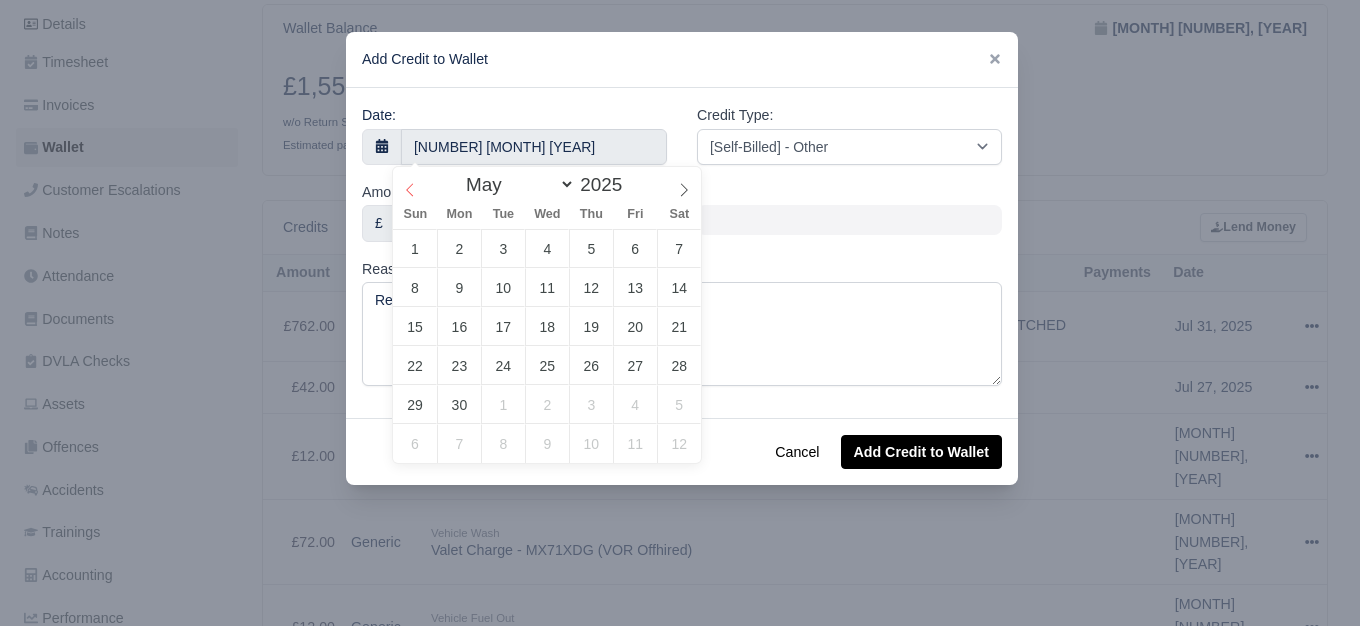 click at bounding box center (410, 184) 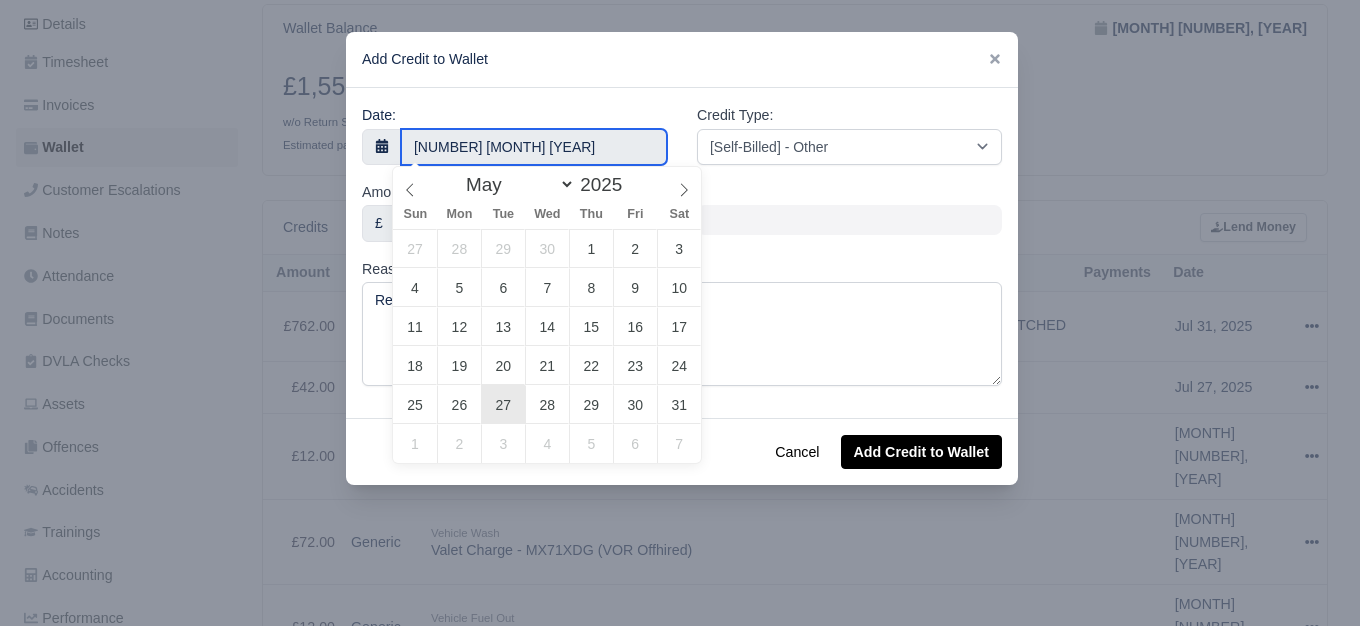 type on "[DATE]" 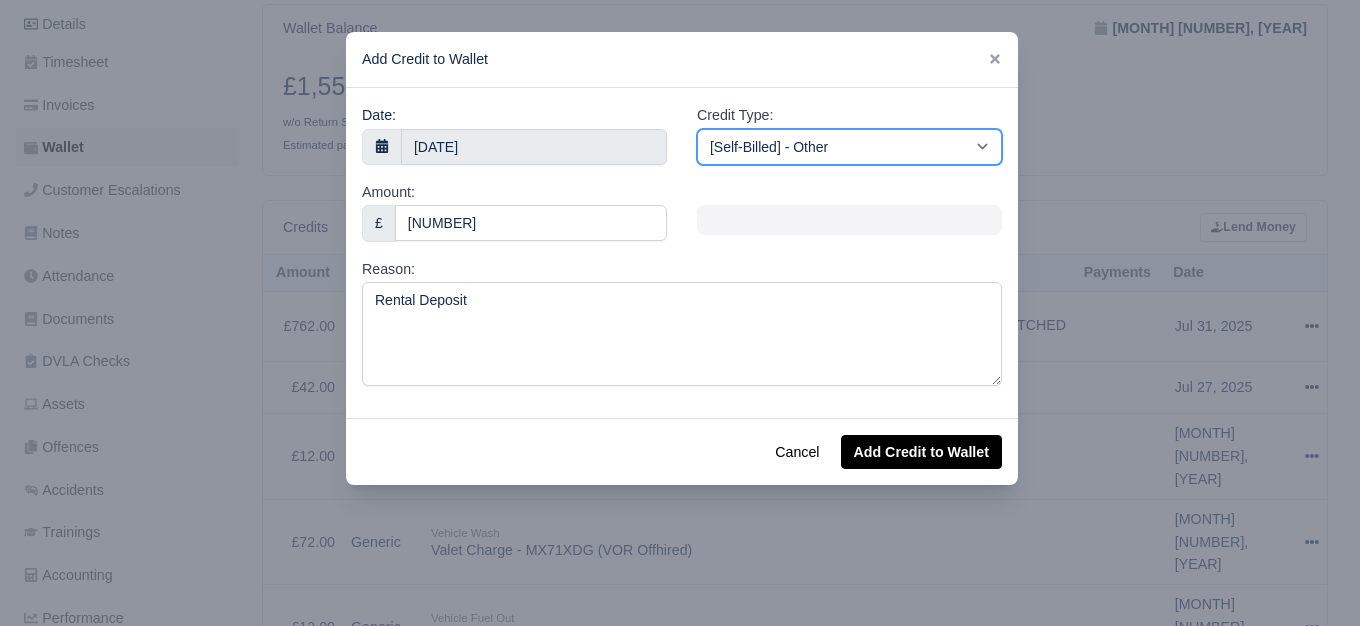 click on "[Self-Billed] - Other
[Self-Billed] - Negative Invoice
[Self-Billed] - Keychain
[Self-Billed] - Background Check
[Self-Billed] - Fuel Advance Payment
[Self-Billed] - Prepayment for Upcoming Work
[Rental] - Other
[Rental] - Vehicle Wash
[Rental] - Repayment in respect of vehicle damage
[Rental] - Vehicle Recovery Charge
[Rental] - Vehicle Pound Recovery
[Rental] - Vehicle Key Replacement
[Rental] - Vehicle Fuel Out
[Rental] - Van Fuel out/Adblue/Keychain/Van Wash/Sticker
[Rental] - Security Deposit to a maximum of £500
[Rental] - Advance payment in respect of rental vehicle deposit
[Rental] - Vehicle Violation
[Rental] - Violation Fee" at bounding box center (849, 147) 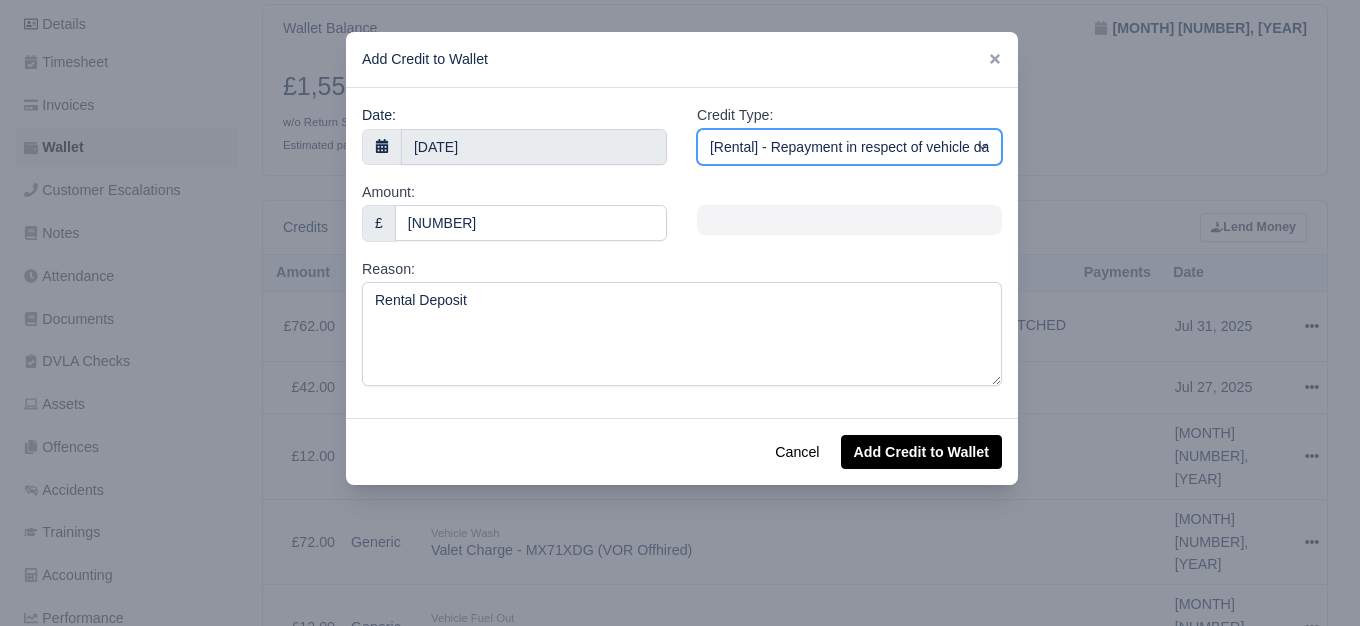 click on "[Self-Billed] - Other
[Self-Billed] - Negative Invoice
[Self-Billed] - Keychain
[Self-Billed] - Background Check
[Self-Billed] - Fuel Advance Payment
[Self-Billed] - Prepayment for Upcoming Work
[Rental] - Other
[Rental] - Vehicle Wash
[Rental] - Repayment in respect of vehicle damage
[Rental] - Vehicle Recovery Charge
[Rental] - Vehicle Pound Recovery
[Rental] - Vehicle Key Replacement
[Rental] - Vehicle Fuel Out
[Rental] - Van Fuel out/Adblue/Keychain/Van Wash/Sticker
[Rental] - Security Deposit to a maximum of £500
[Rental] - Advance payment in respect of rental vehicle deposit
[Rental] - Vehicle Violation
[Rental] - Violation Fee" at bounding box center (849, 147) 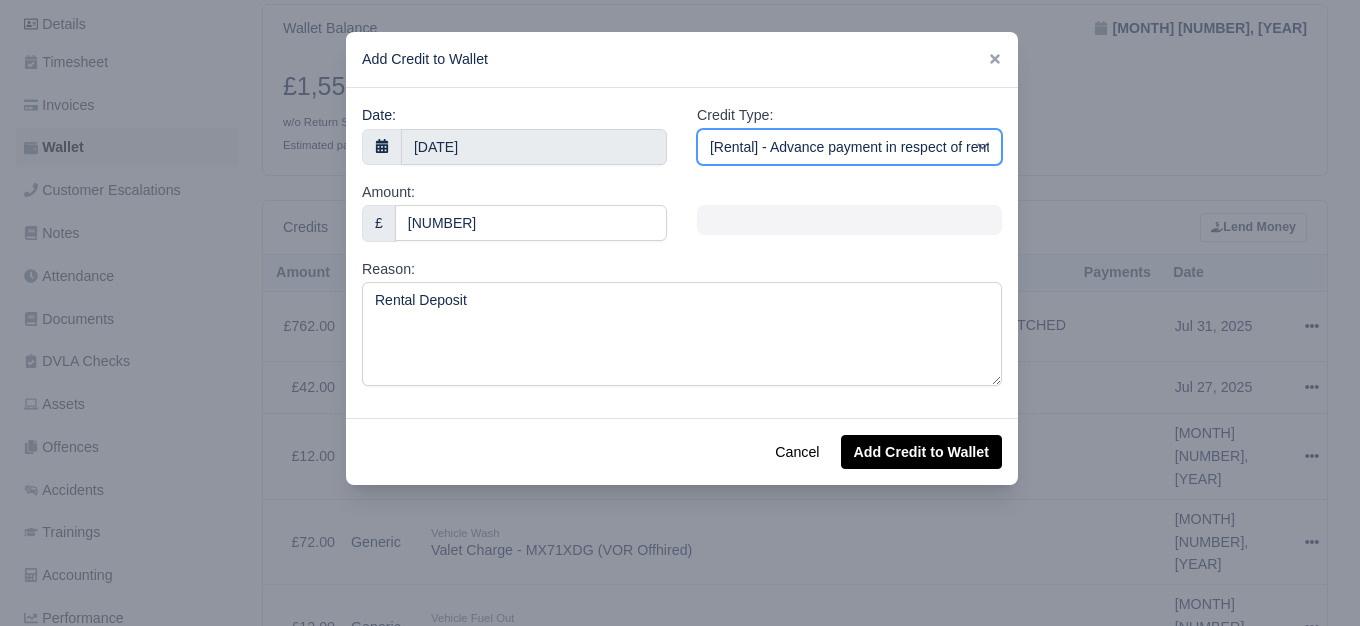 click on "[Self-Billed] - Other
[Self-Billed] - Negative Invoice
[Self-Billed] - Keychain
[Self-Billed] - Background Check
[Self-Billed] - Fuel Advance Payment
[Self-Billed] - Prepayment for Upcoming Work
[Rental] - Other
[Rental] - Vehicle Wash
[Rental] - Repayment in respect of vehicle damage
[Rental] - Vehicle Recovery Charge
[Rental] - Vehicle Pound Recovery
[Rental] - Vehicle Key Replacement
[Rental] - Vehicle Fuel Out
[Rental] - Van Fuel out/Adblue/Keychain/Van Wash/Sticker
[Rental] - Security Deposit to a maximum of £500
[Rental] - Advance payment in respect of rental vehicle deposit
[Rental] - Vehicle Violation
[Rental] - Violation Fee" at bounding box center [849, 147] 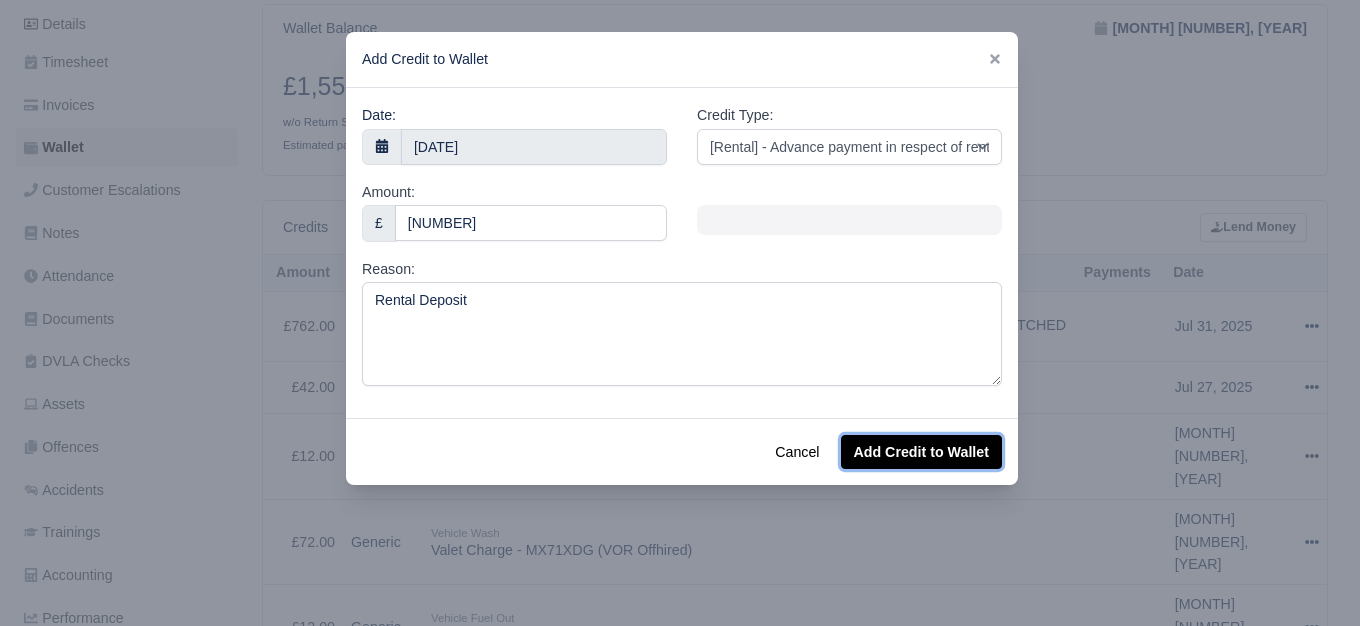 click on "Add Credit to Wallet" at bounding box center (921, 452) 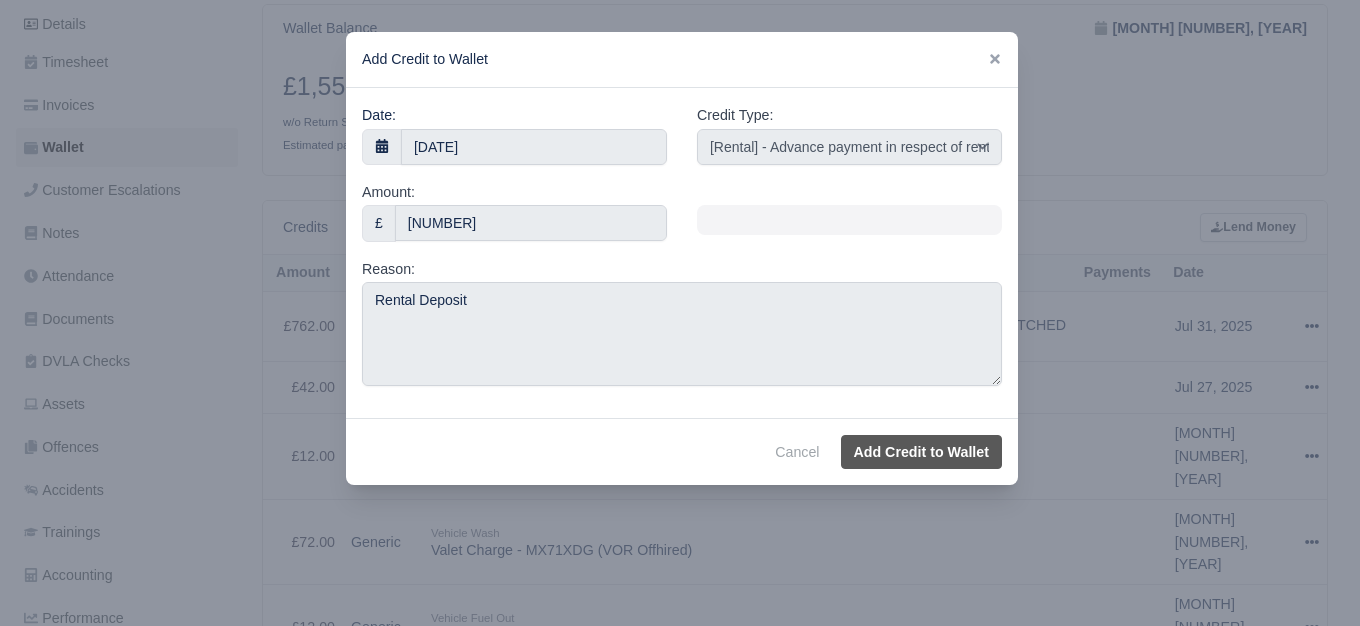 select on "other" 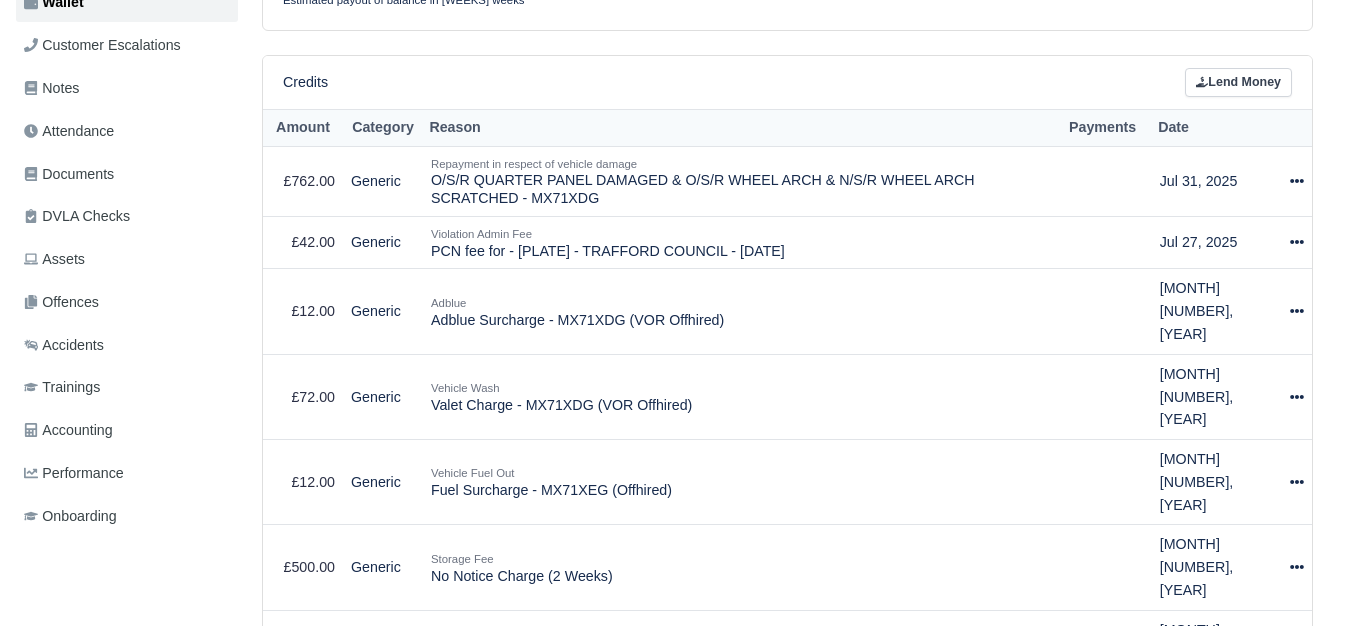 scroll, scrollTop: 667, scrollLeft: 0, axis: vertical 